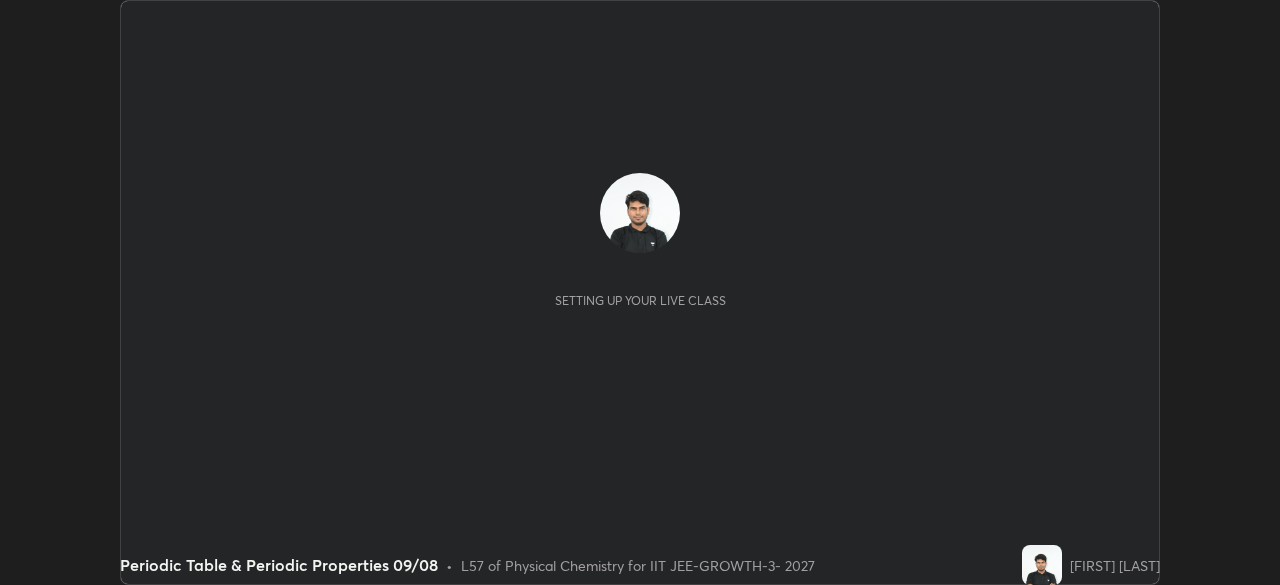 scroll, scrollTop: 0, scrollLeft: 0, axis: both 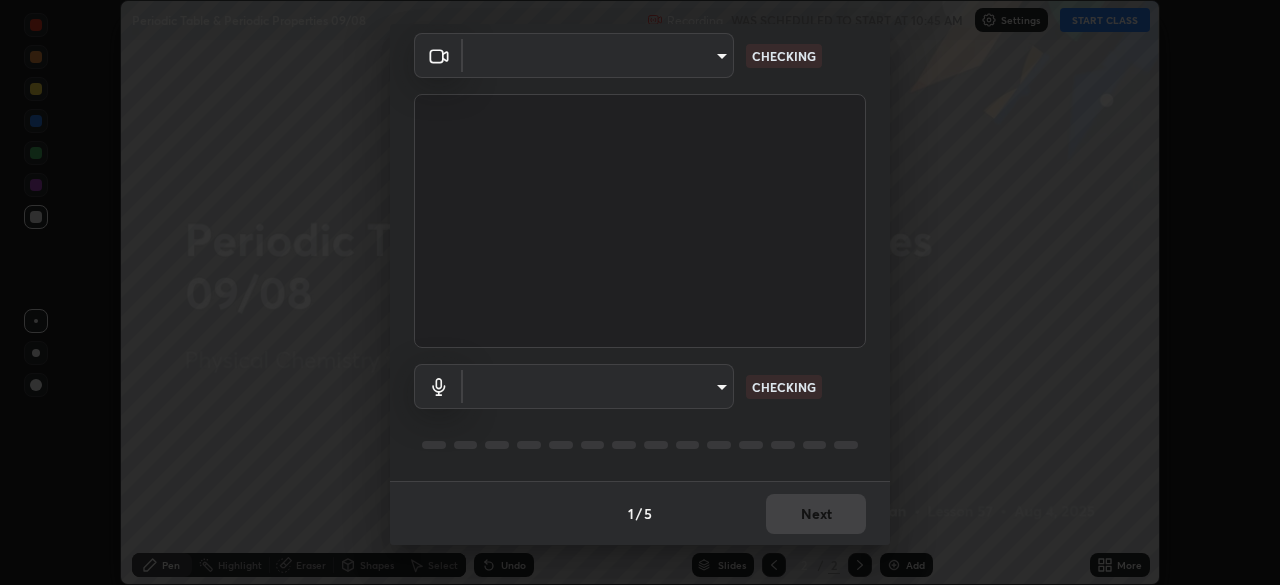 type on "8af73e8d16ef8e3bb7c62716022b9fe157133e9521606ce818031bd72dda2f9e" 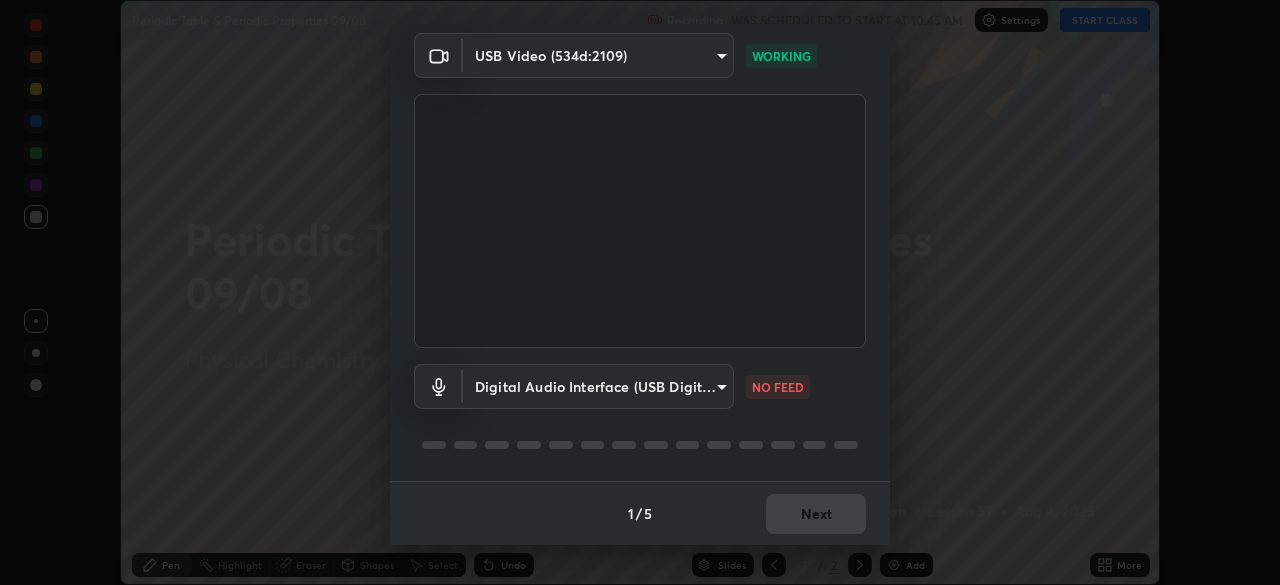 click on "Erase all Periodic Table & Periodic Properties 09/08 Recording WAS SCHEDULED TO START AT  10:45 AM Settings START CLASS Setting up your live class Periodic Table & Periodic Properties 09/08 • L57 of Physical Chemistry for IIT JEE-GROWTH-3- 2027 [FIRST] [LAST] Pen Highlight Eraser Shapes Select Undo Slides 2 / 2 Add More No doubts shared Encourage your learners to ask a doubt for better clarity Report an issue Reason for reporting Buffering Chat not working Audio - Video sync issue Educator video quality low ​ Attach an image Report Media settings USB Video (534d:2109) 8af73e8d16ef8e3bb7c62716022b9fe157133e9521606ce818031bd72dda2f9e WORKING Digital Audio Interface (USB Digital Audio) 32bfdab7dbe72c35781114410bcfa462a123b92e9f25767086b8796cd092dc63 NO FEED 1 / 5 Next" at bounding box center [640, 292] 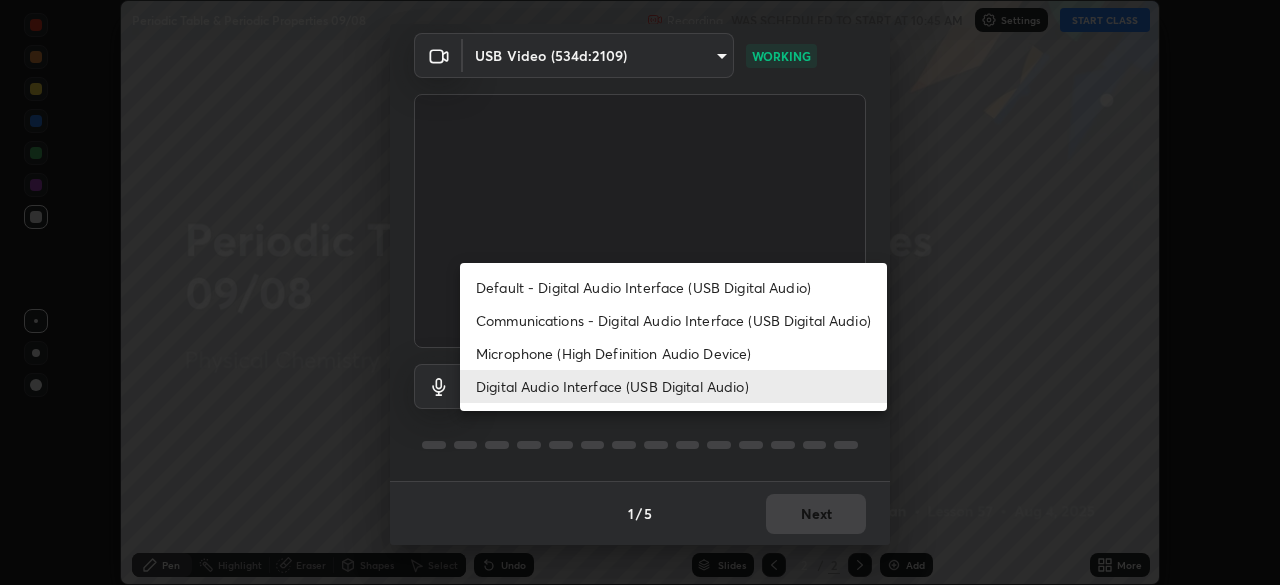 click on "Default - Digital Audio Interface (USB Digital Audio)" at bounding box center [673, 287] 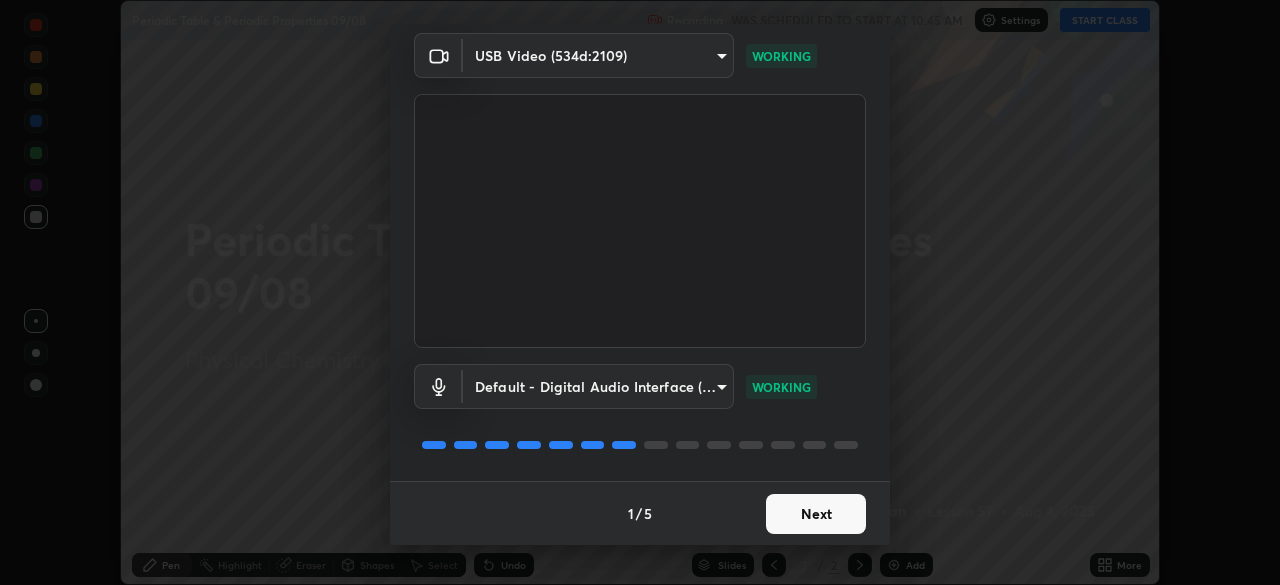 click on "Next" at bounding box center [816, 514] 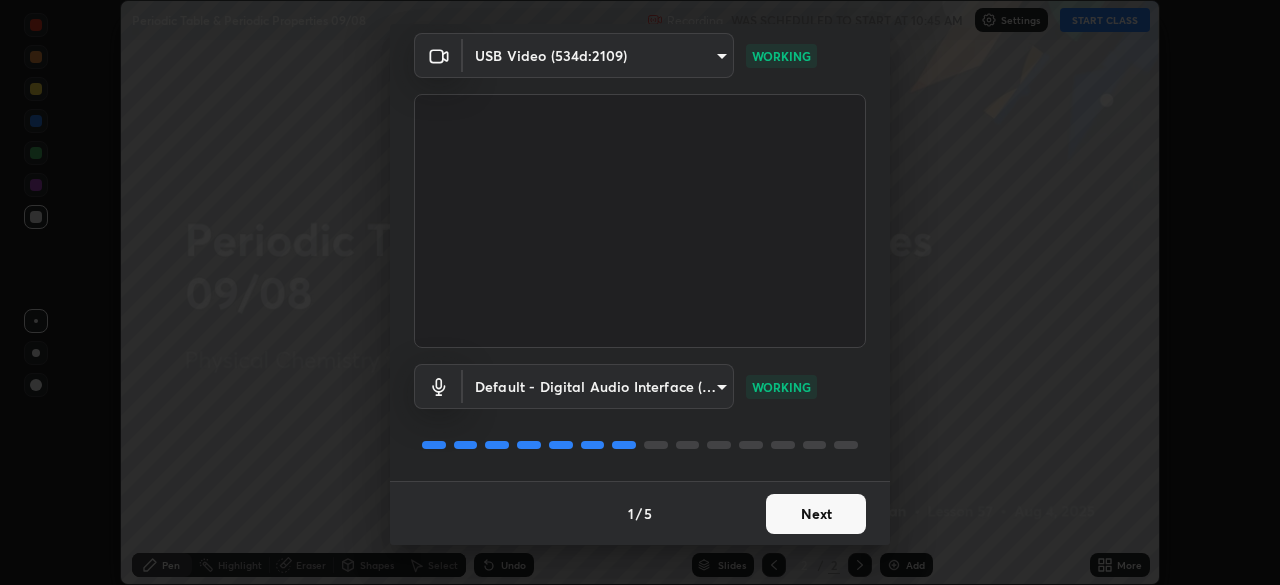 scroll, scrollTop: 0, scrollLeft: 0, axis: both 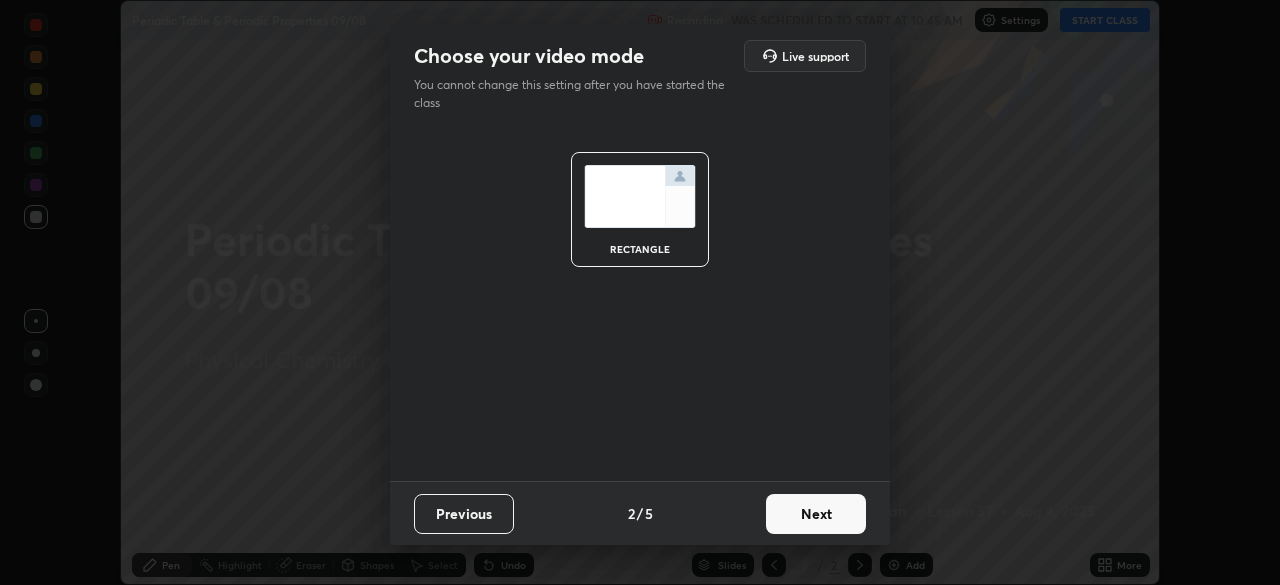 click on "Next" at bounding box center [816, 514] 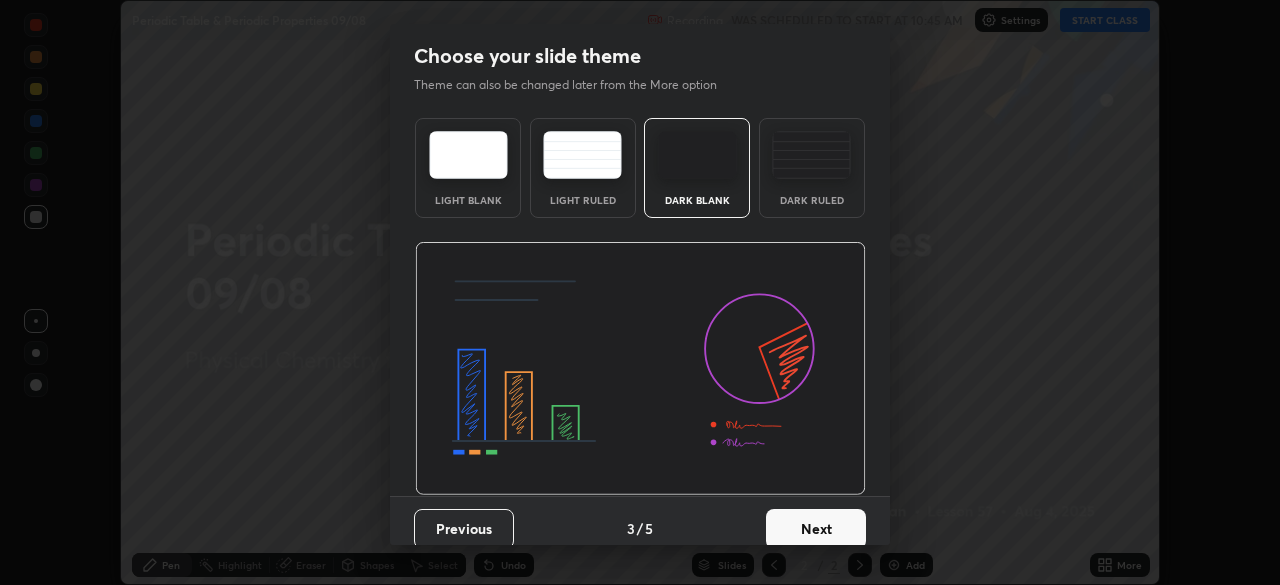 click on "Next" at bounding box center (816, 529) 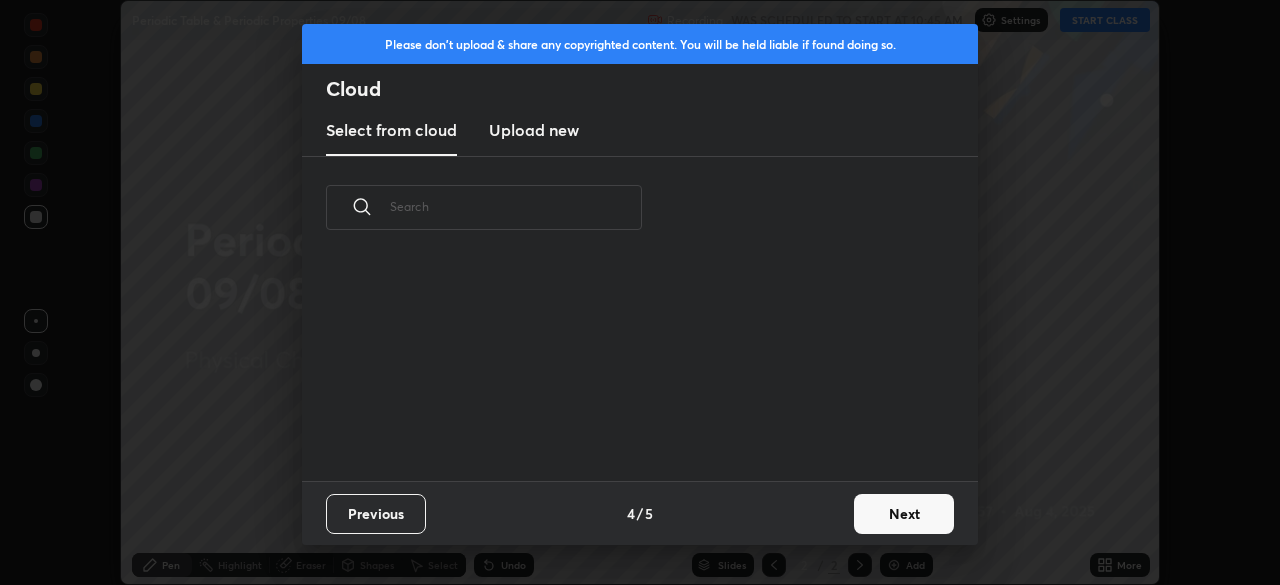 click on "Previous 4 / 5 Next" at bounding box center [640, 513] 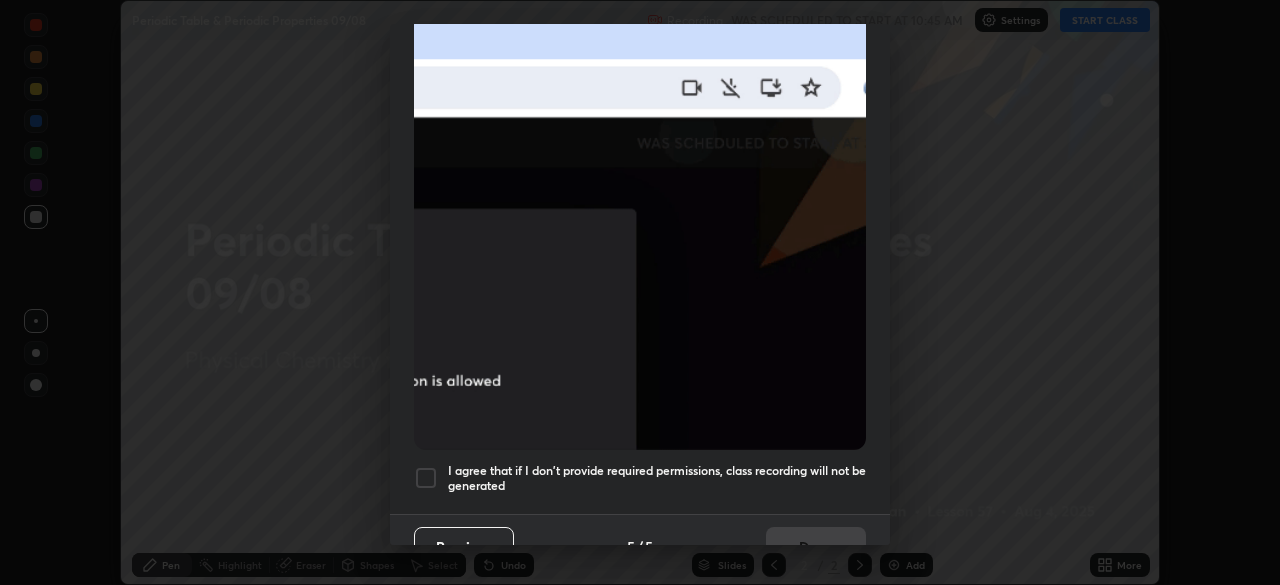 scroll, scrollTop: 479, scrollLeft: 0, axis: vertical 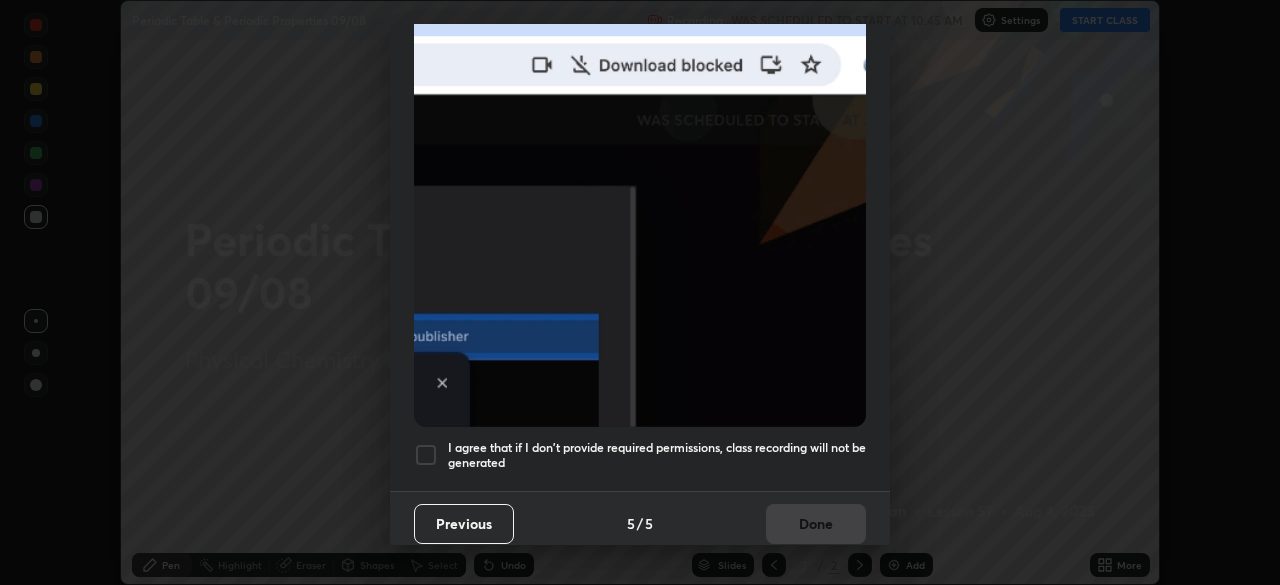 click at bounding box center [426, 455] 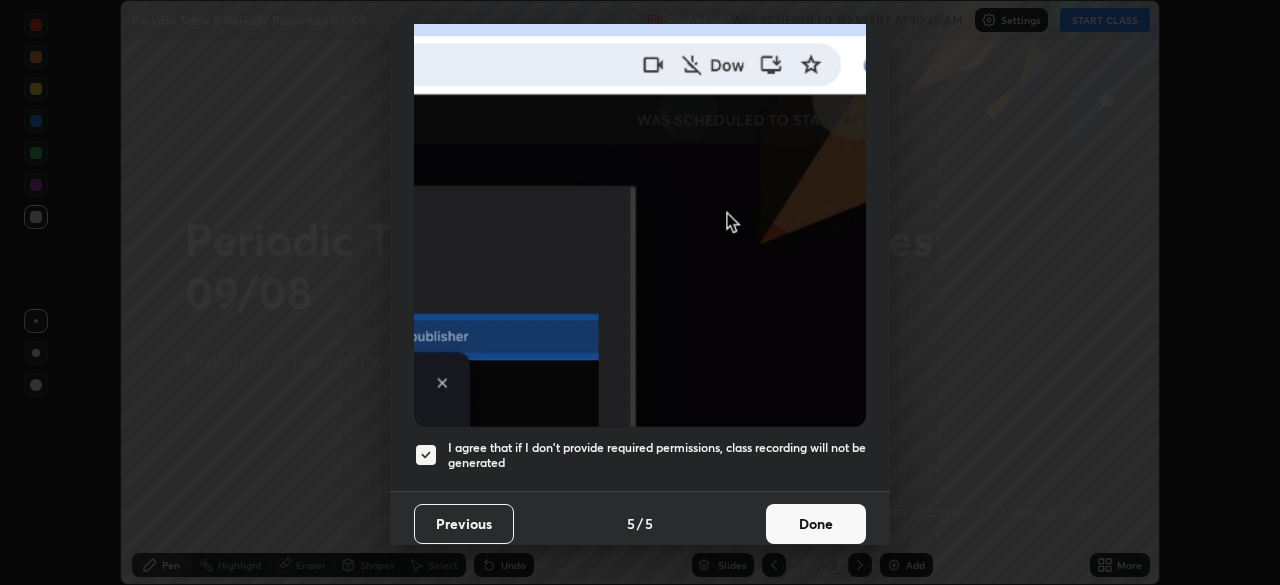 click on "Done" at bounding box center (816, 524) 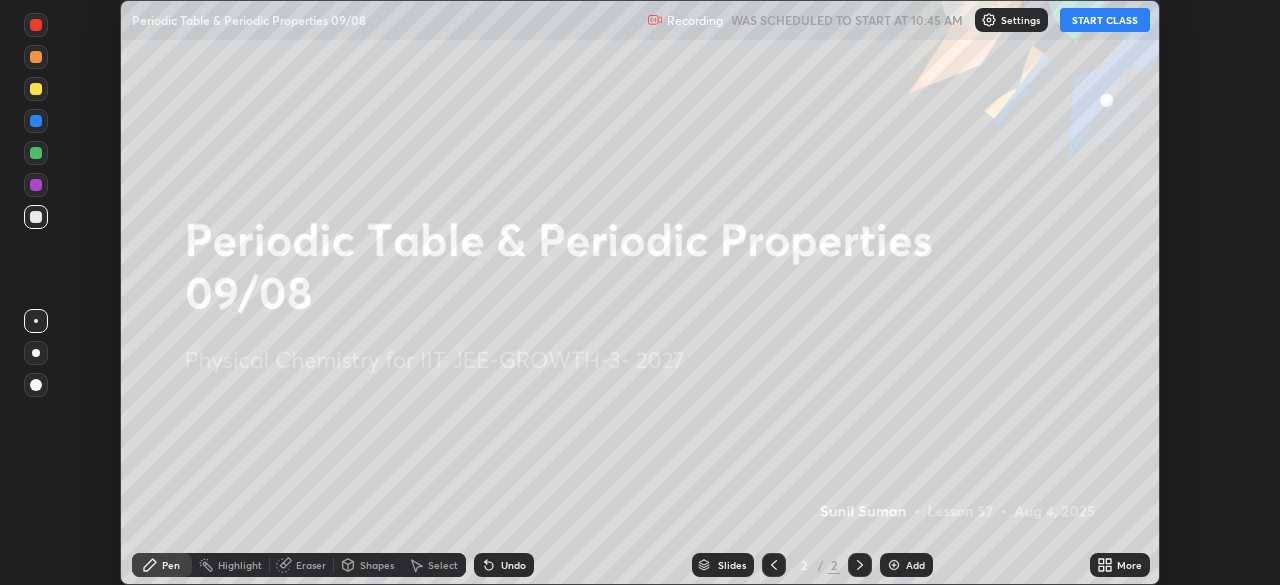 click on "START CLASS" at bounding box center [1105, 20] 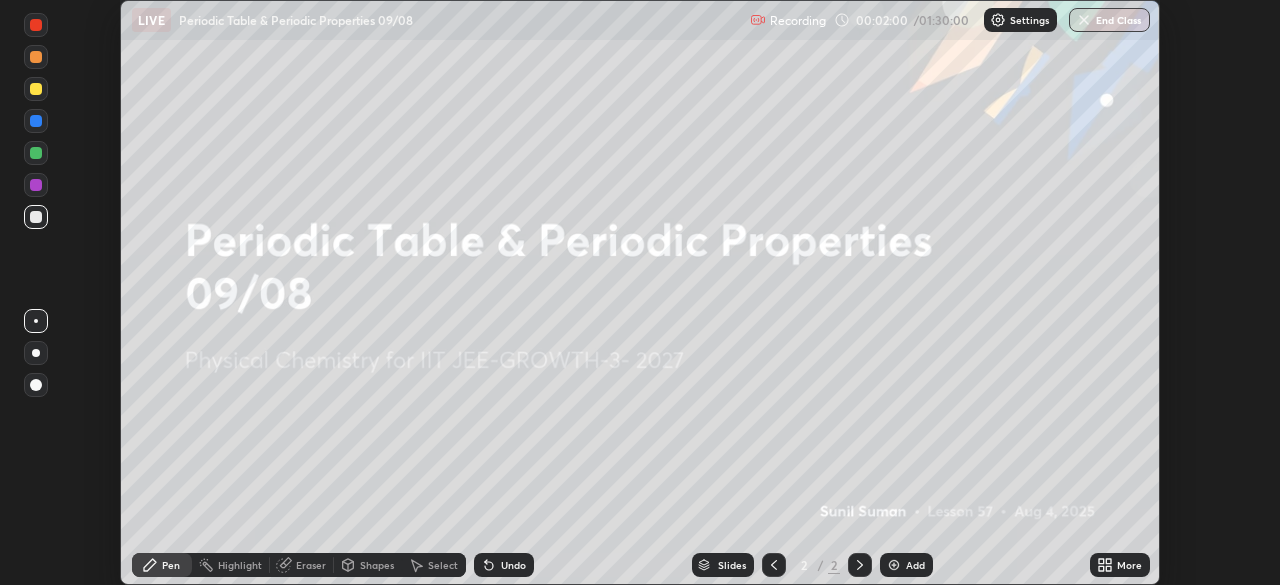 click on "More" at bounding box center (1129, 565) 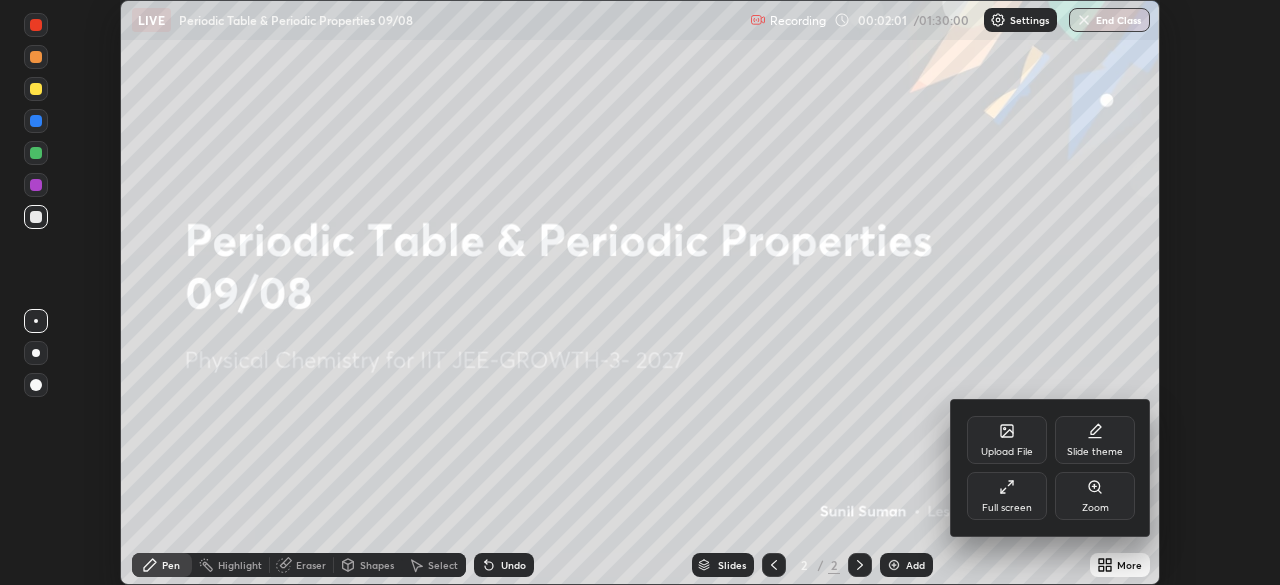 click on "Upload File" at bounding box center [1007, 452] 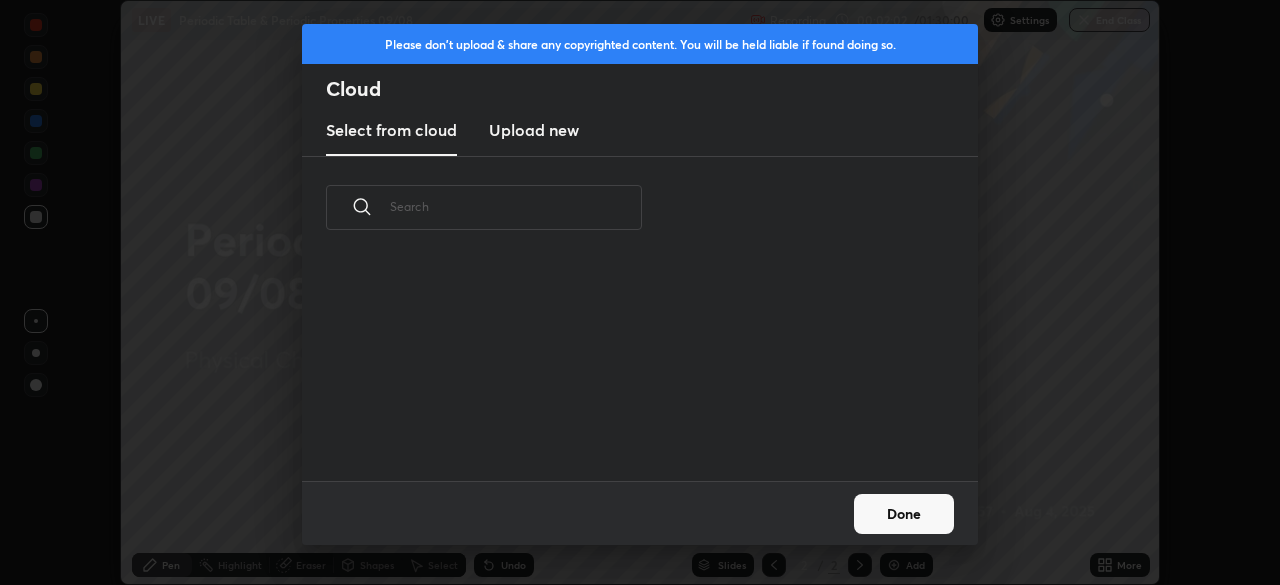 scroll, scrollTop: 7, scrollLeft: 11, axis: both 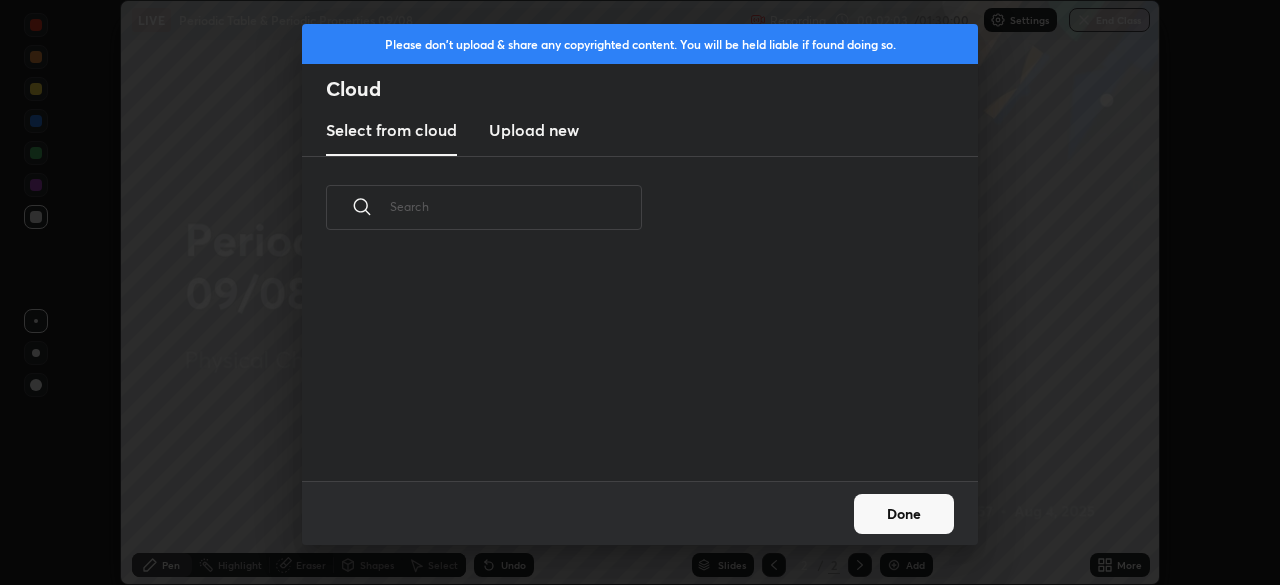 click on "Upload new" at bounding box center (534, 130) 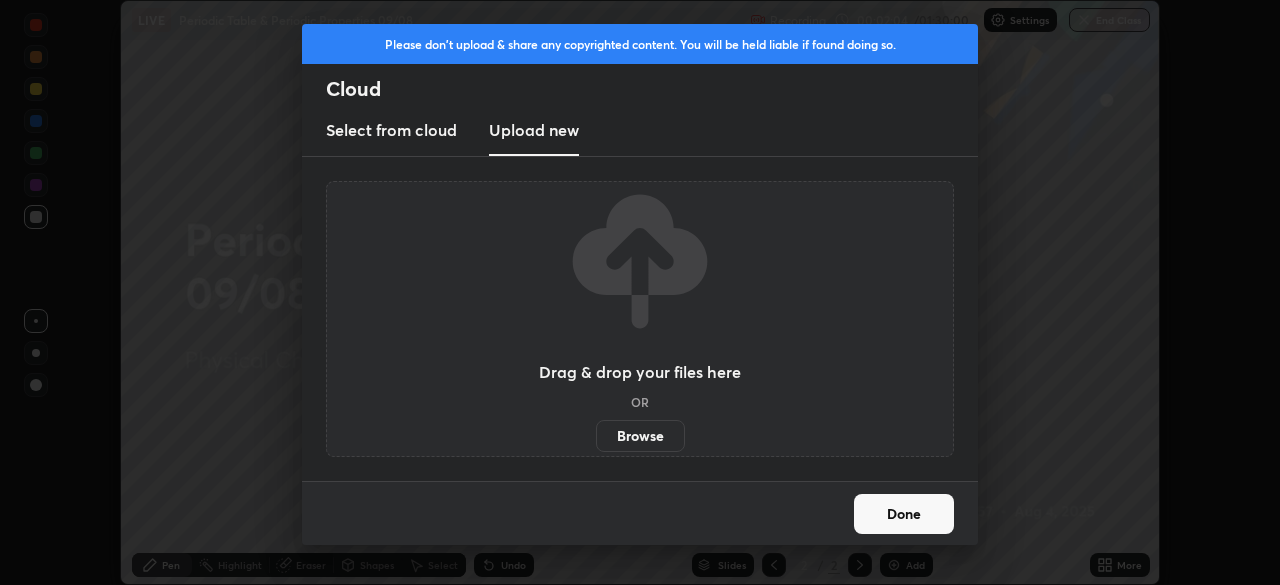 click on "Browse" at bounding box center (640, 436) 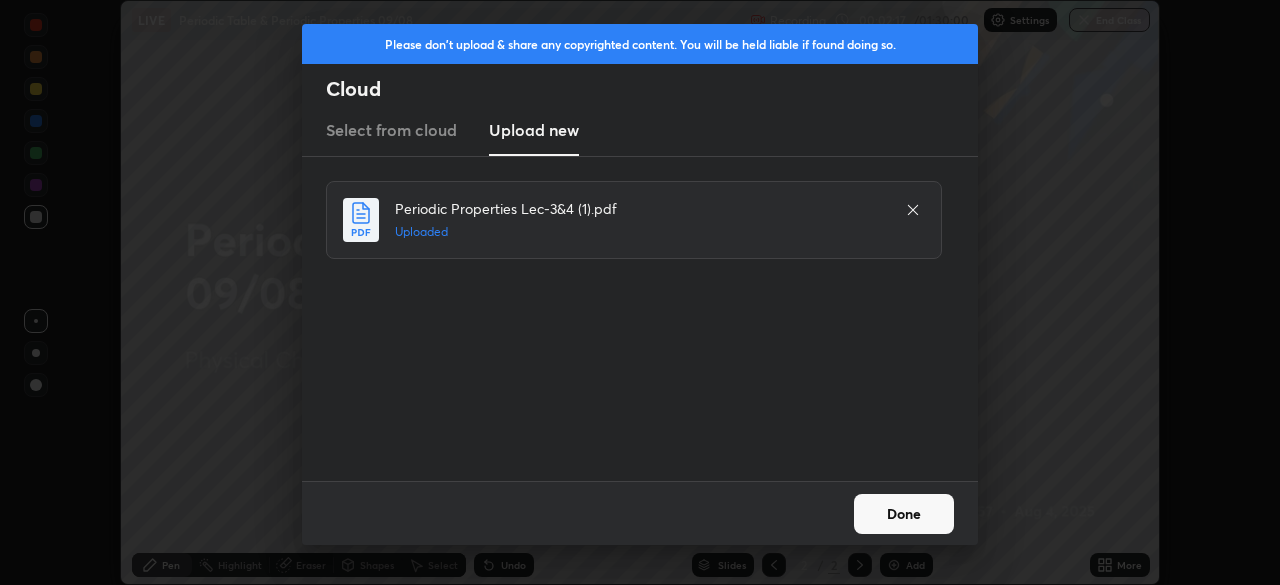 click on "Done" at bounding box center [904, 514] 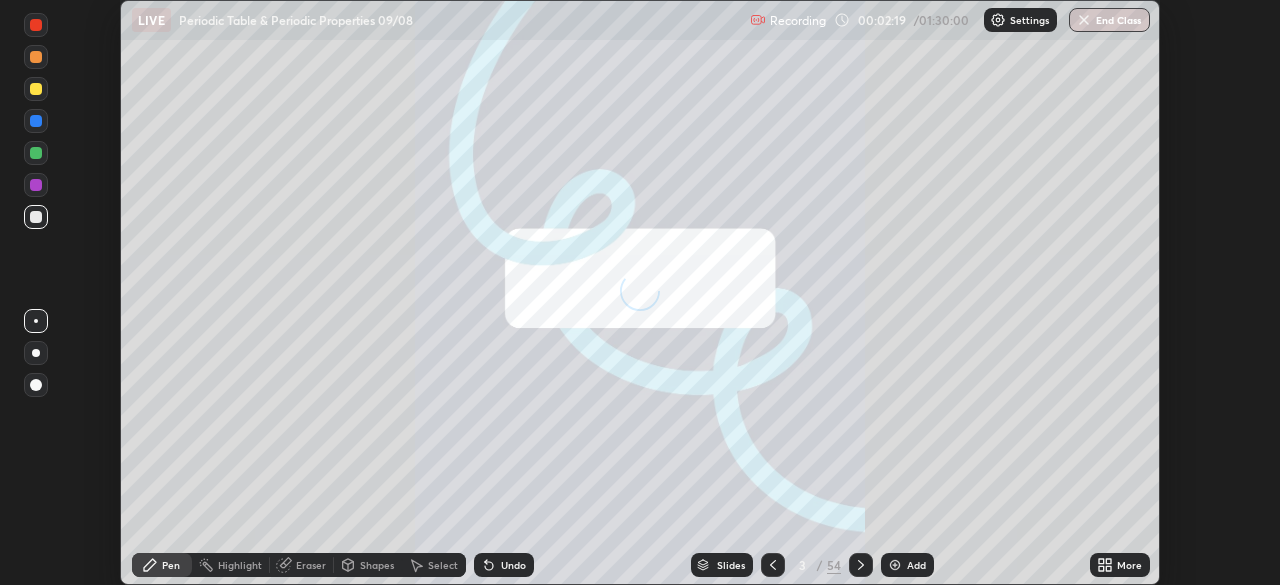 click on "More" at bounding box center [1129, 565] 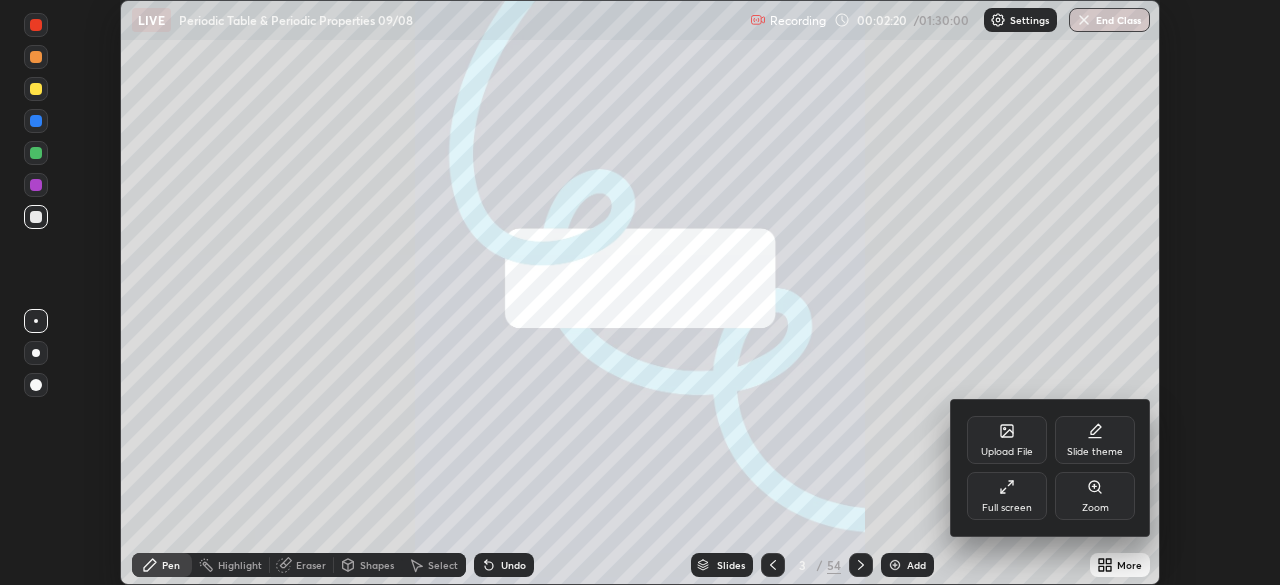 click on "Full screen" at bounding box center (1007, 496) 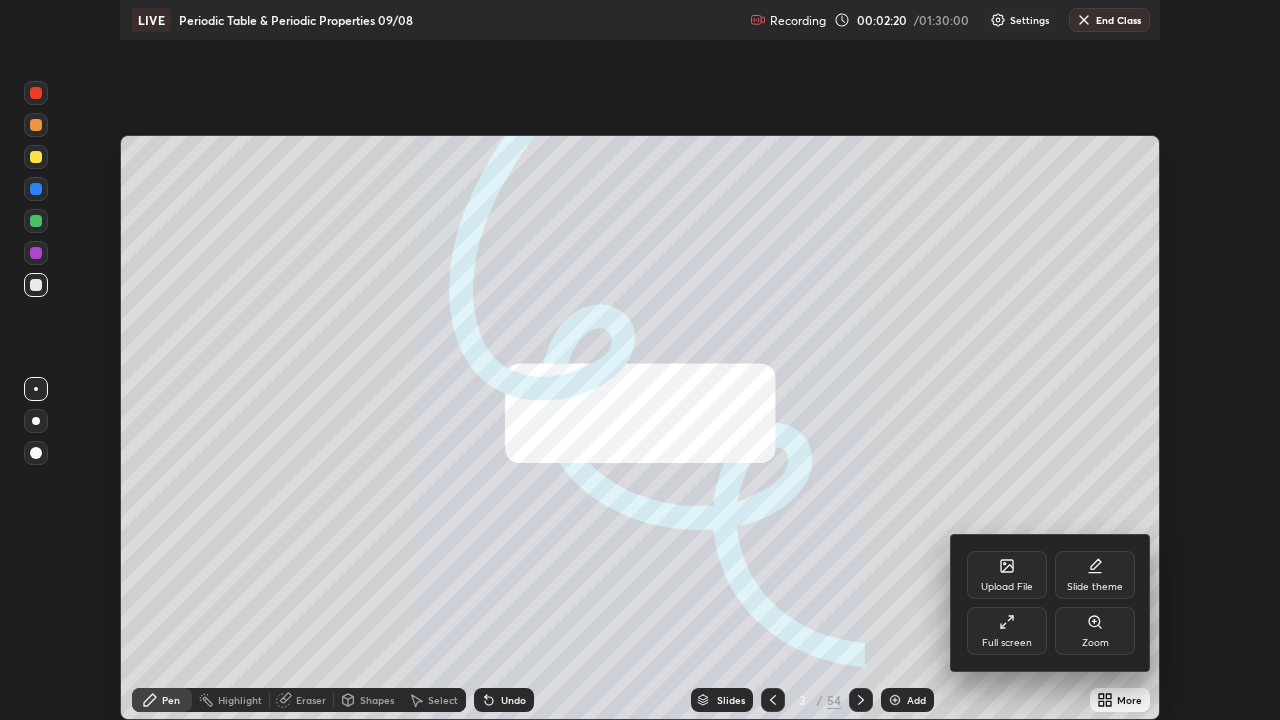 scroll, scrollTop: 99280, scrollLeft: 98720, axis: both 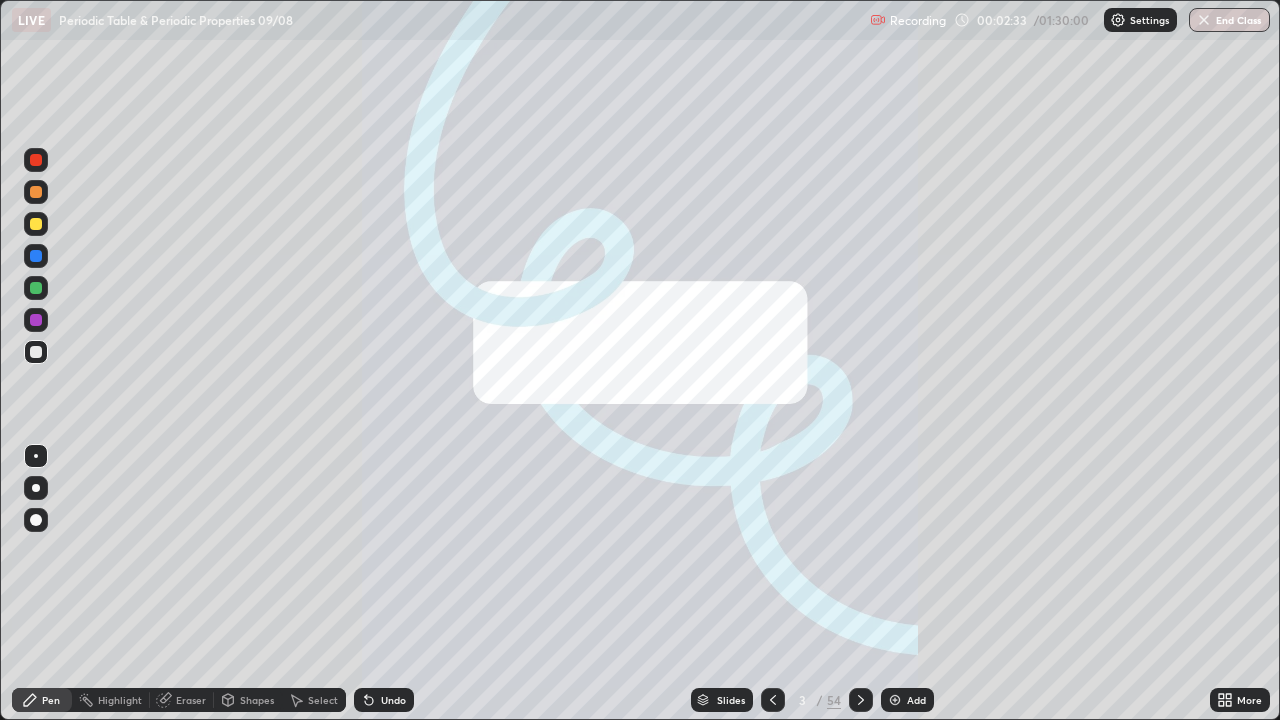 click at bounding box center (895, 700) 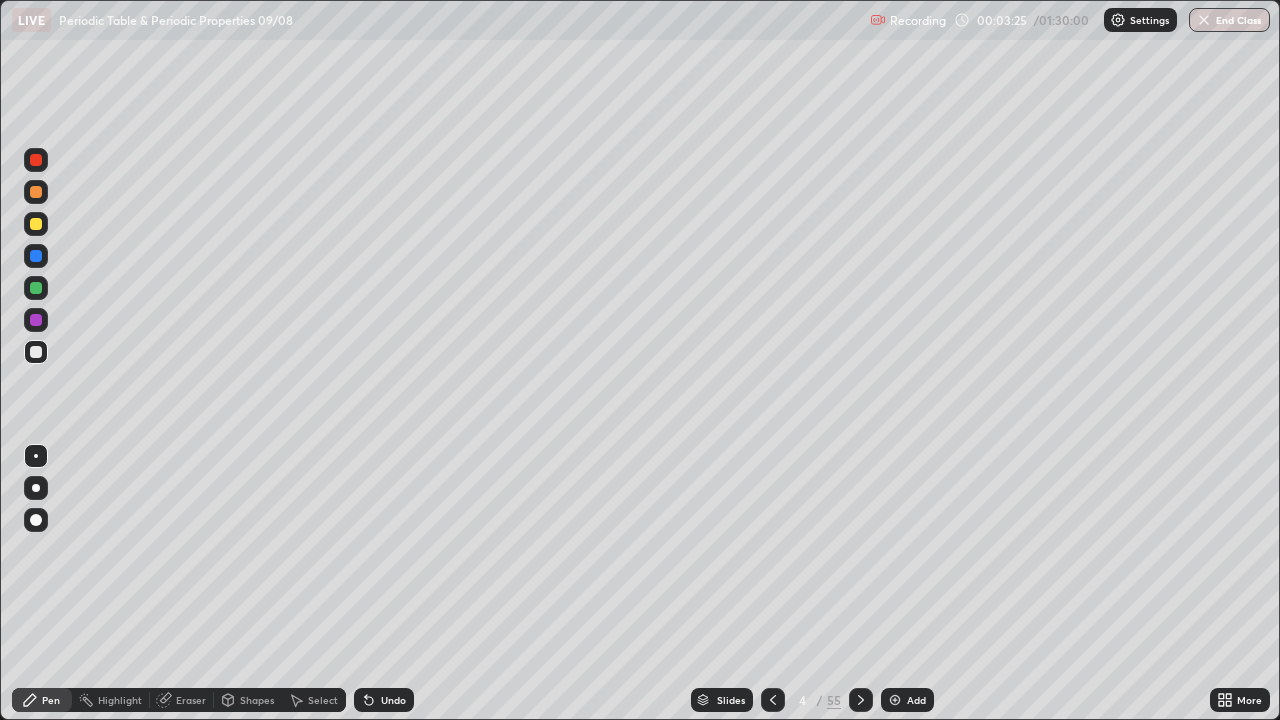 click at bounding box center (36, 224) 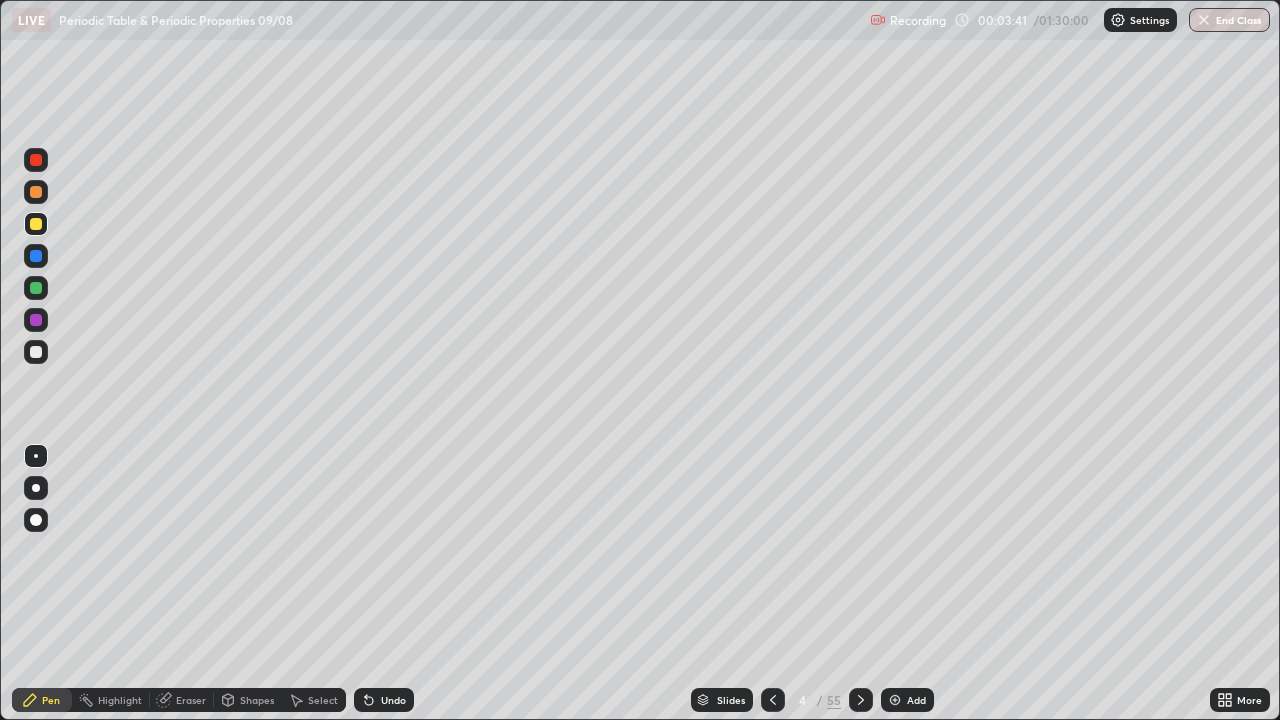 click at bounding box center [36, 352] 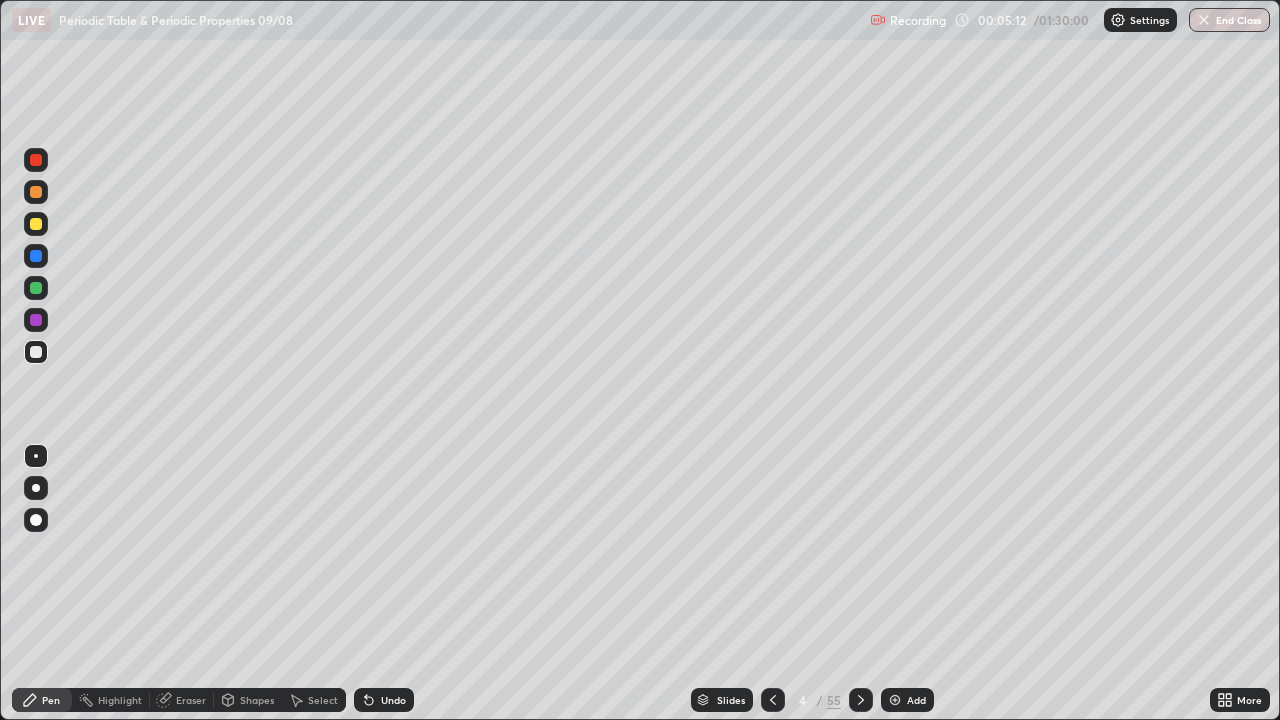 click on "Undo" at bounding box center (384, 700) 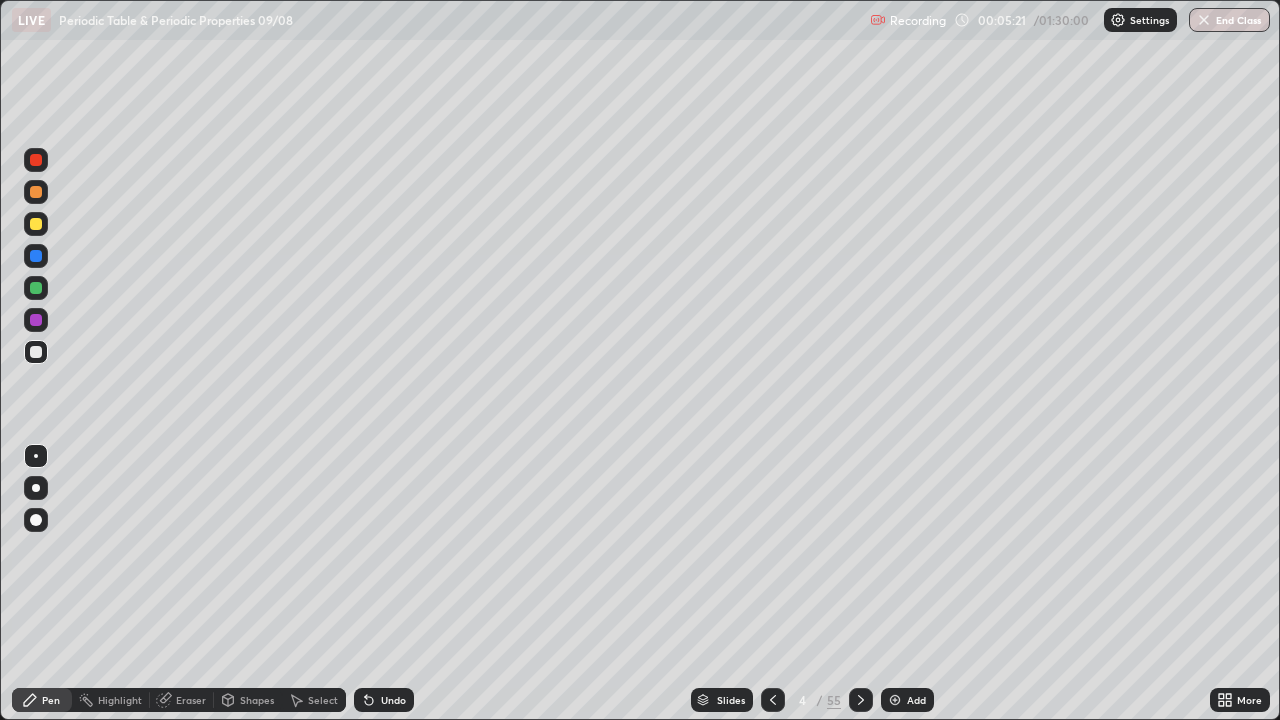 click at bounding box center (36, 224) 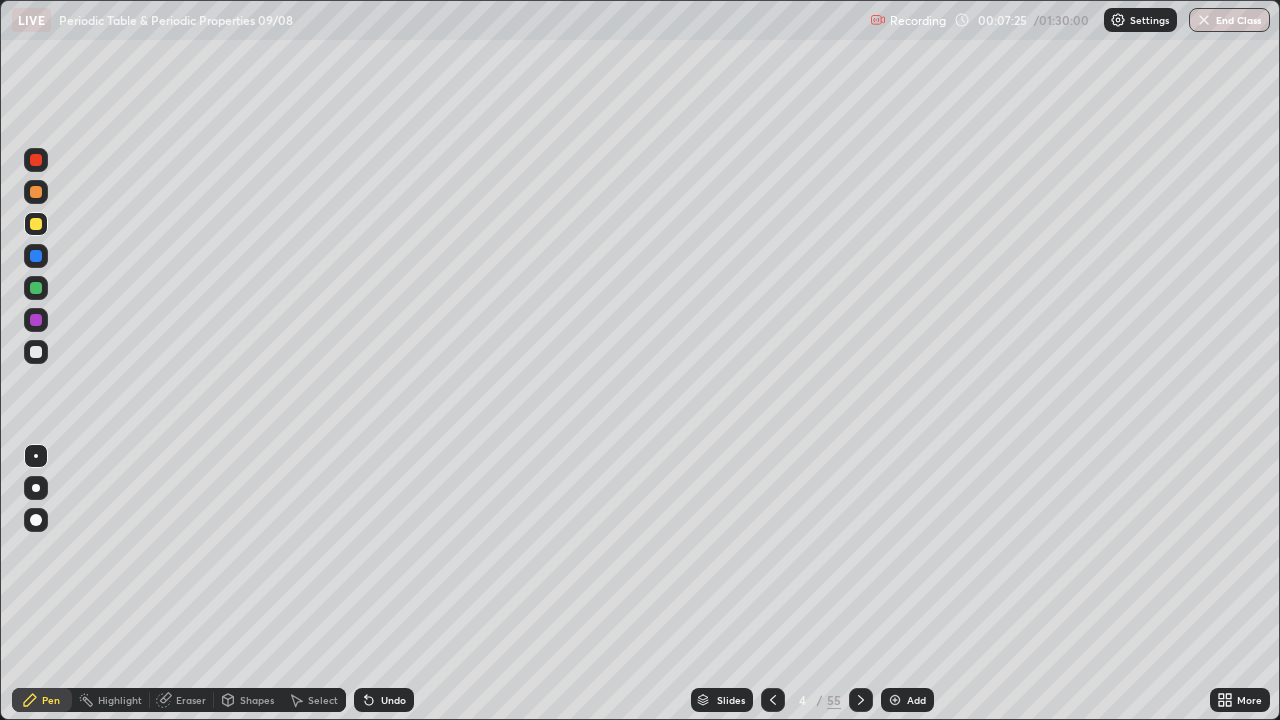 click on "/" at bounding box center [820, 700] 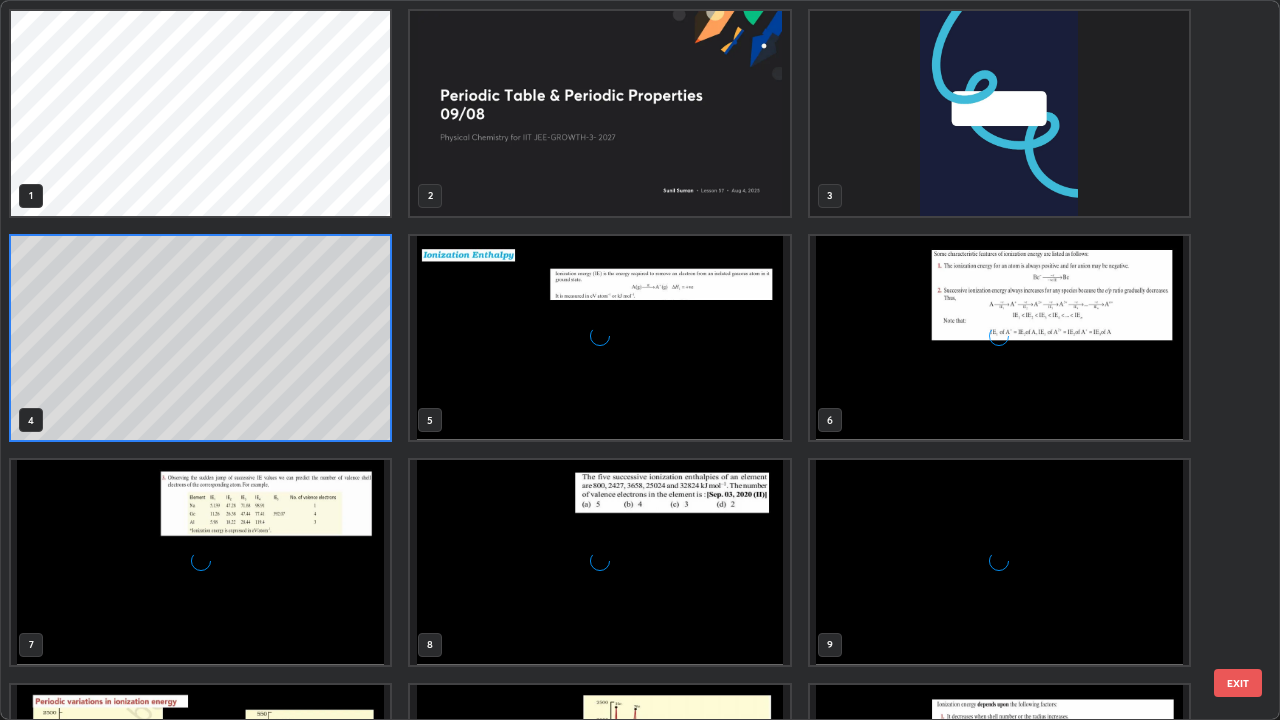 scroll, scrollTop: 7, scrollLeft: 11, axis: both 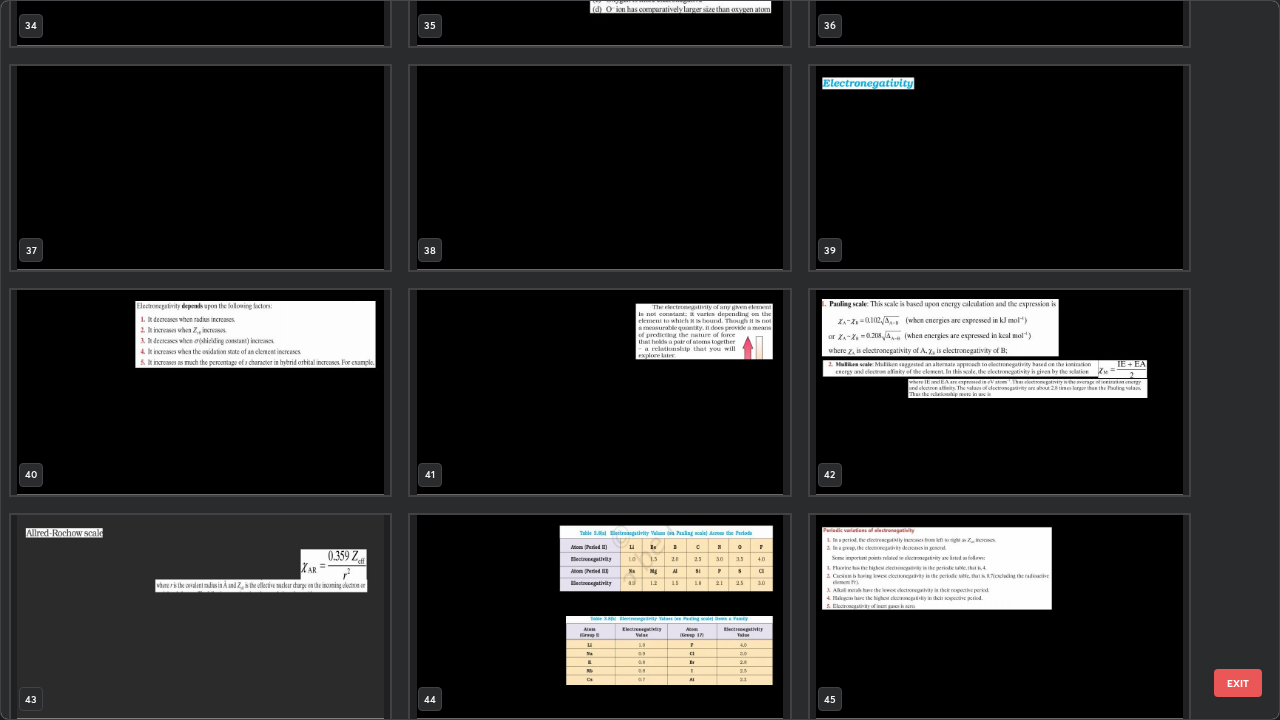 click at bounding box center [200, 392] 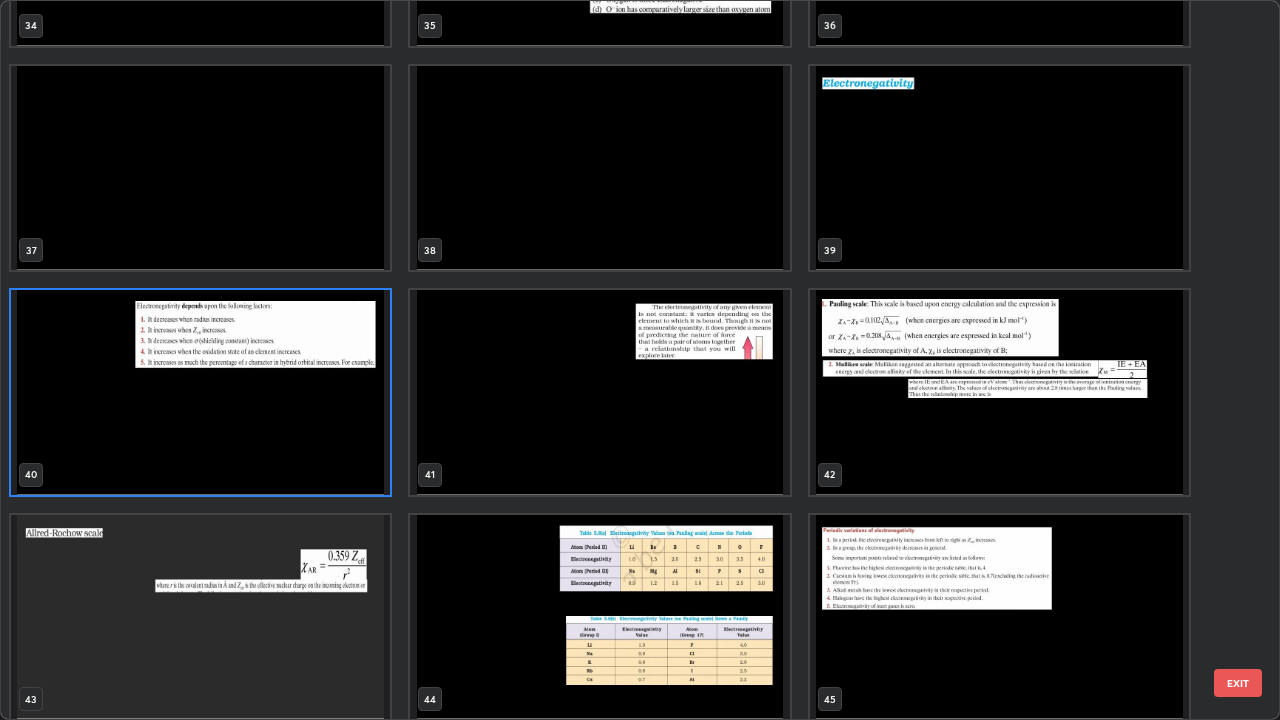 click at bounding box center [200, 392] 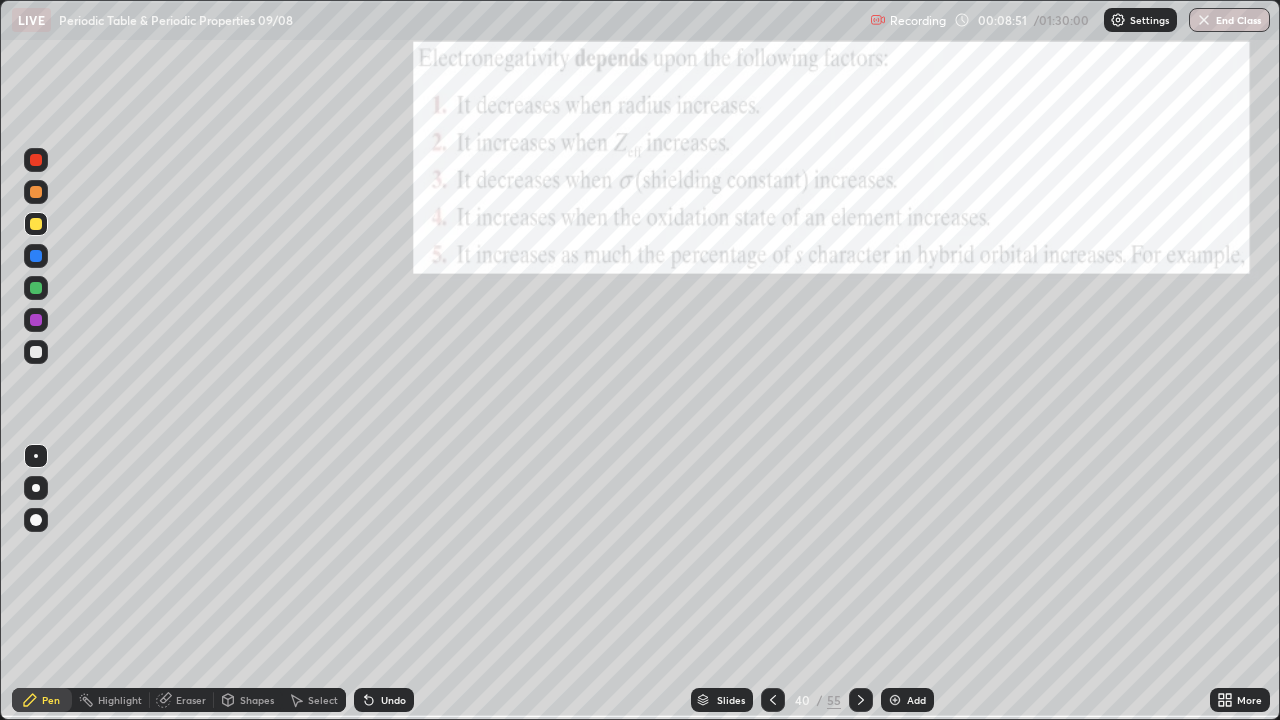 click 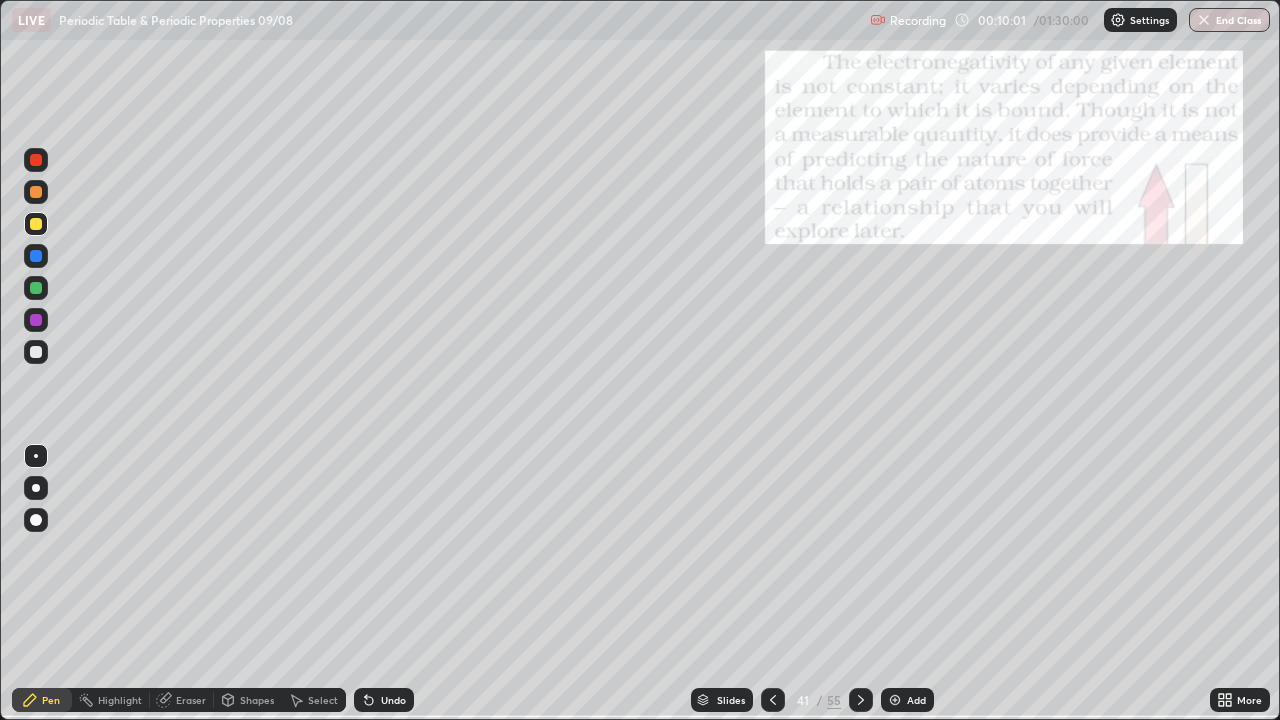 click at bounding box center [36, 352] 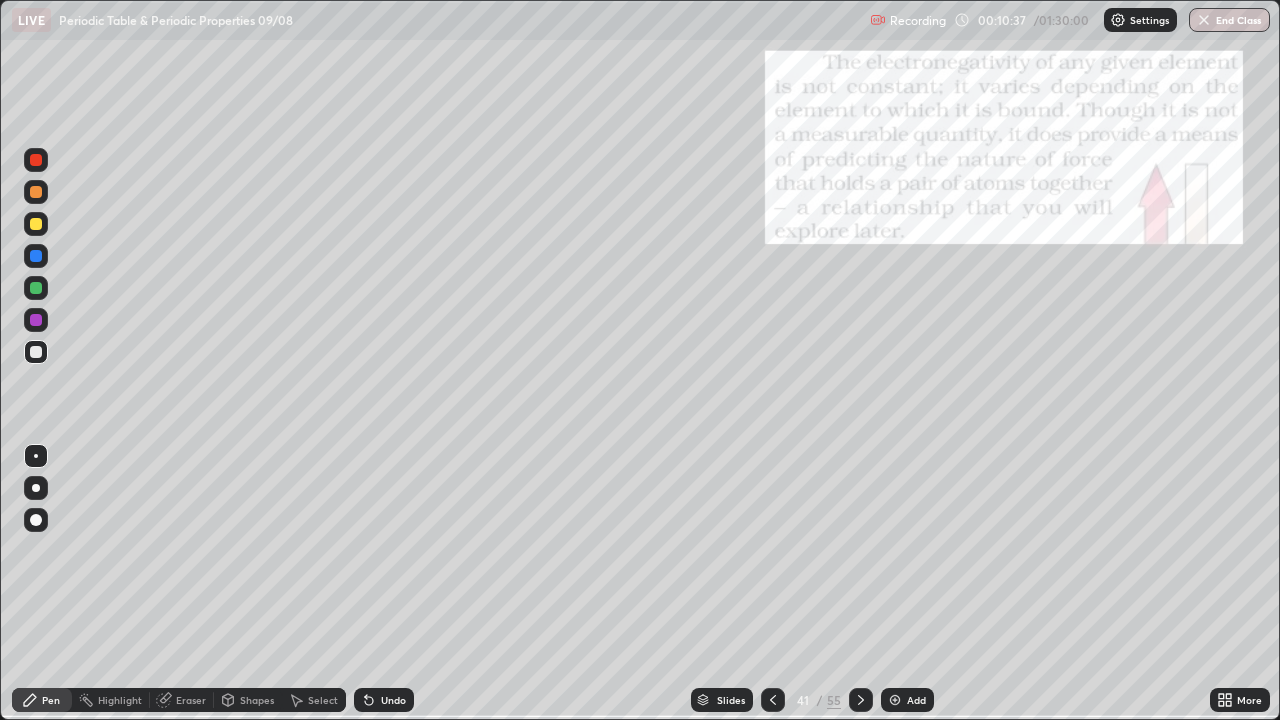 click 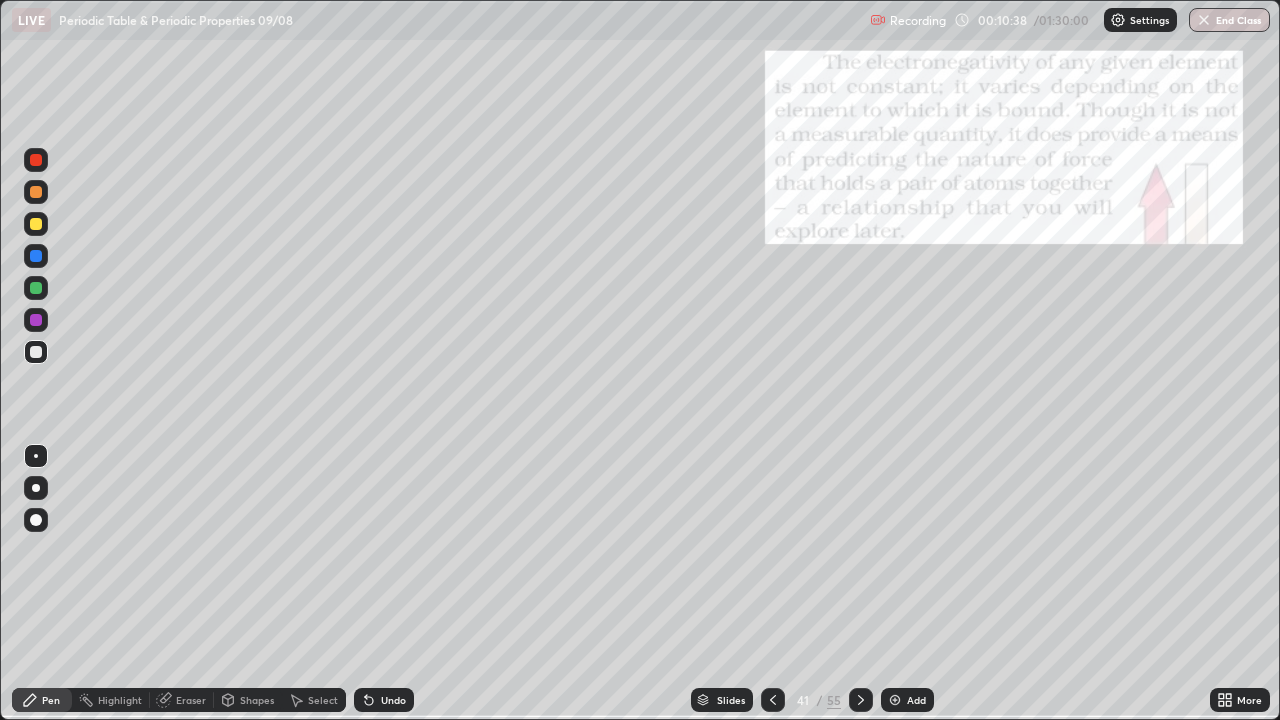 click 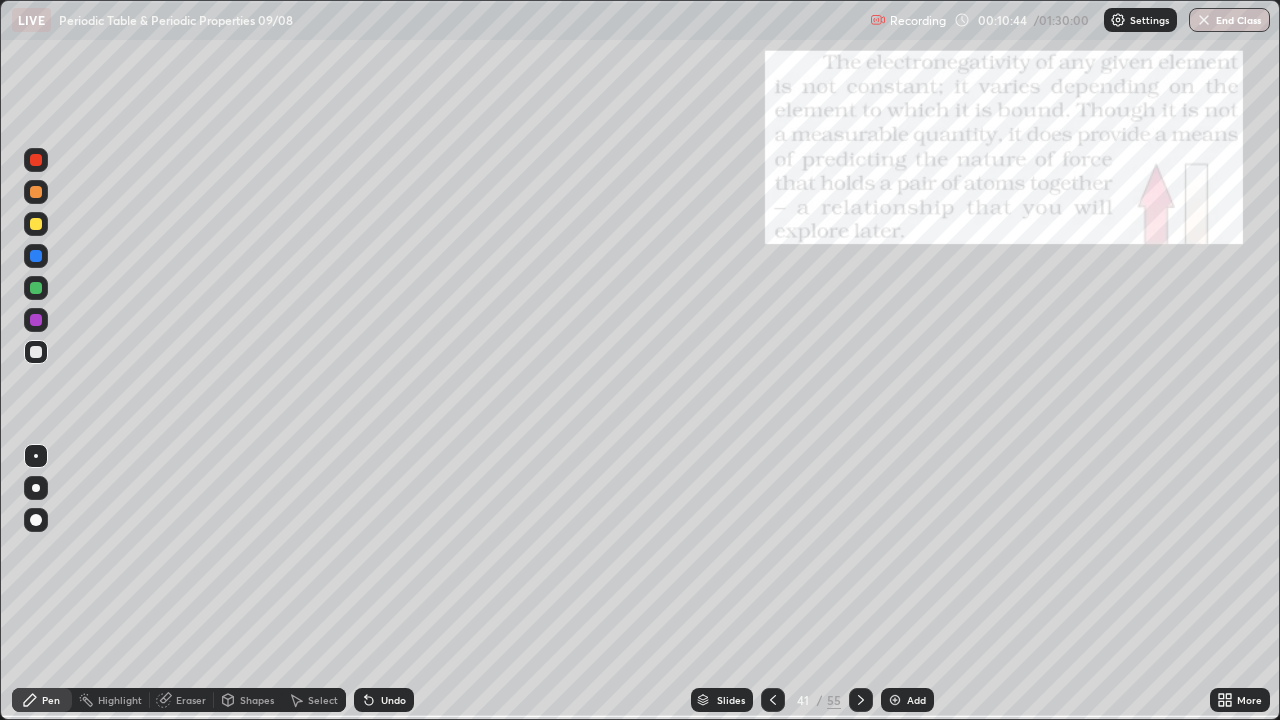 click 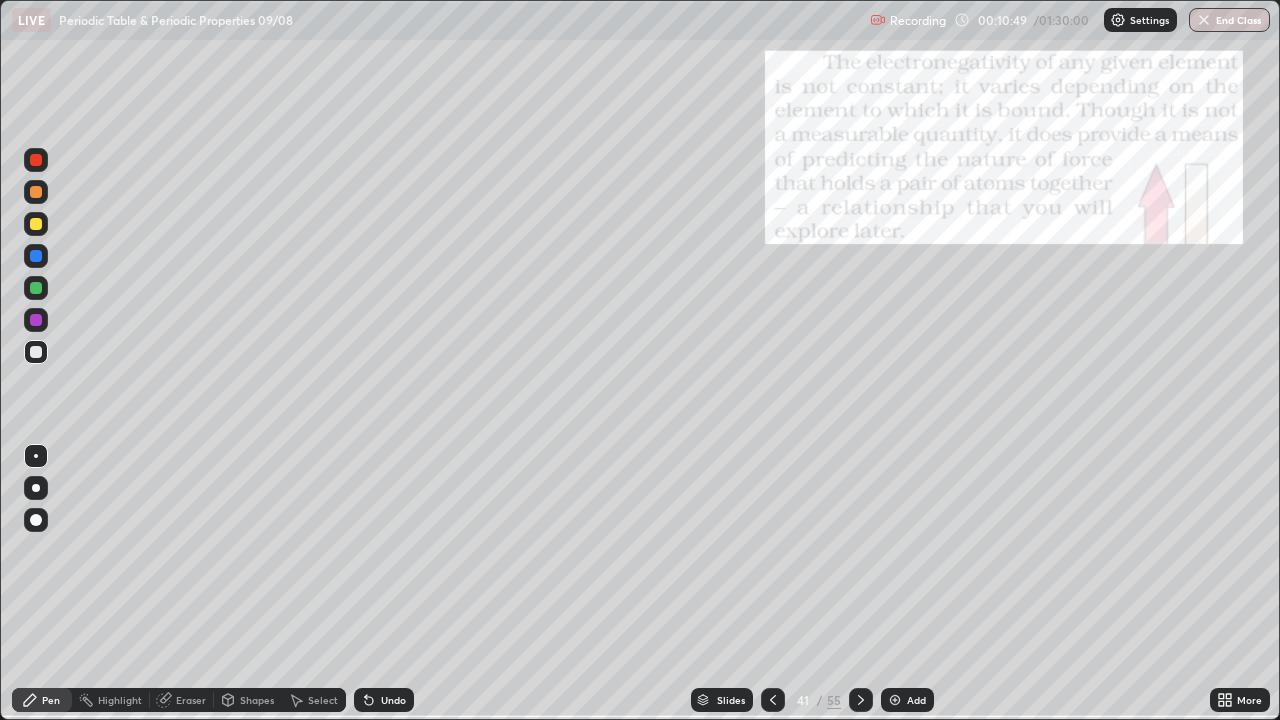 click at bounding box center (36, 192) 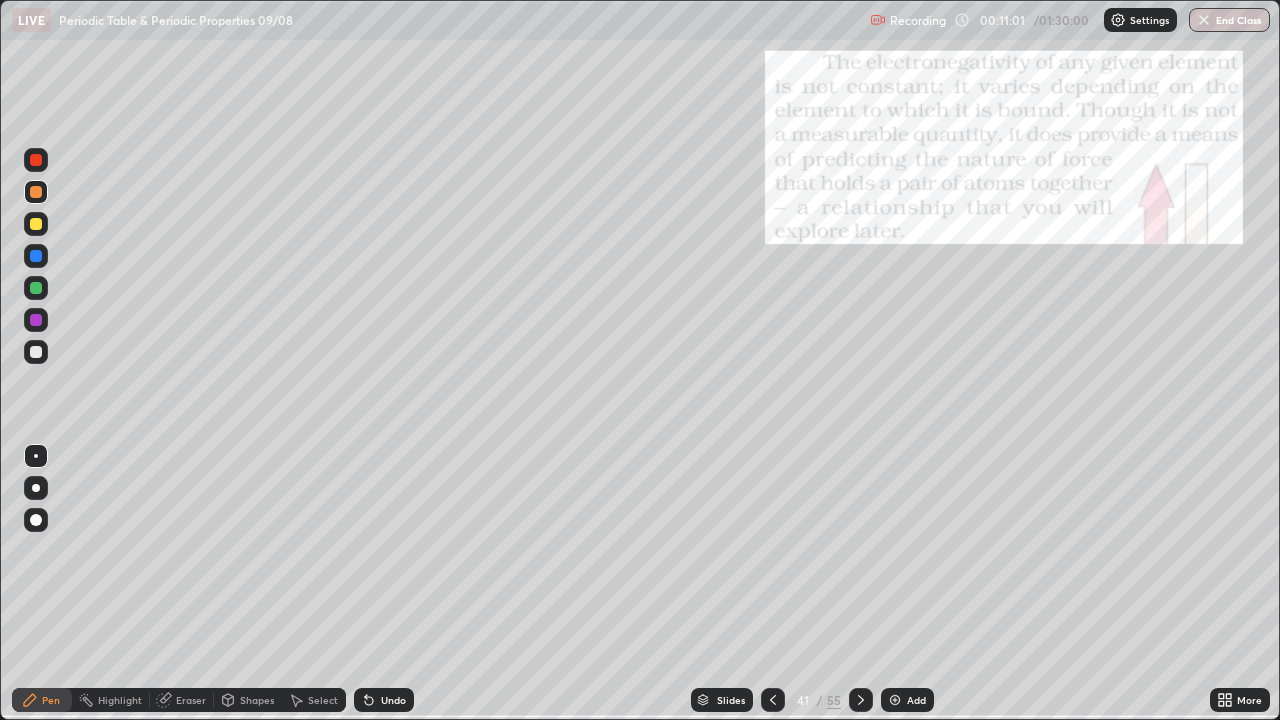 click at bounding box center [36, 352] 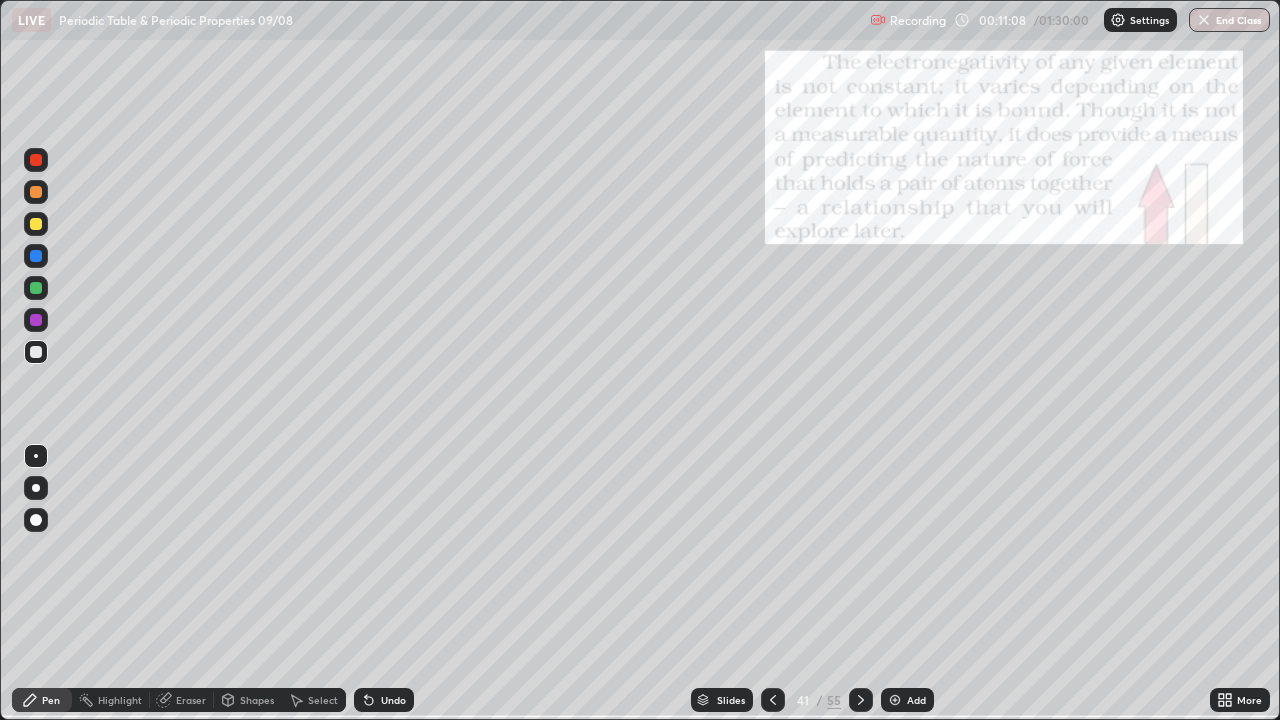 click at bounding box center (36, 224) 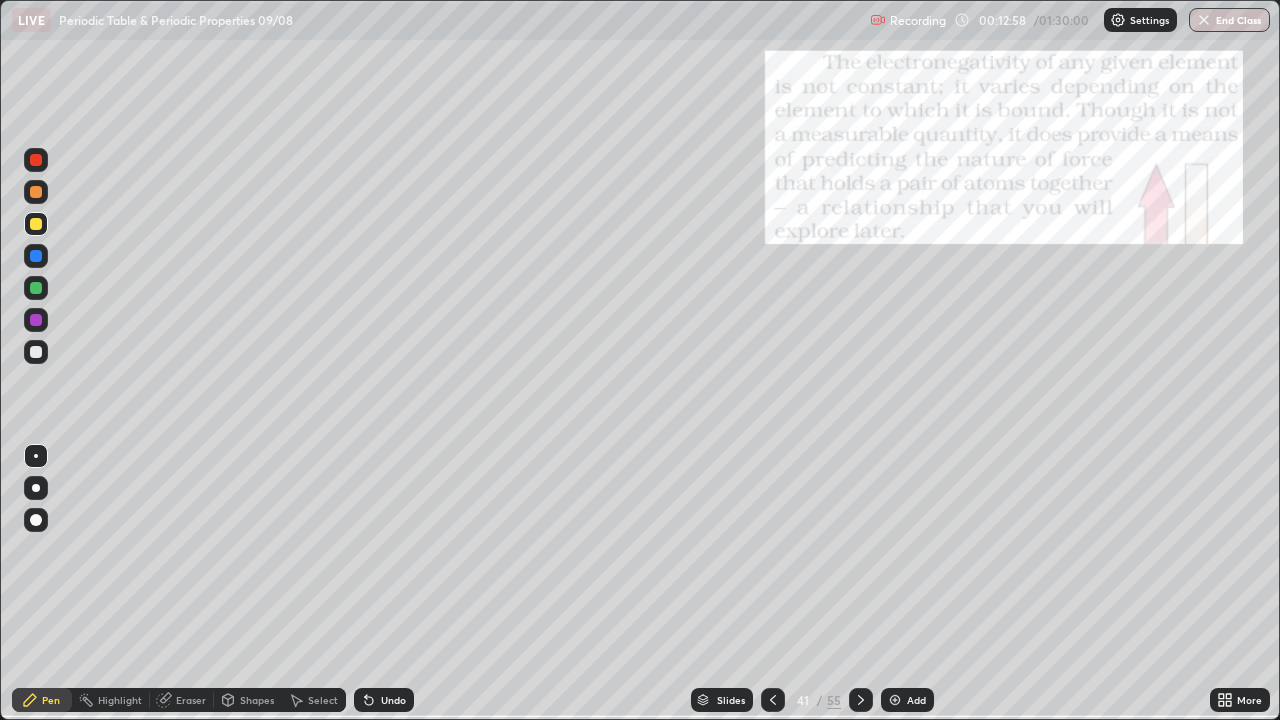 click at bounding box center (36, 320) 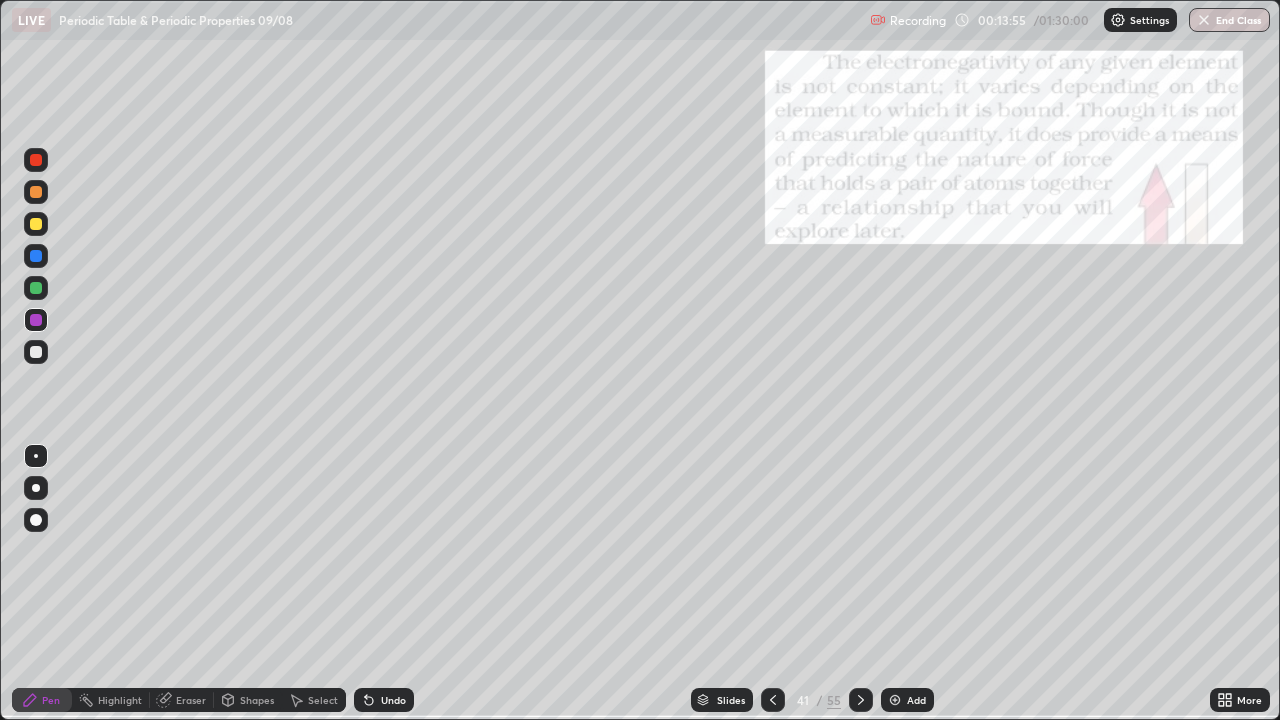 click 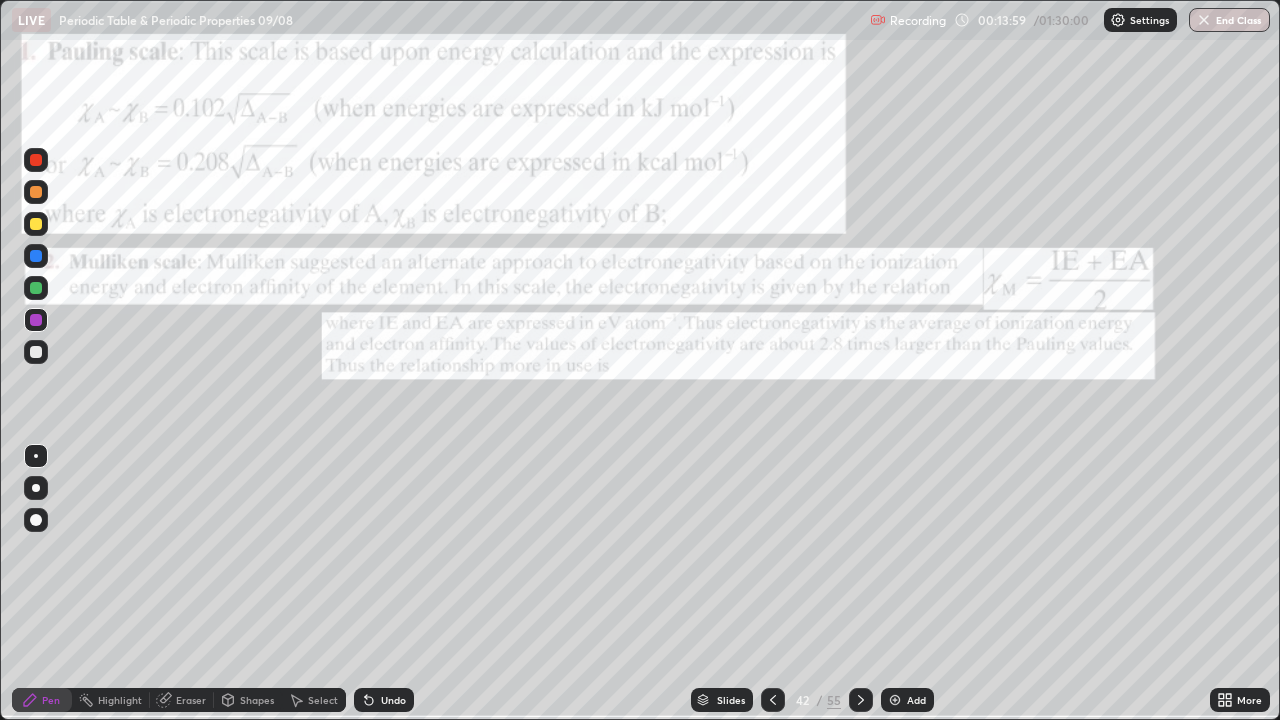 click 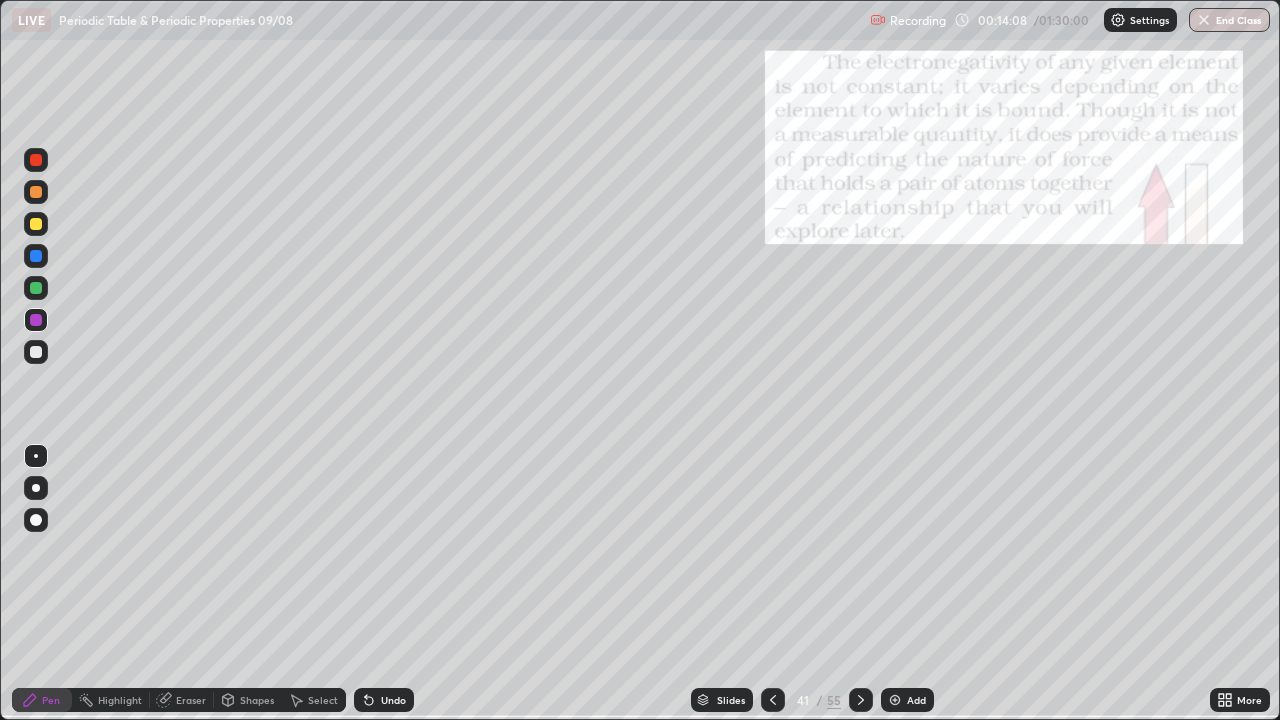click on "/" at bounding box center [820, 700] 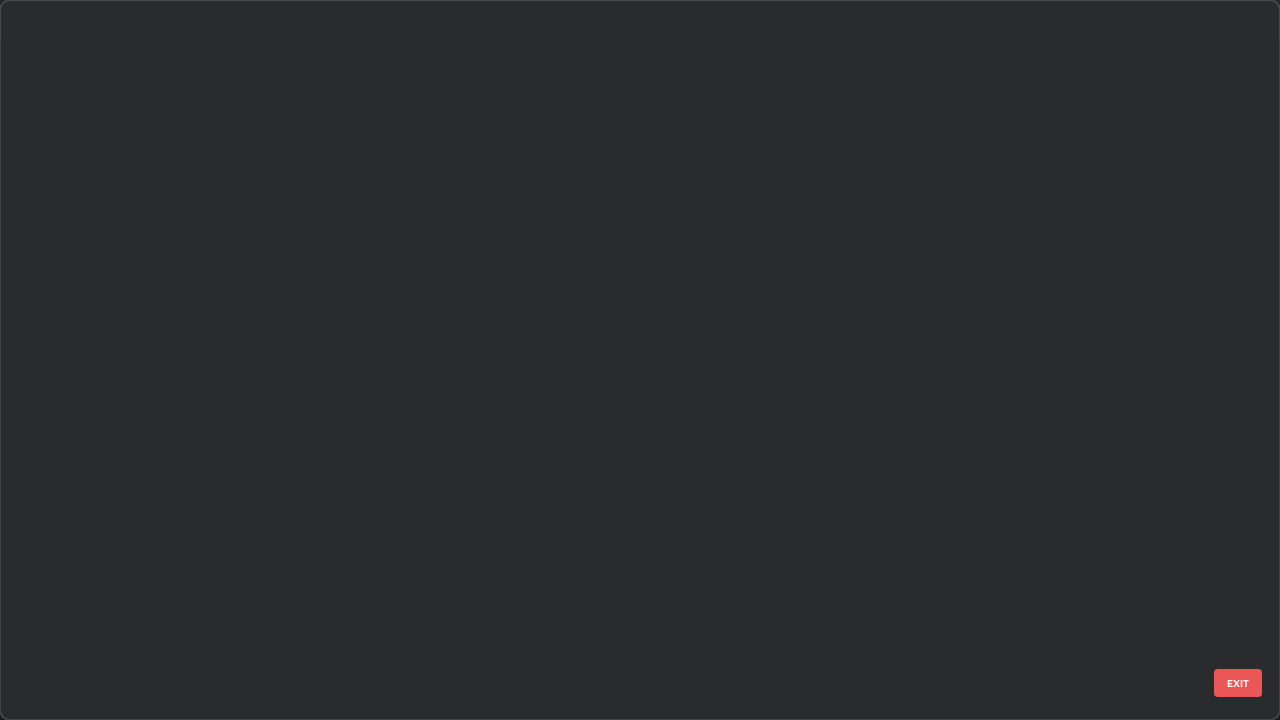 scroll, scrollTop: 2426, scrollLeft: 0, axis: vertical 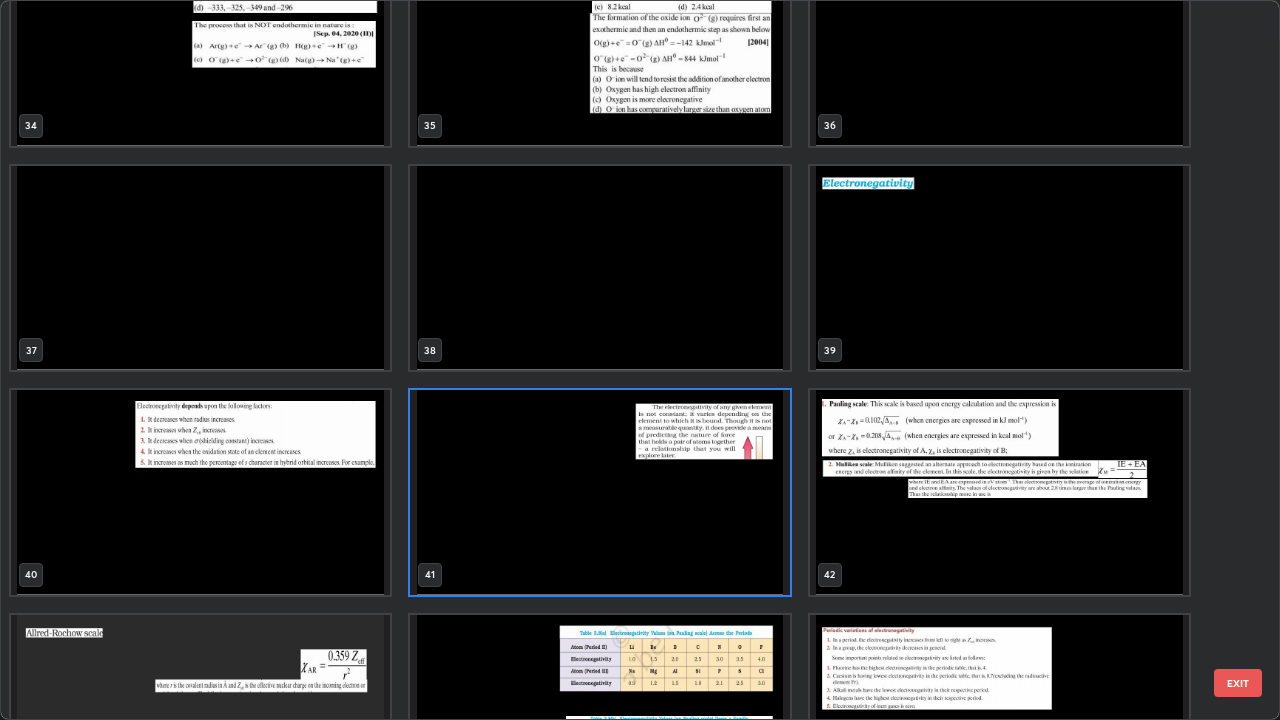 click at bounding box center [599, 492] 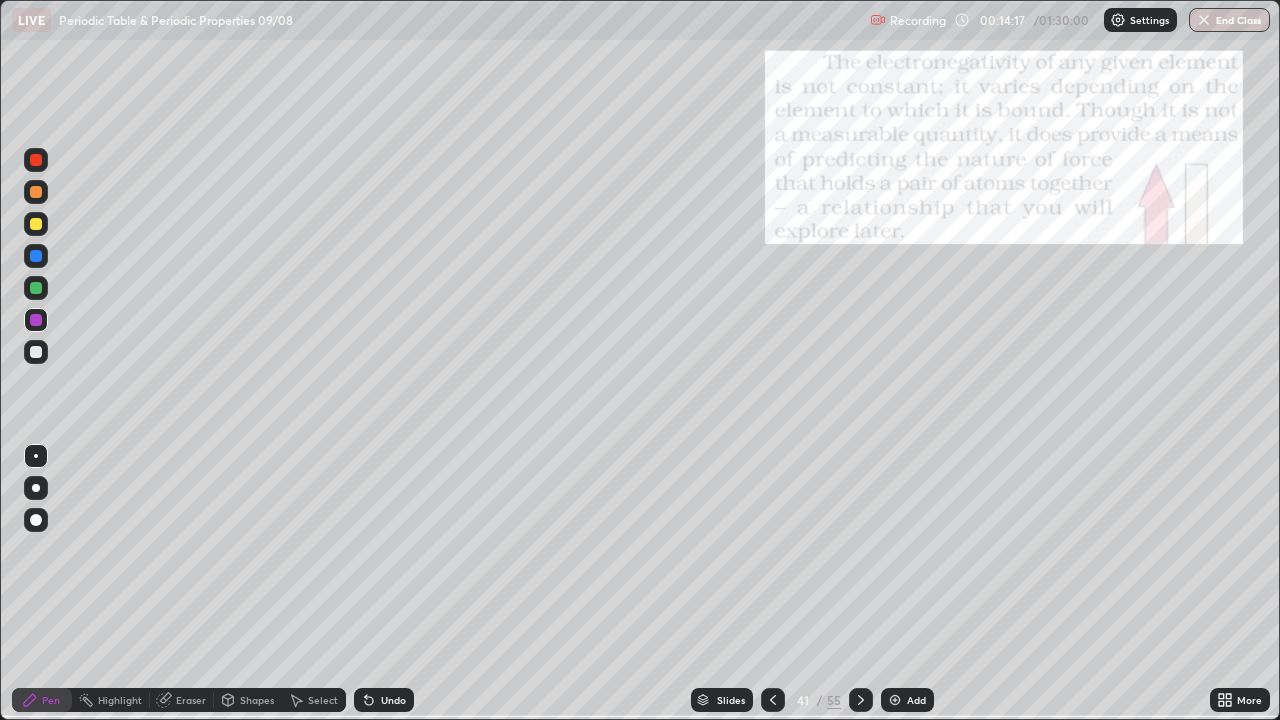 scroll, scrollTop: 0, scrollLeft: 0, axis: both 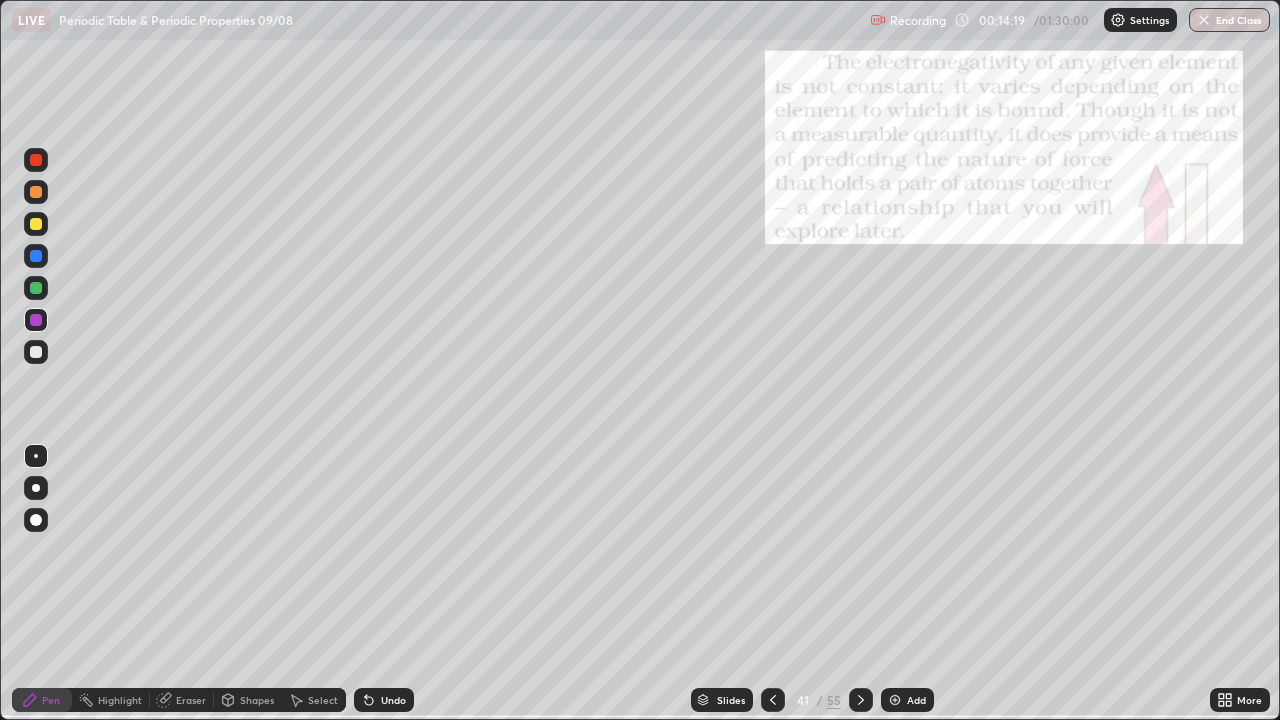 click at bounding box center [36, 352] 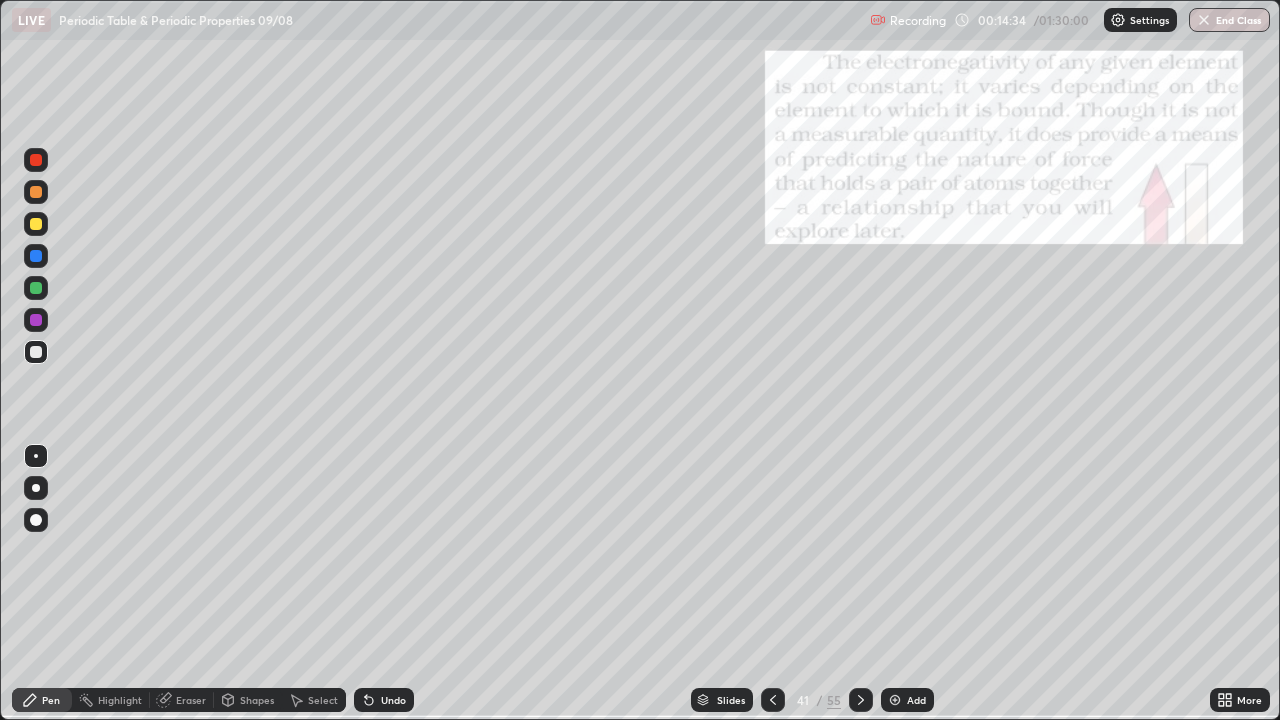 click on "Undo" at bounding box center [384, 700] 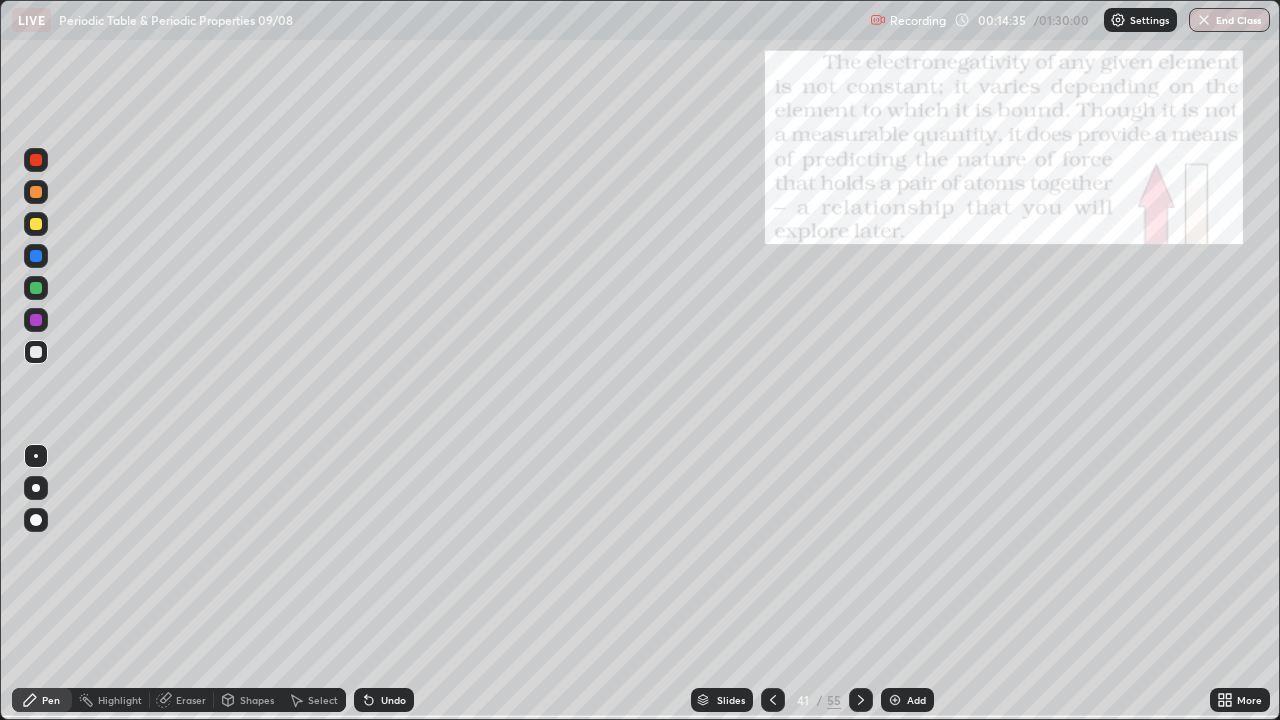 click on "Undo" at bounding box center (384, 700) 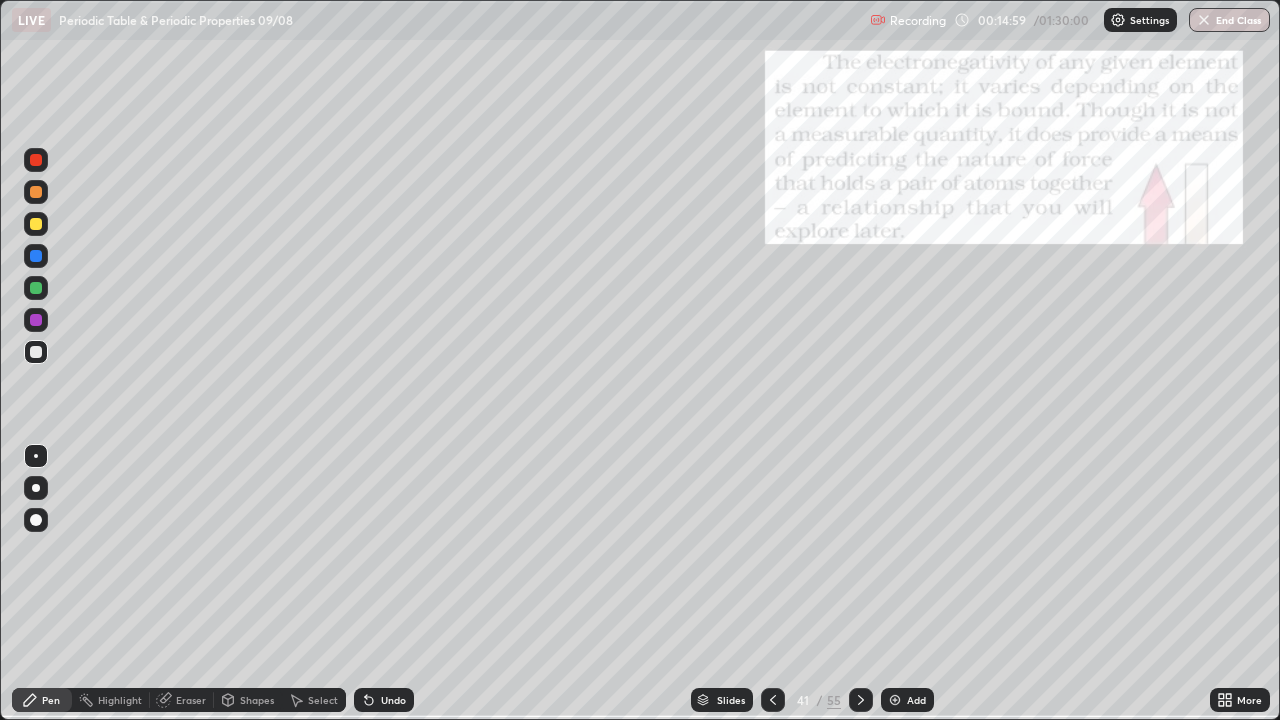 click on "41" at bounding box center (803, 700) 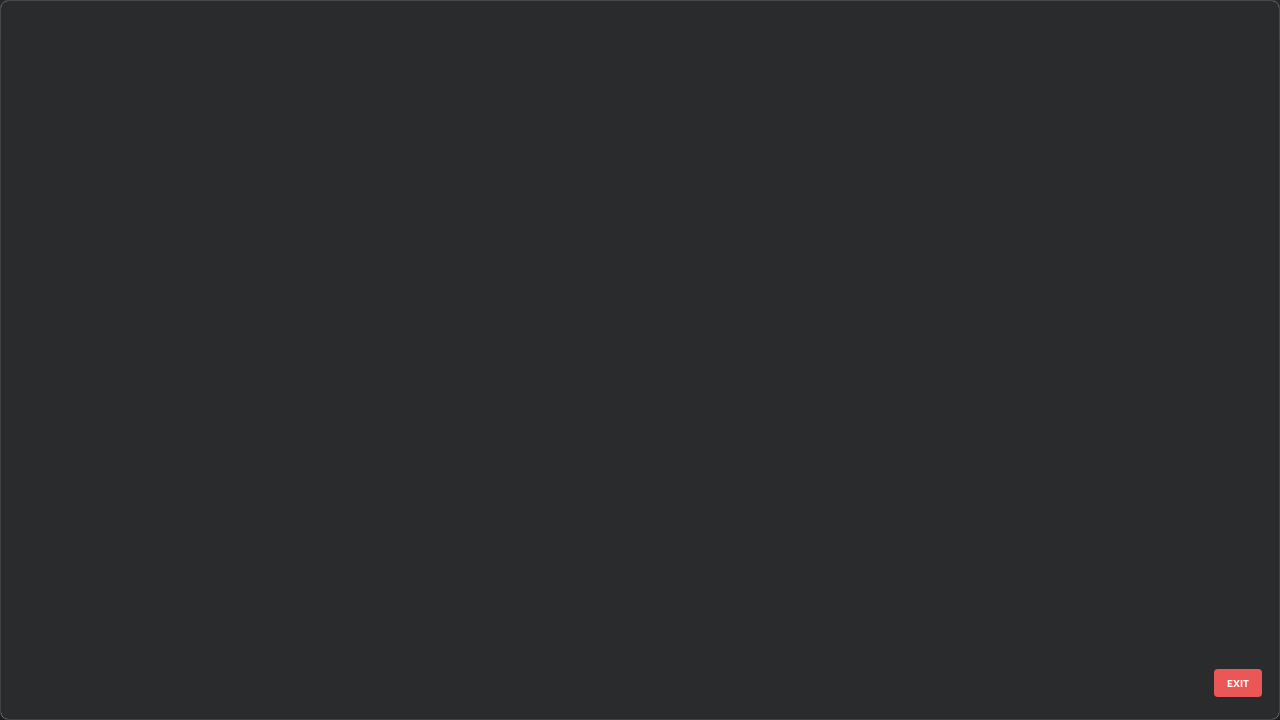 scroll, scrollTop: 2426, scrollLeft: 0, axis: vertical 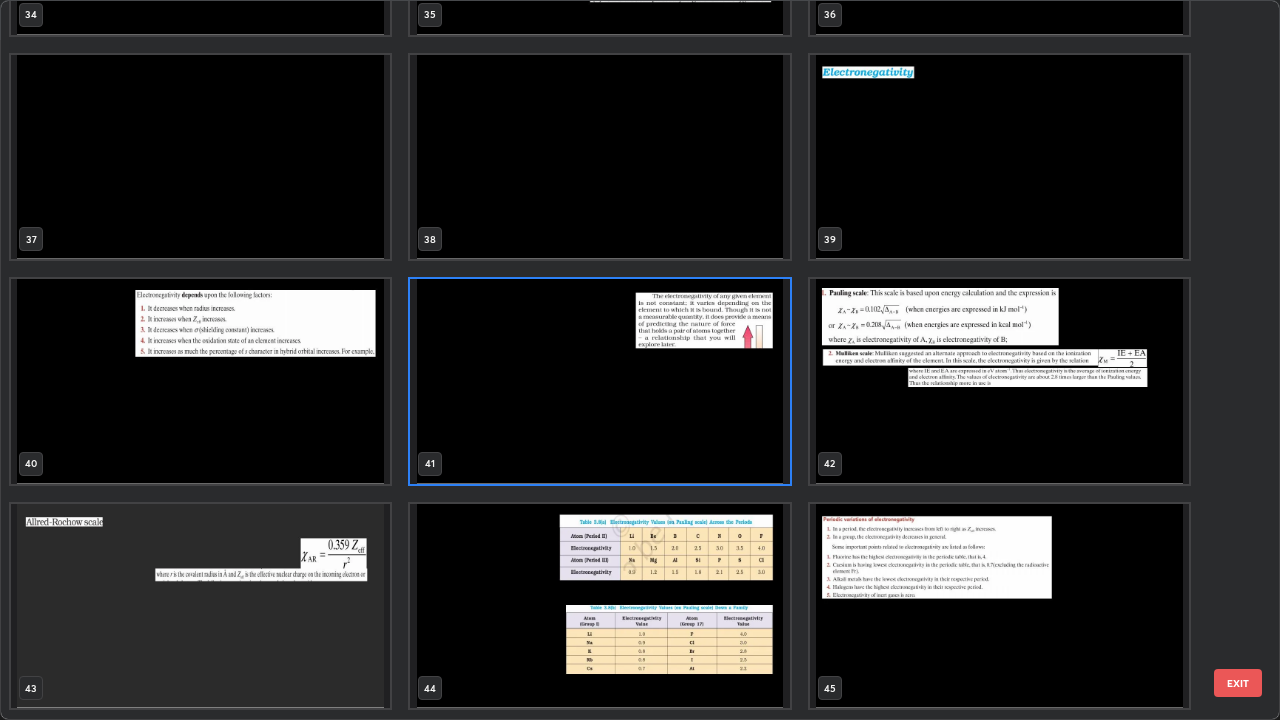 click at bounding box center (200, 606) 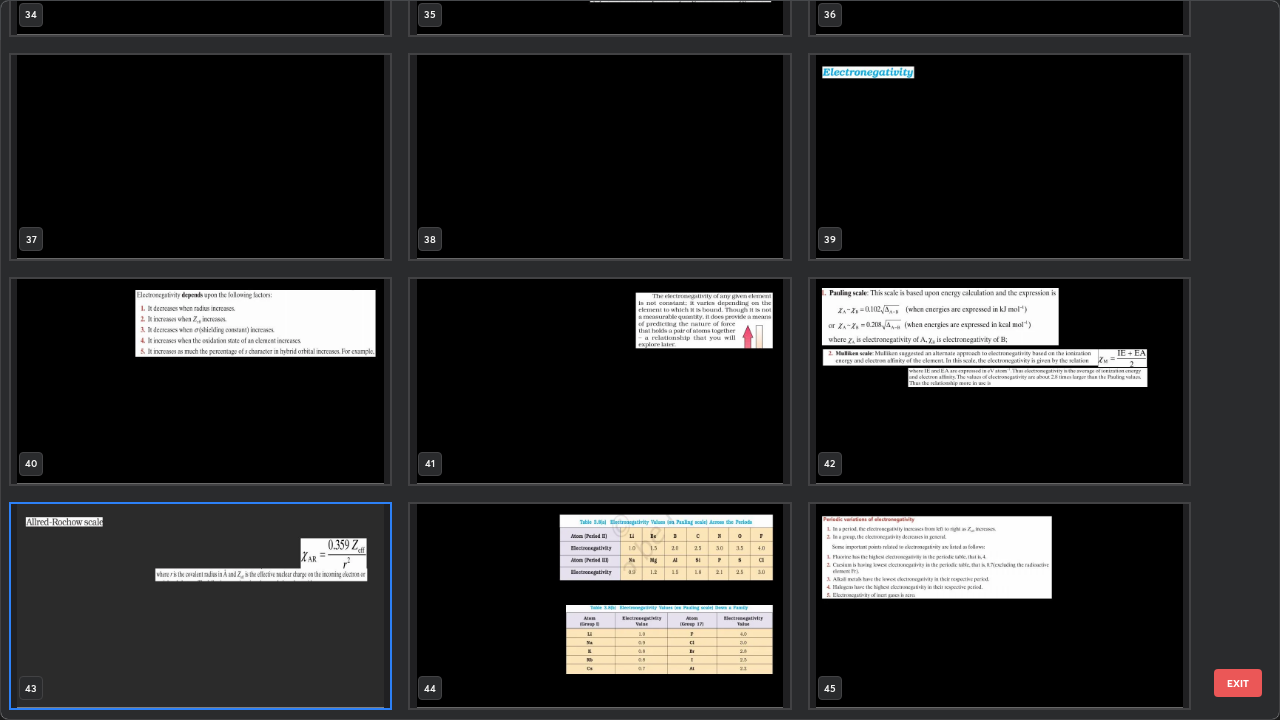 click at bounding box center (200, 606) 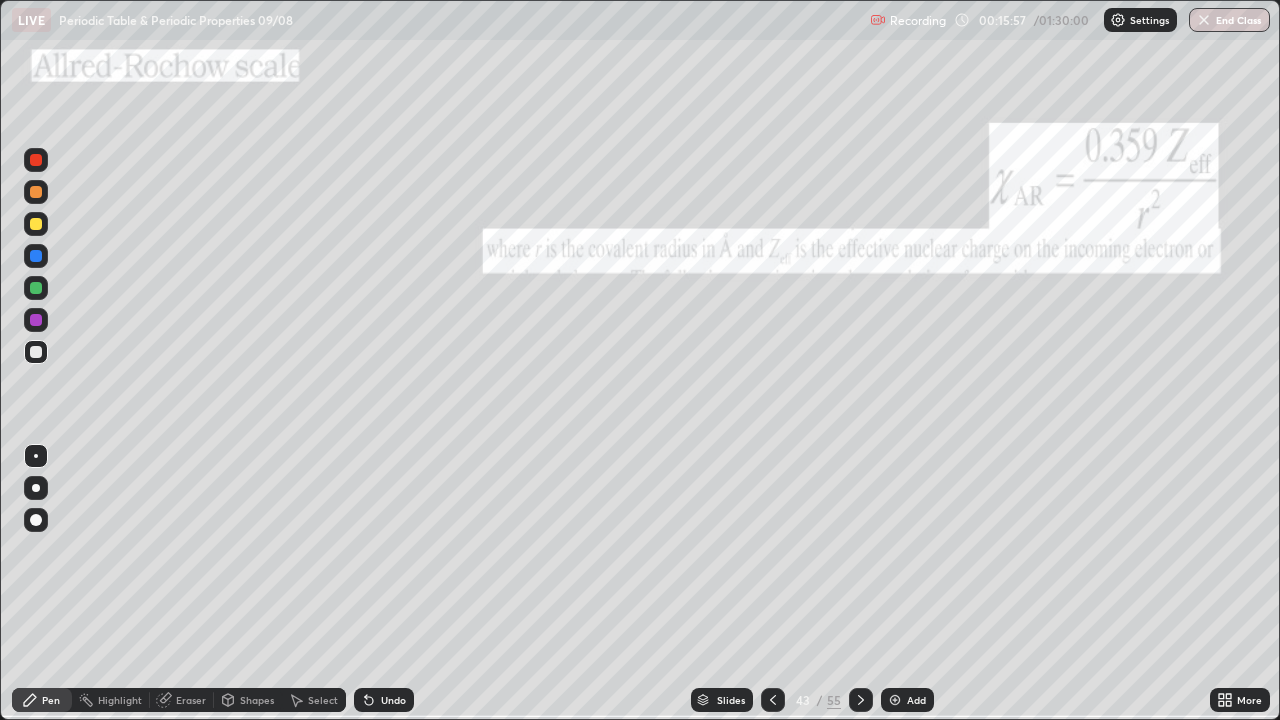 click on "/" at bounding box center (820, 700) 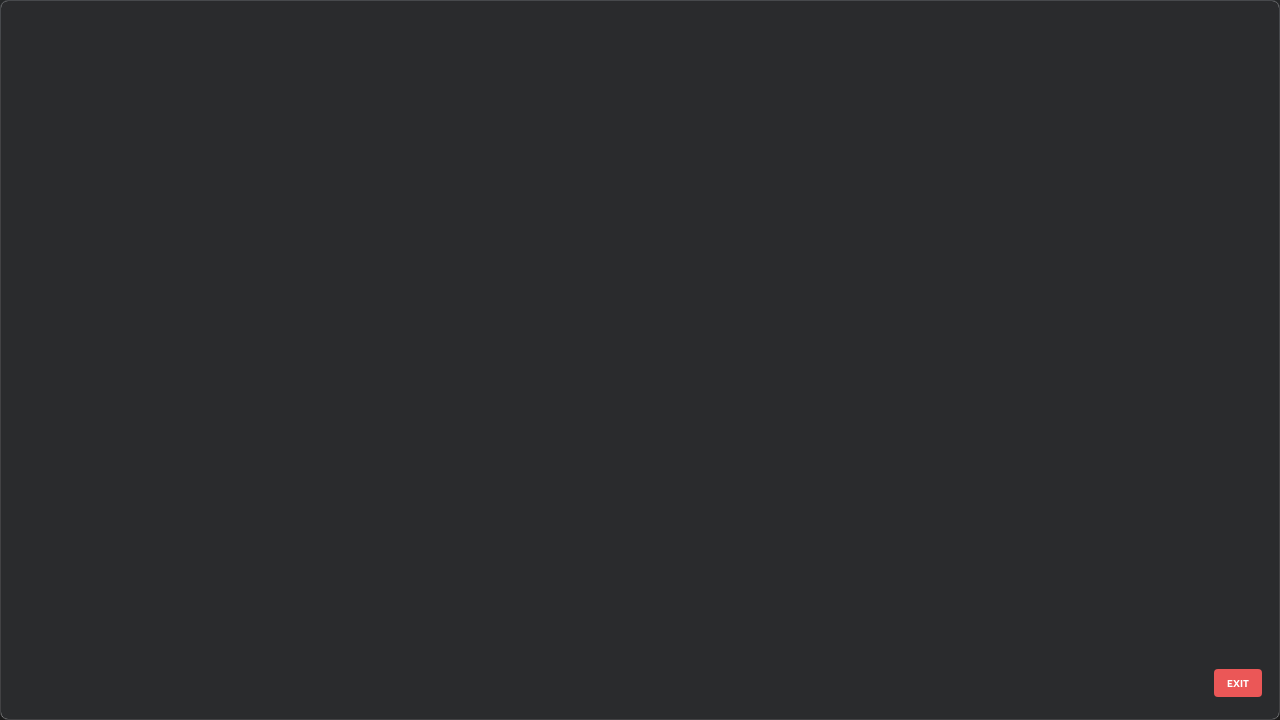 scroll, scrollTop: 2651, scrollLeft: 0, axis: vertical 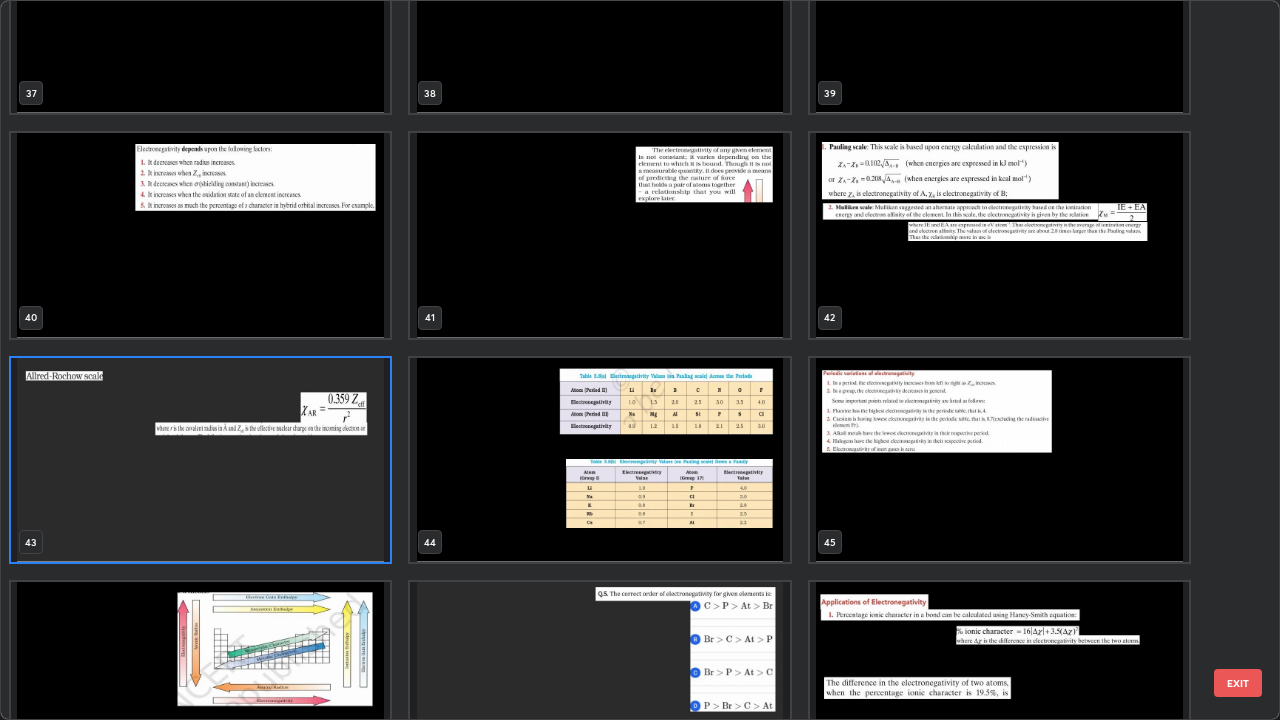 click at bounding box center (999, 235) 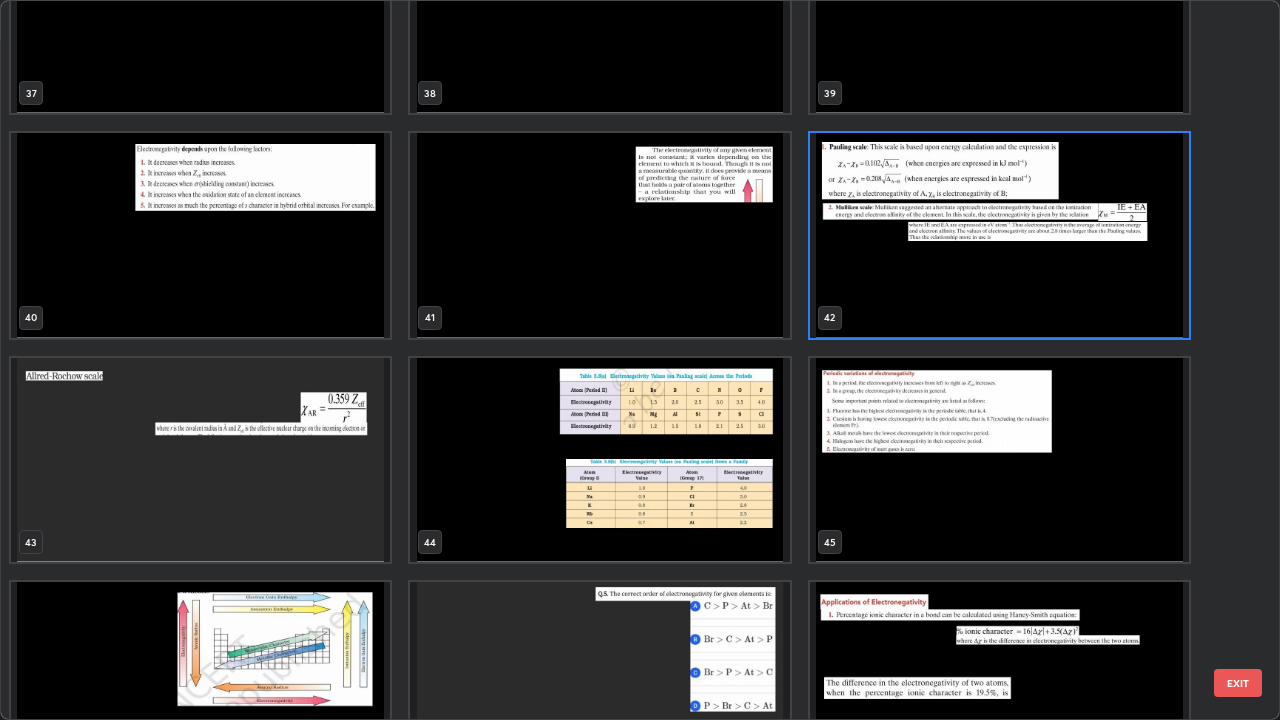 click at bounding box center (999, 235) 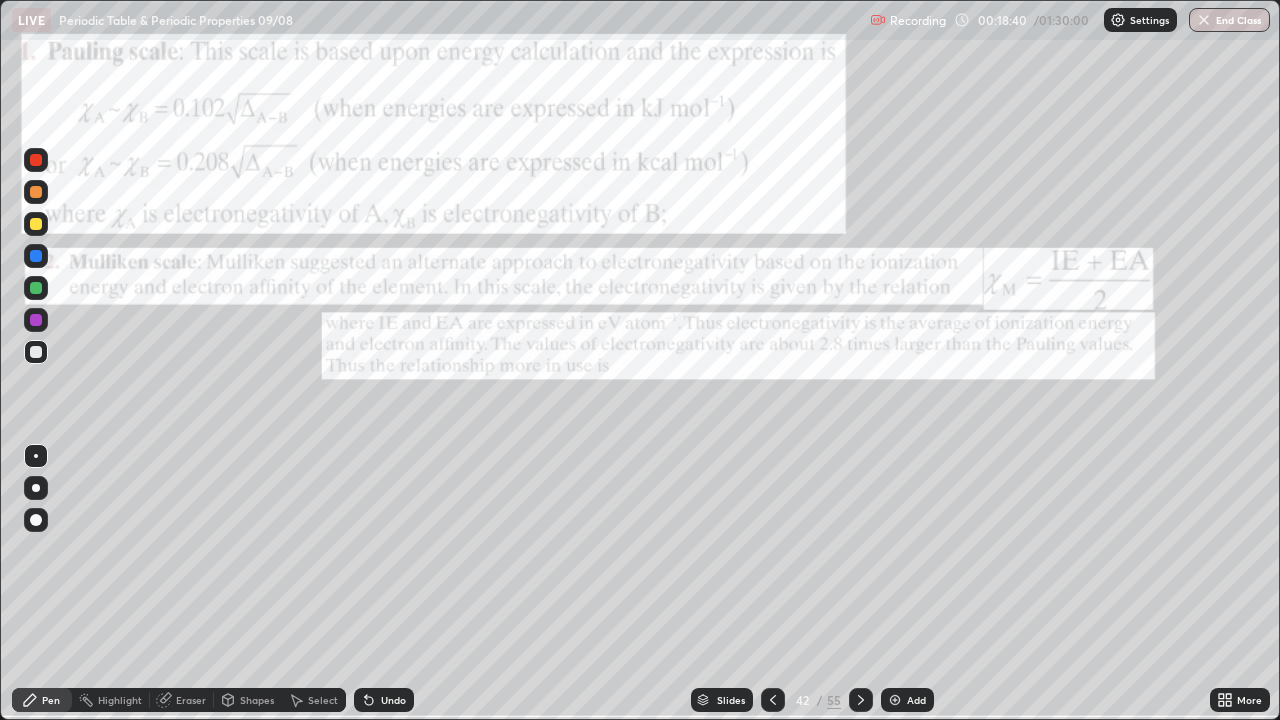 click at bounding box center (36, 288) 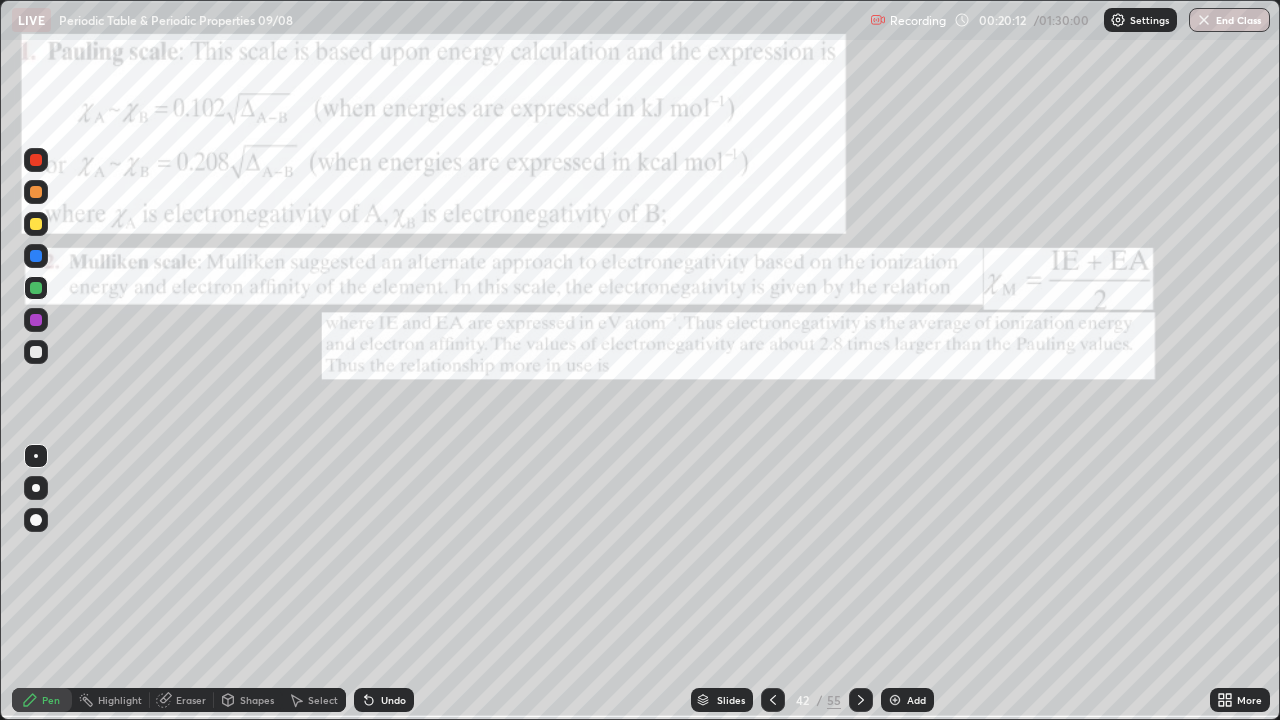 click at bounding box center (861, 700) 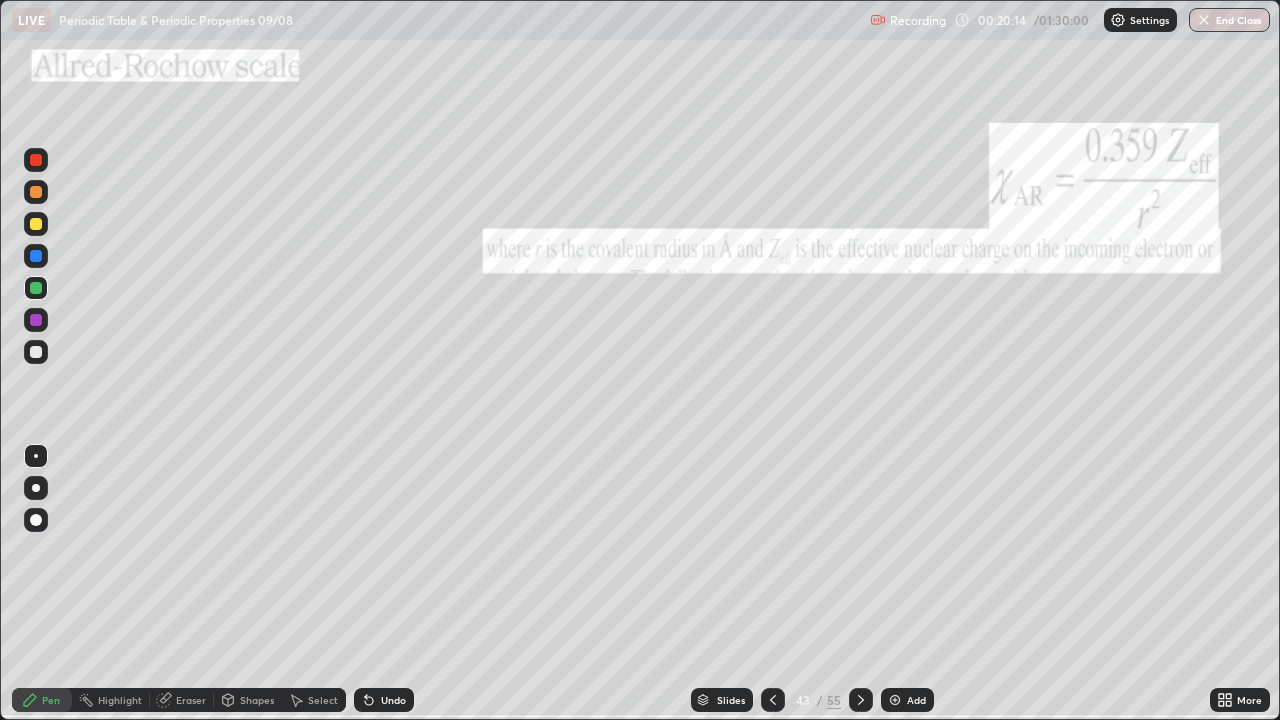 click 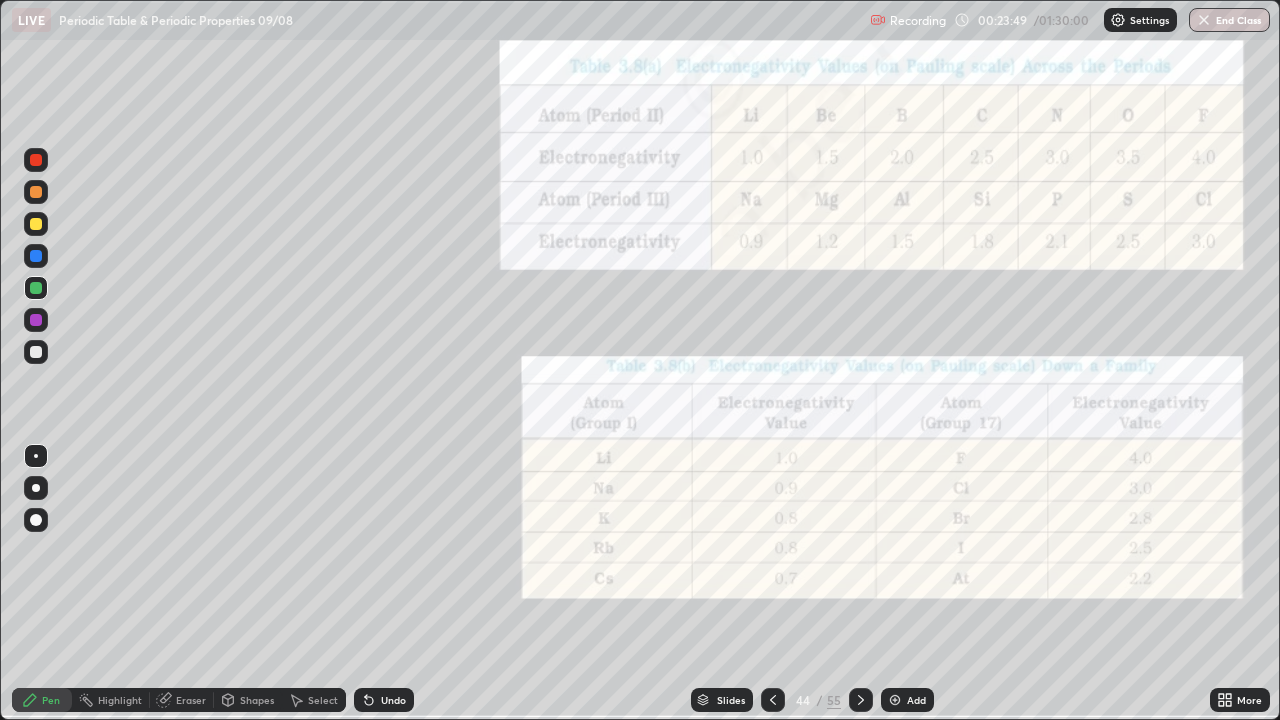 click at bounding box center (36, 352) 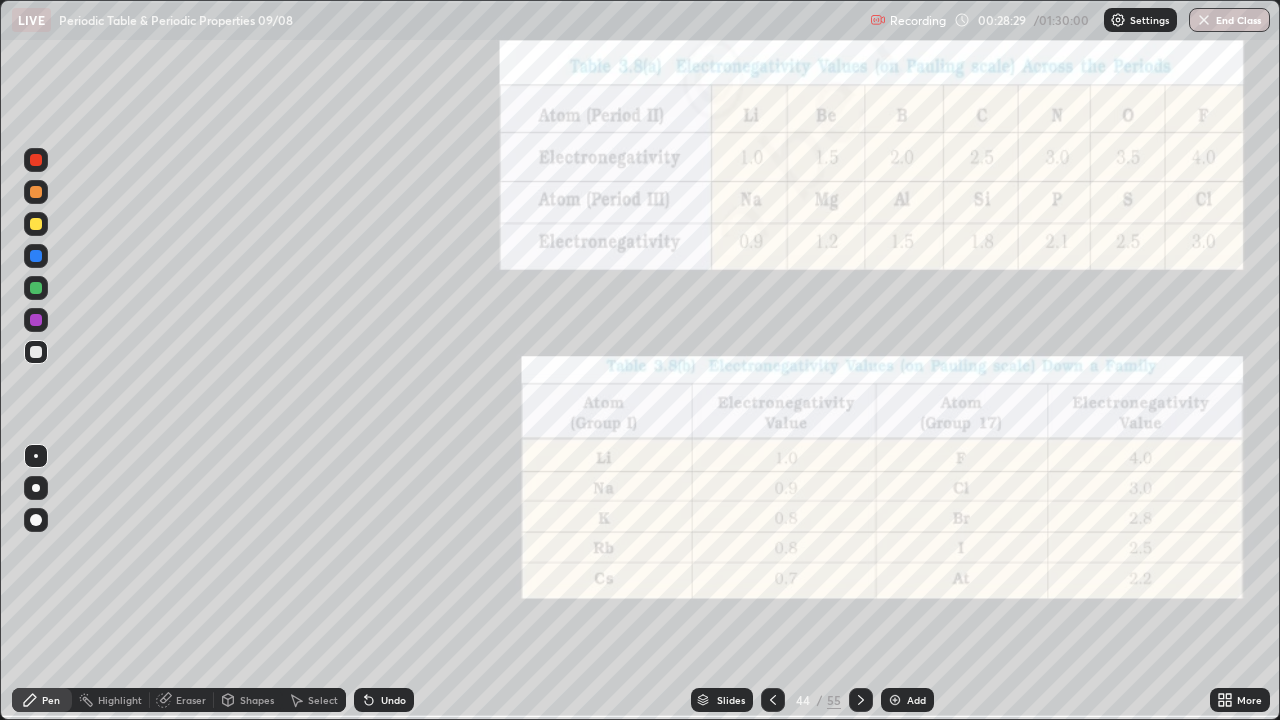 click 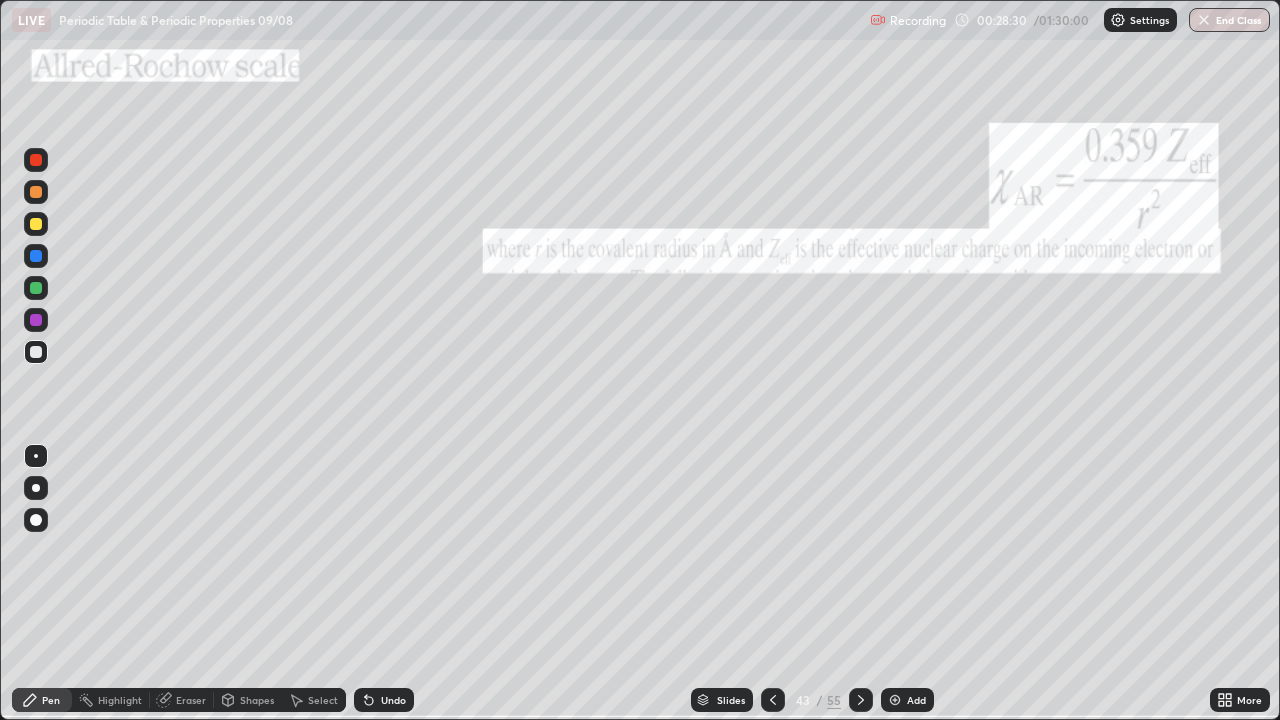 click 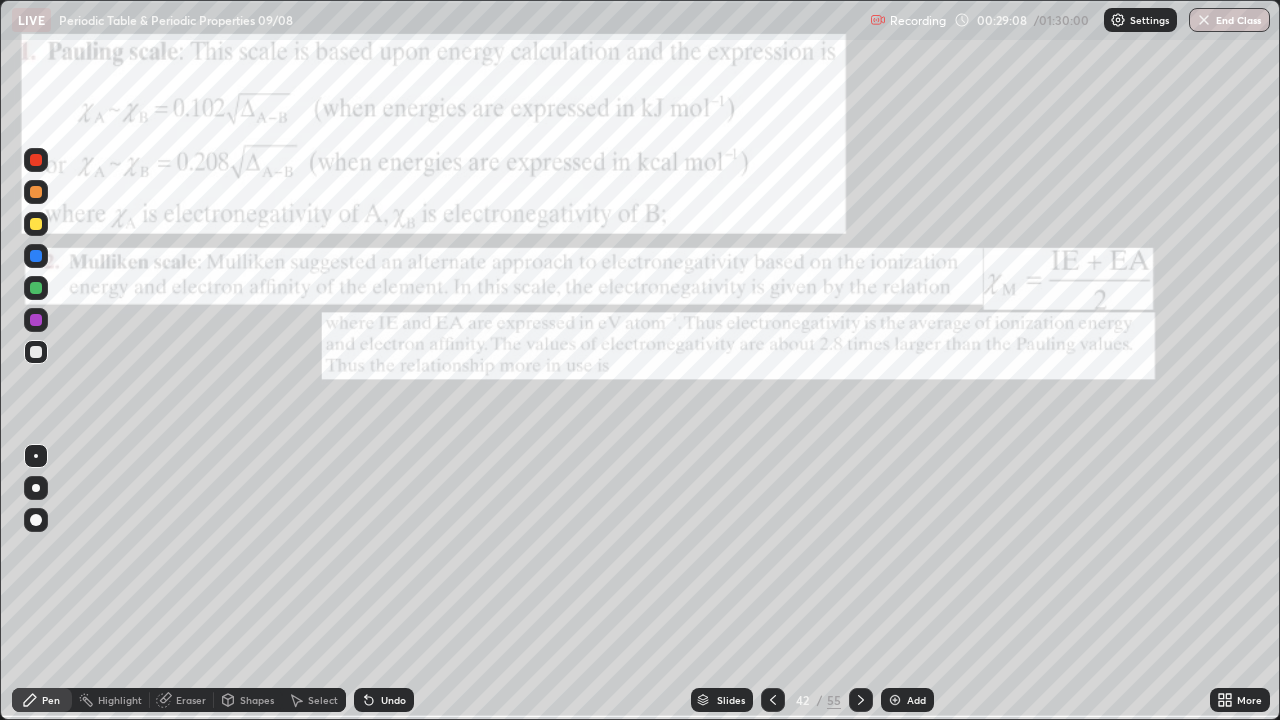 click at bounding box center [36, 288] 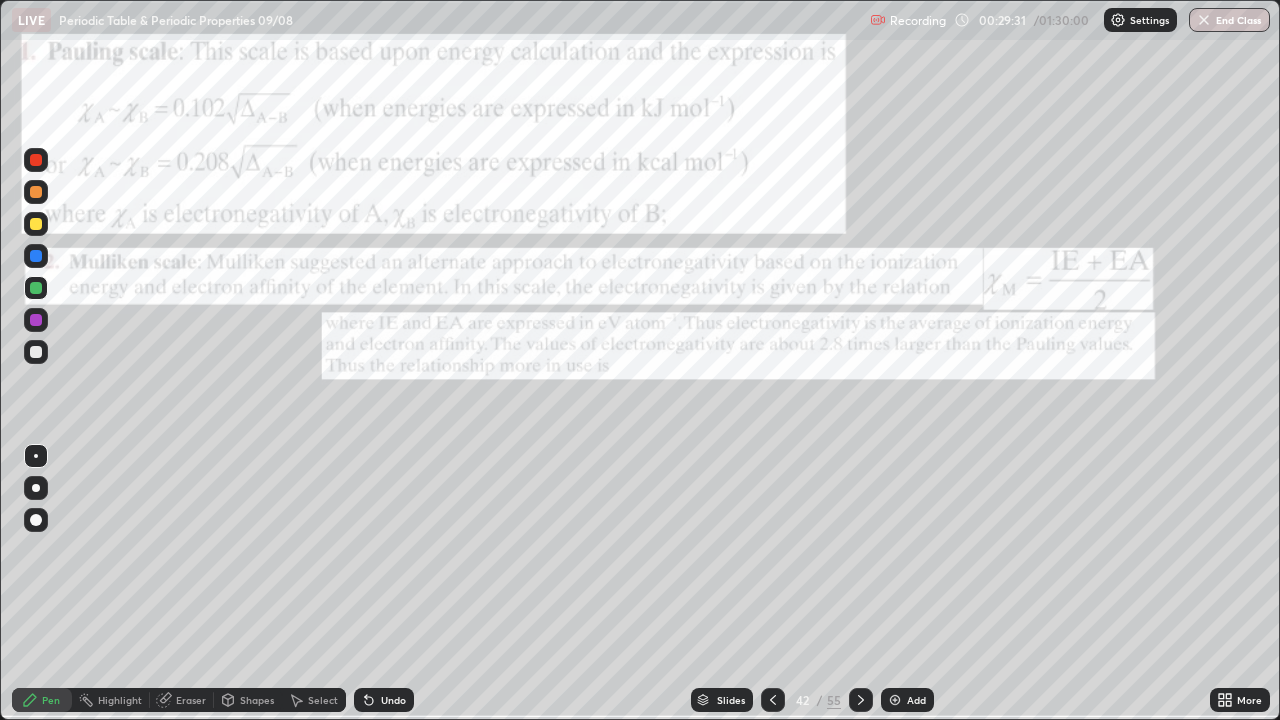 click at bounding box center (36, 288) 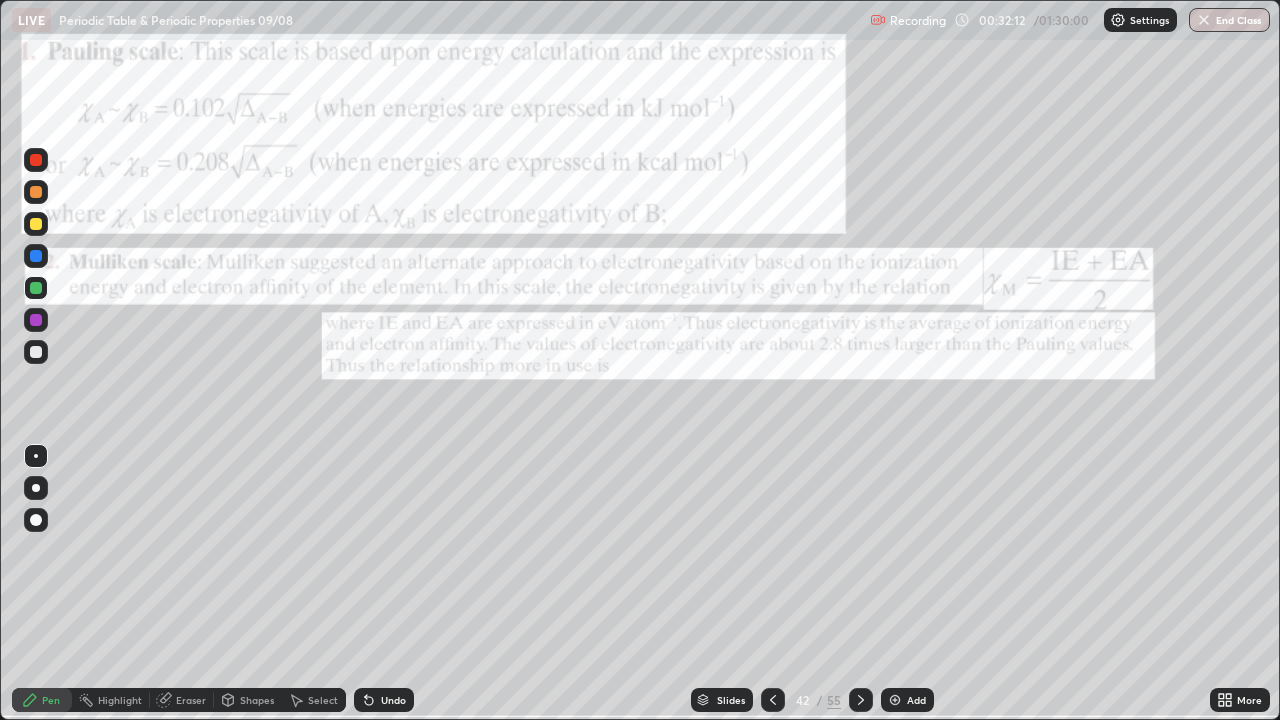 click 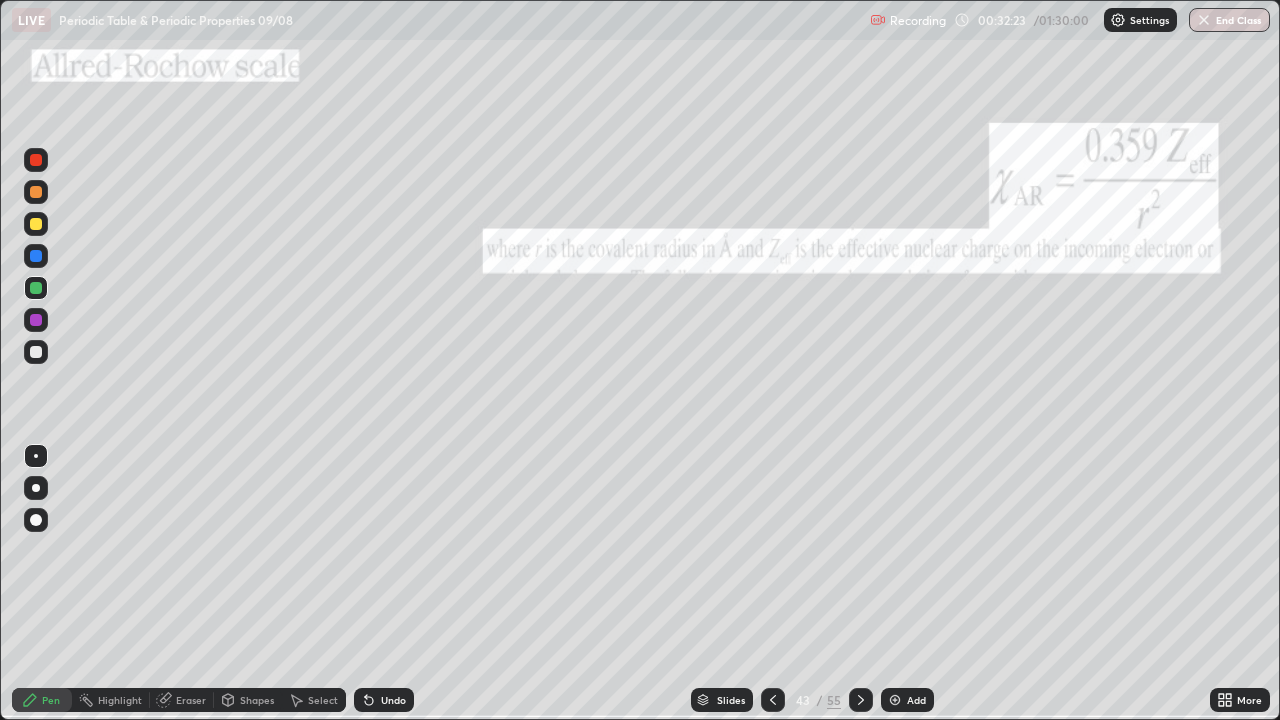 click at bounding box center (36, 224) 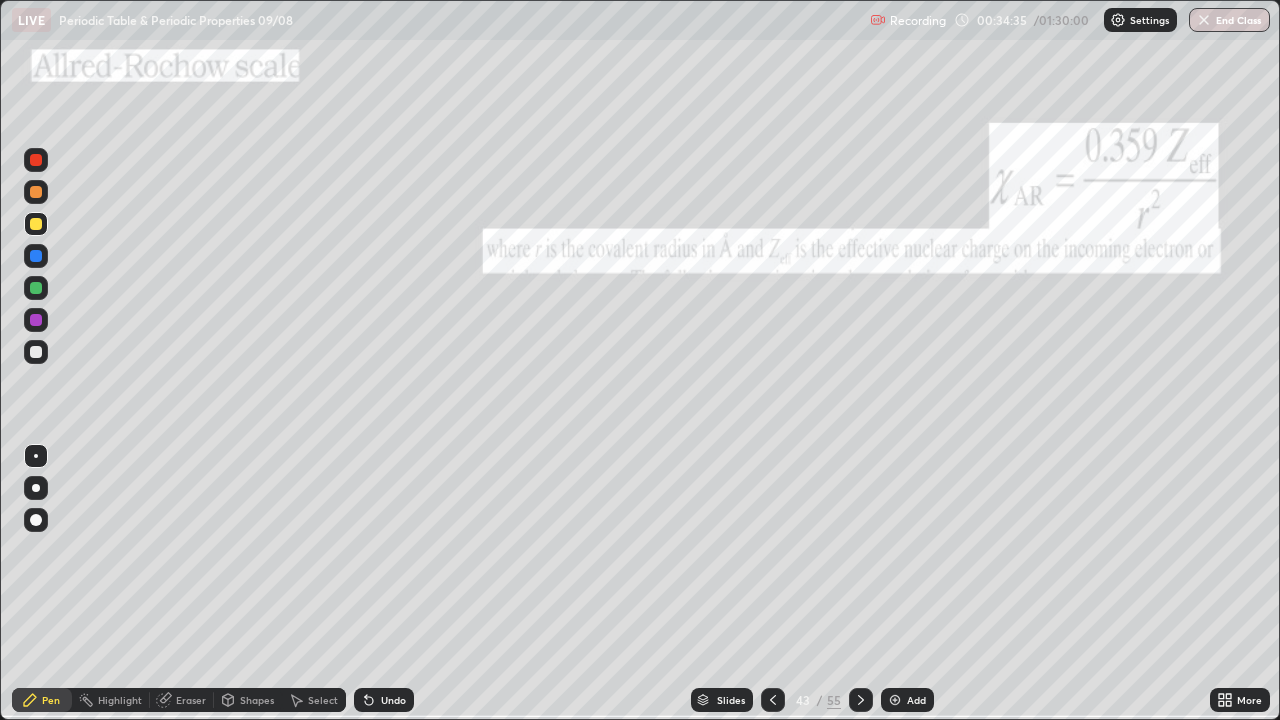 click 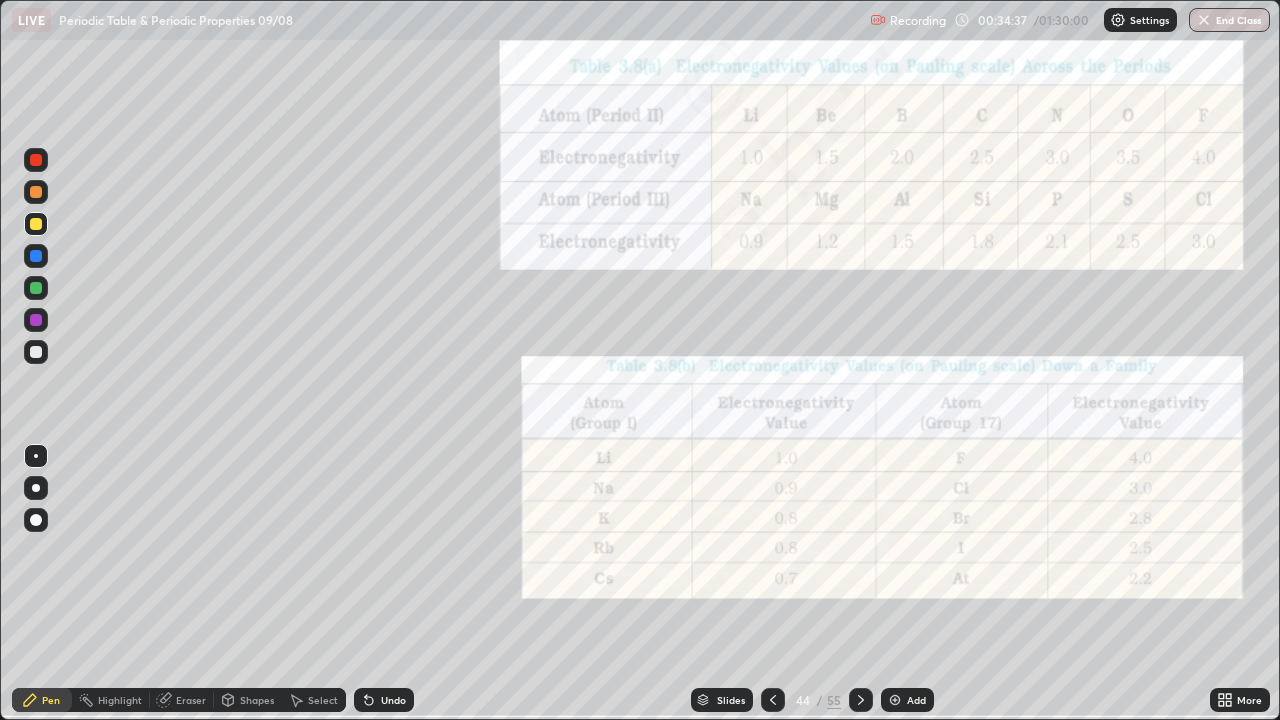 click 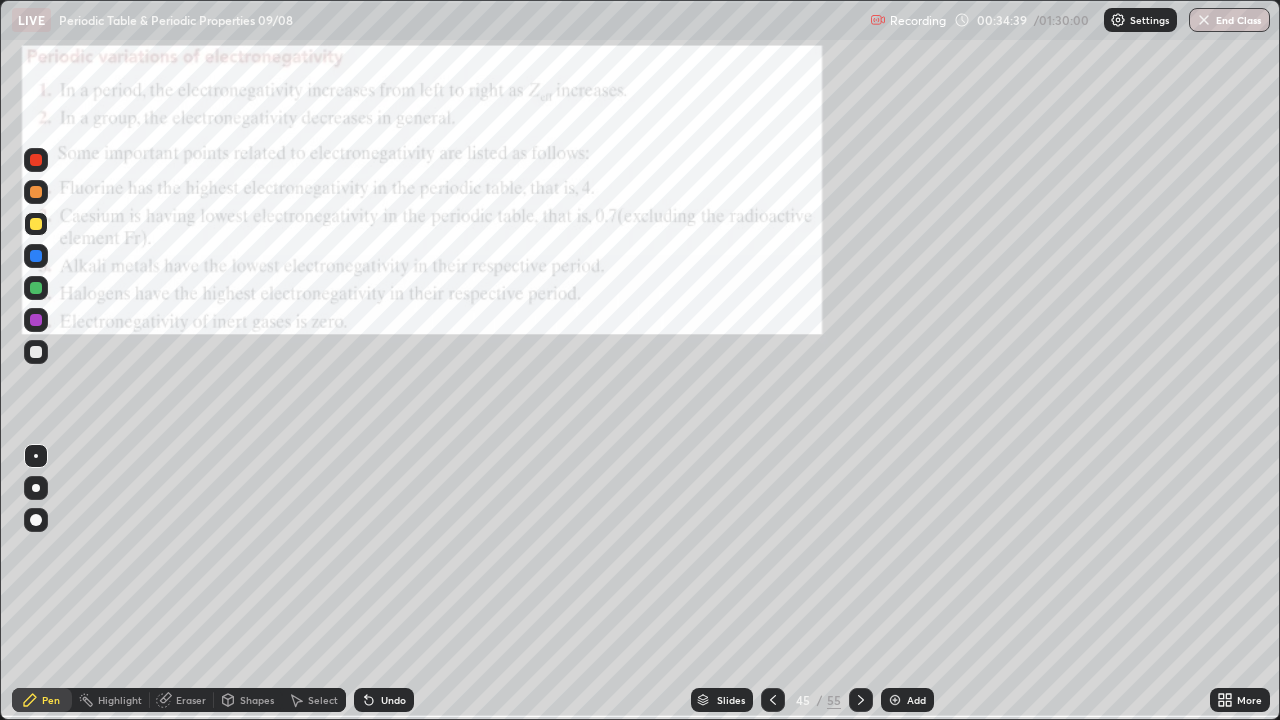 click at bounding box center [861, 700] 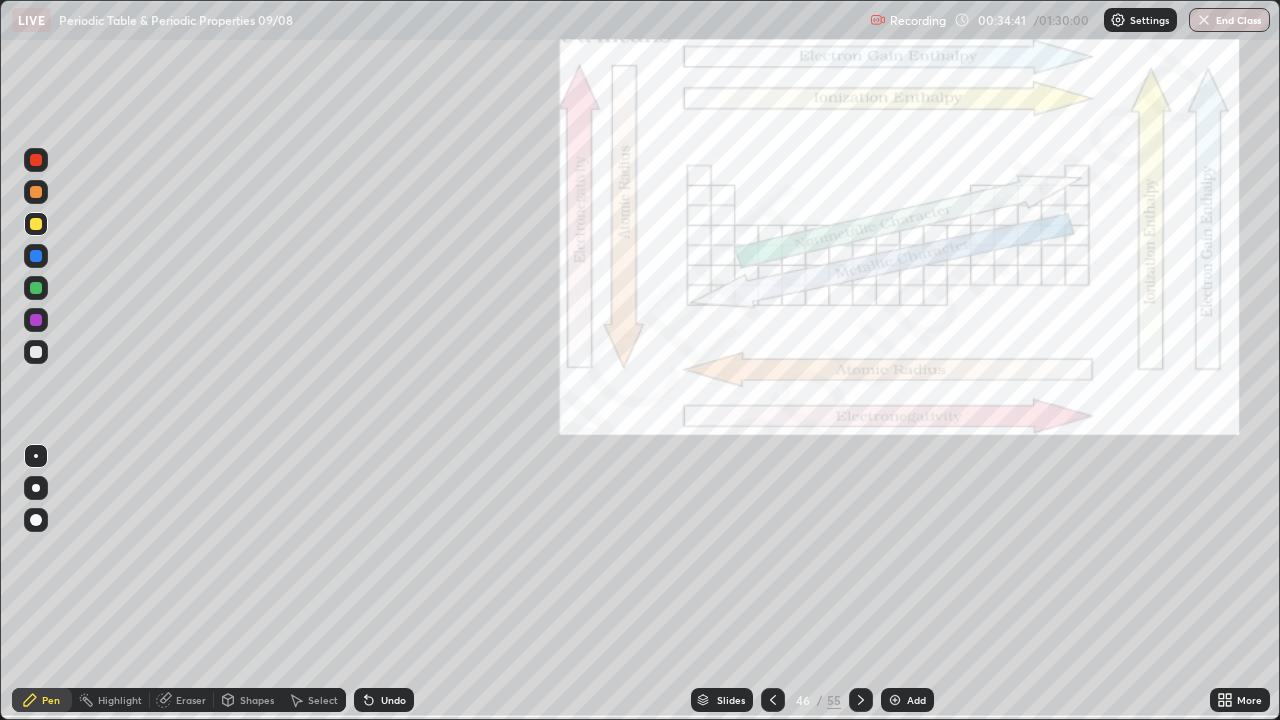 click 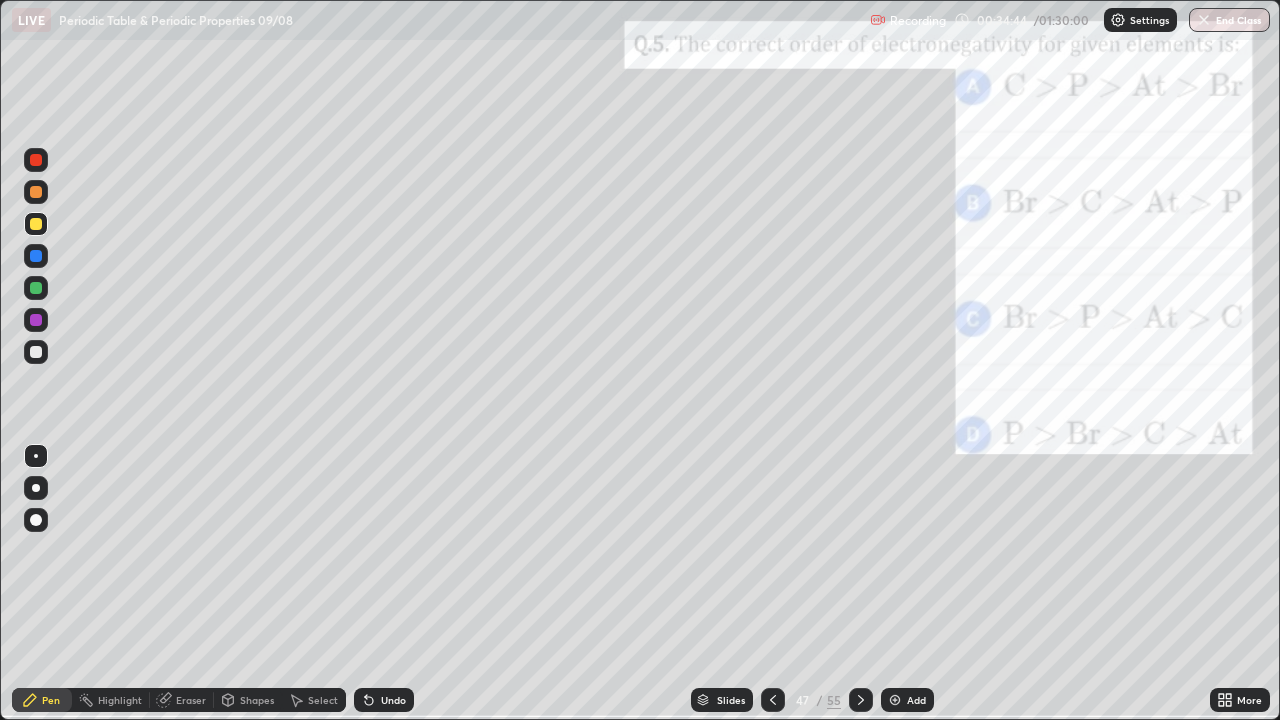 click 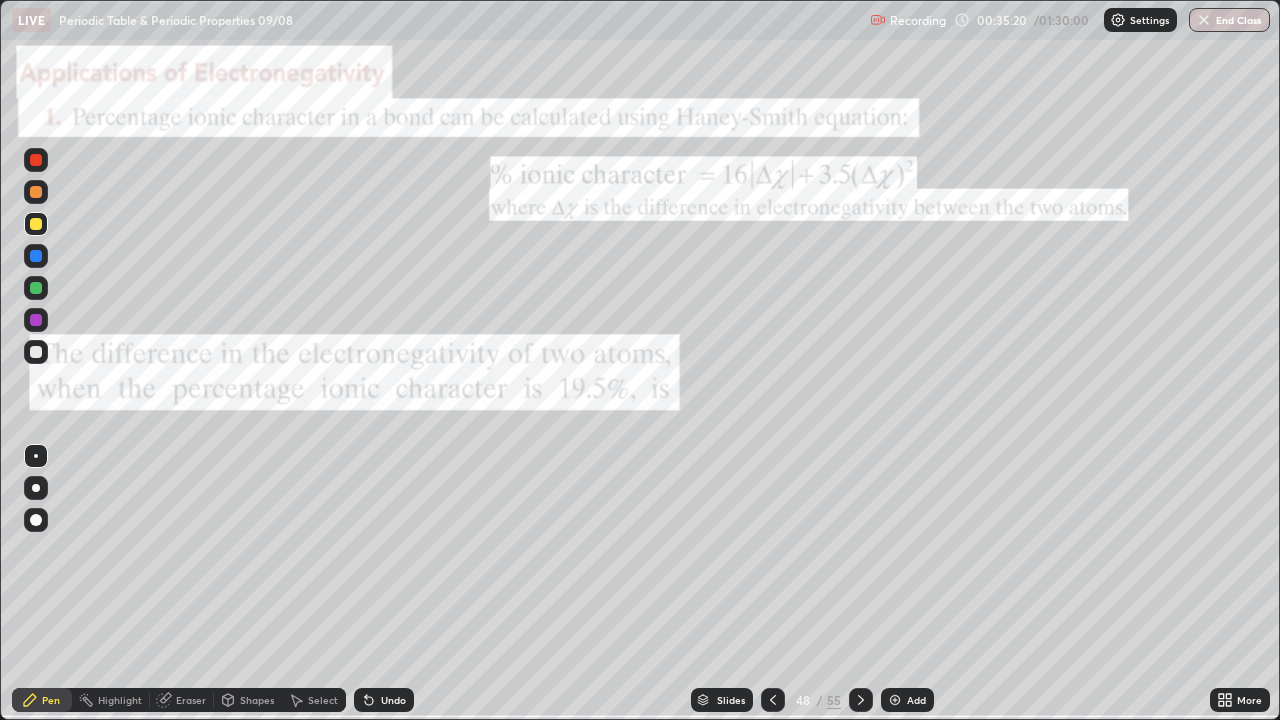 click at bounding box center (36, 288) 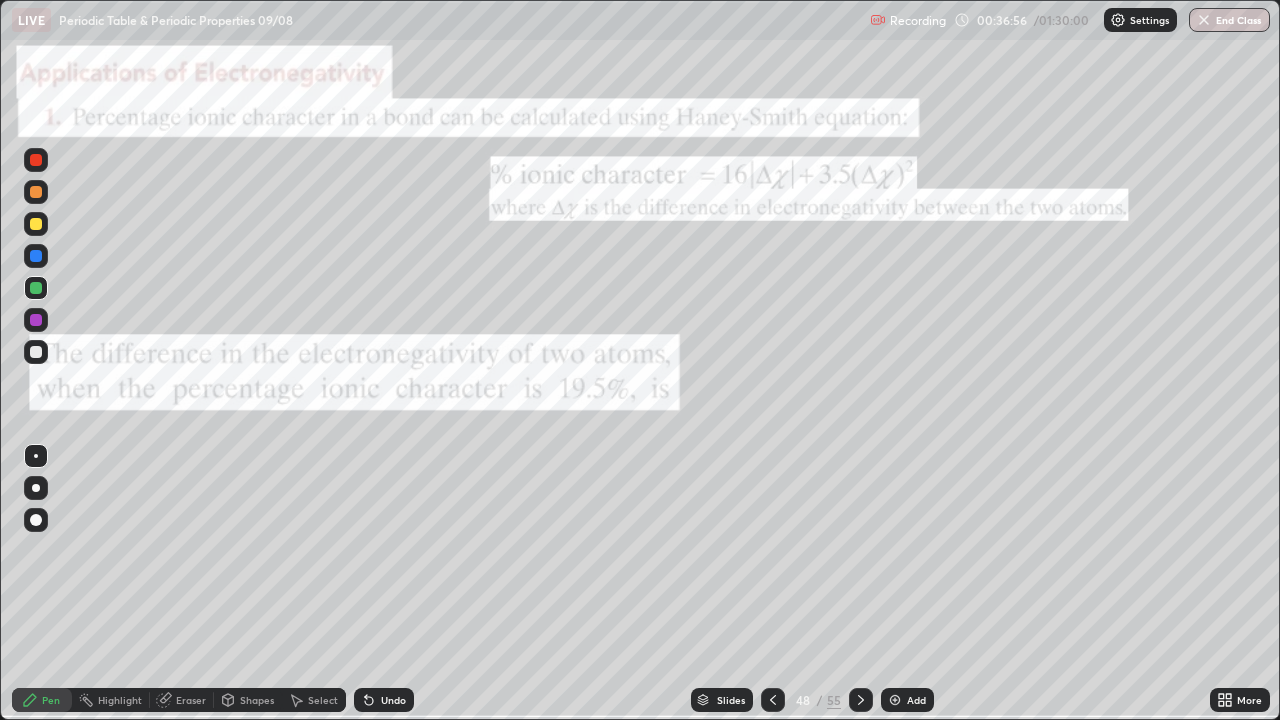 click at bounding box center [895, 700] 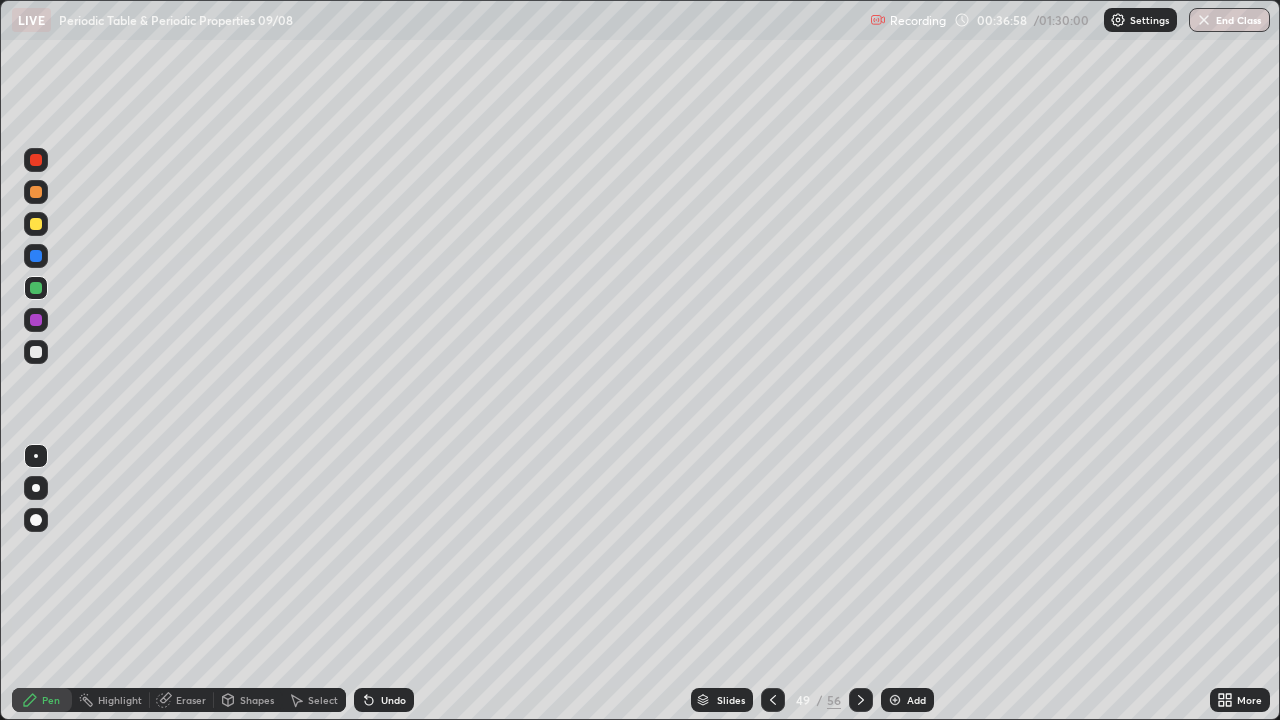 click at bounding box center [36, 352] 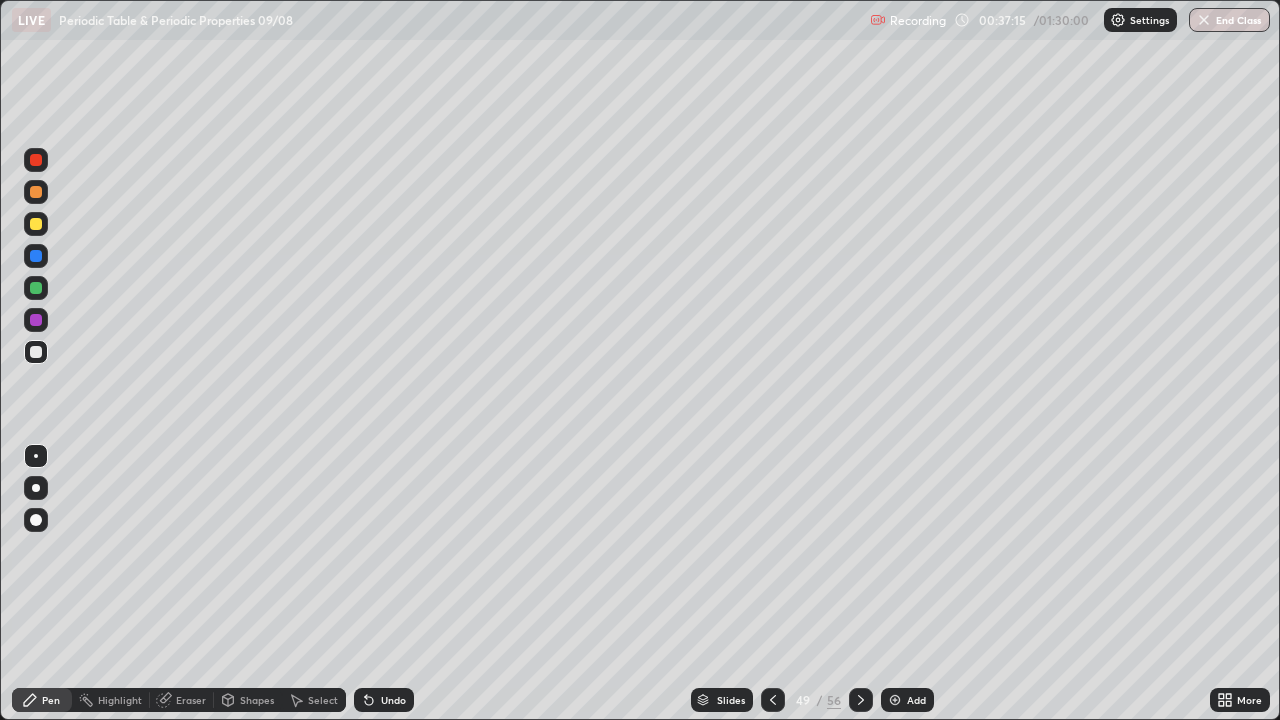 click at bounding box center (36, 192) 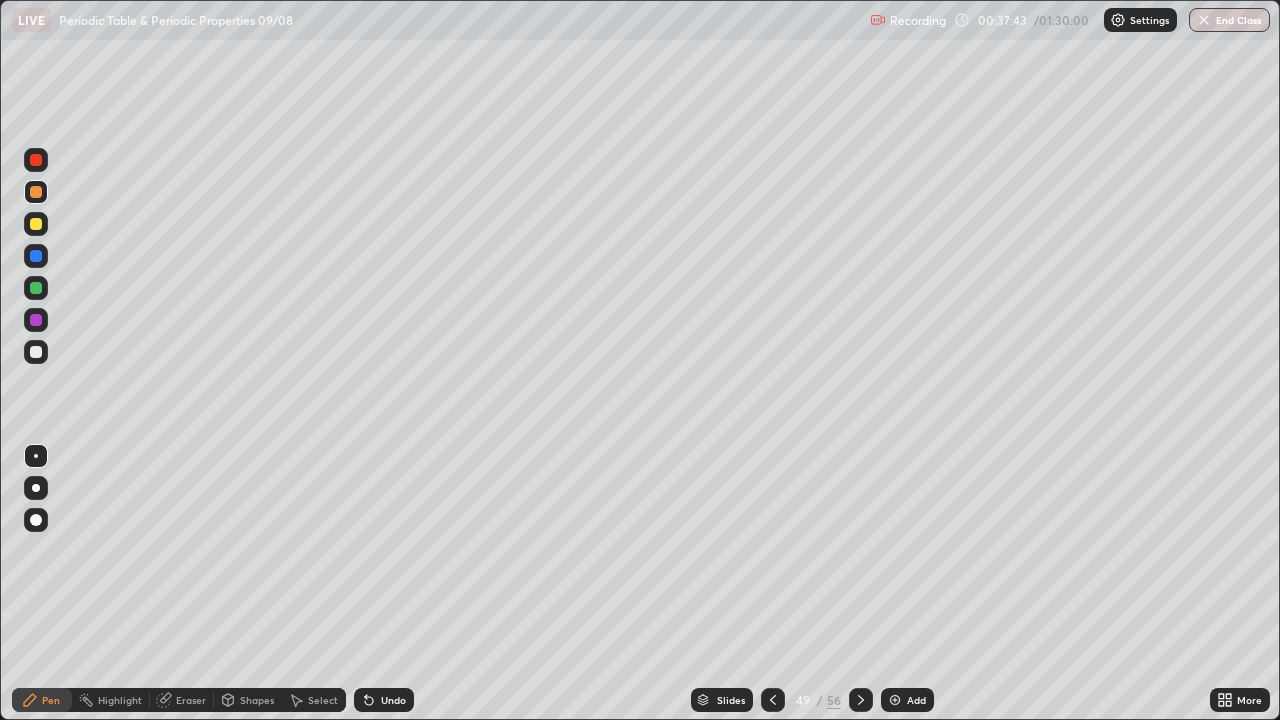 click at bounding box center [36, 352] 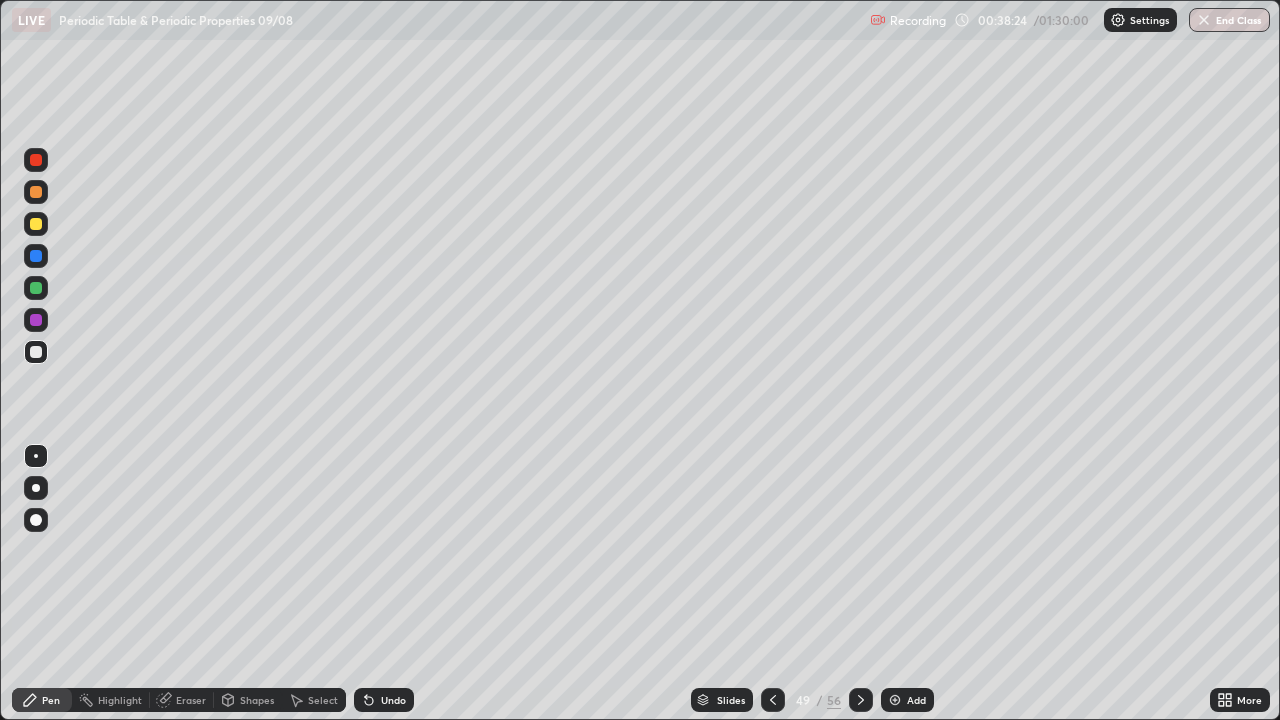 click at bounding box center [36, 224] 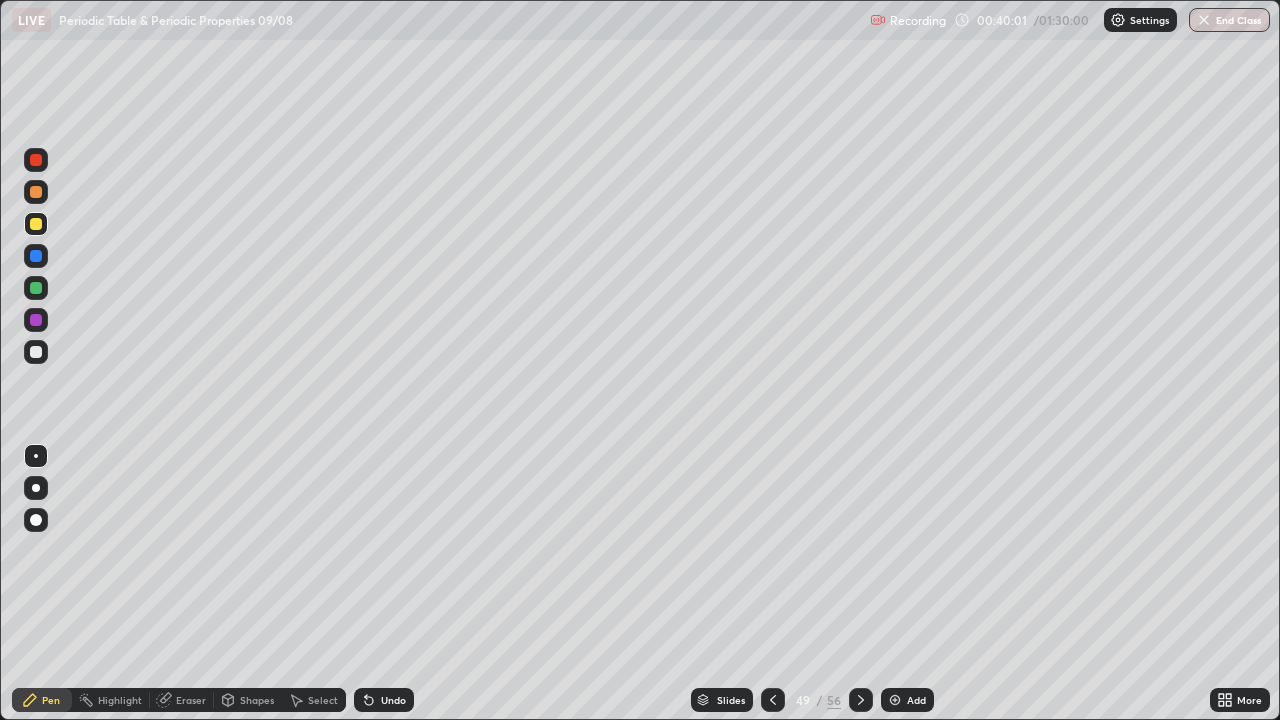click 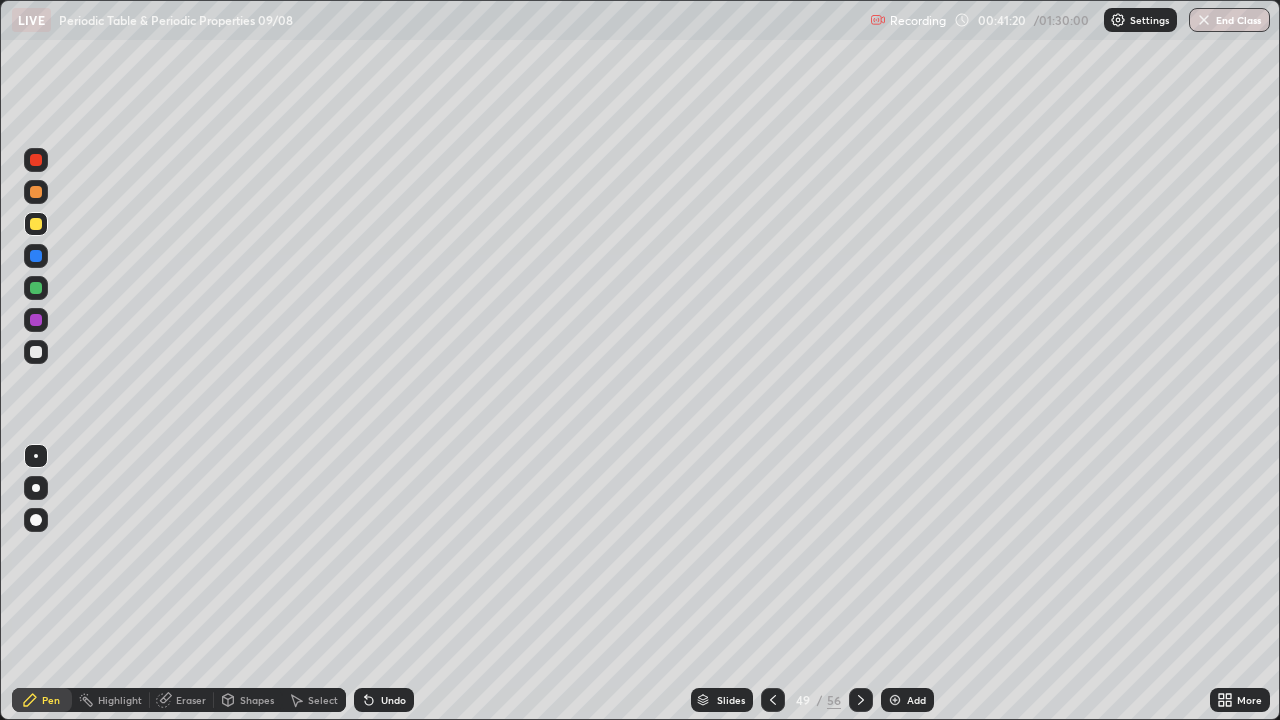 click on "Slides 49 / 56 Add" at bounding box center (812, 700) 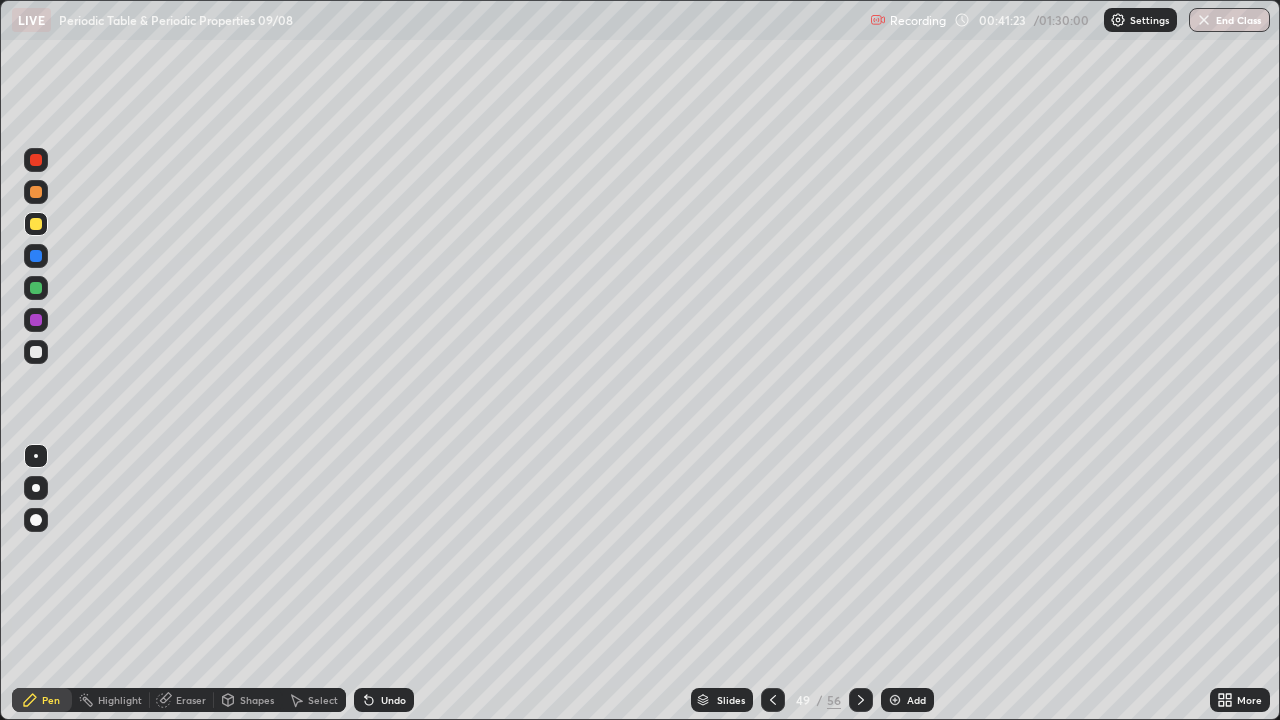 click on "Eraser" at bounding box center (191, 700) 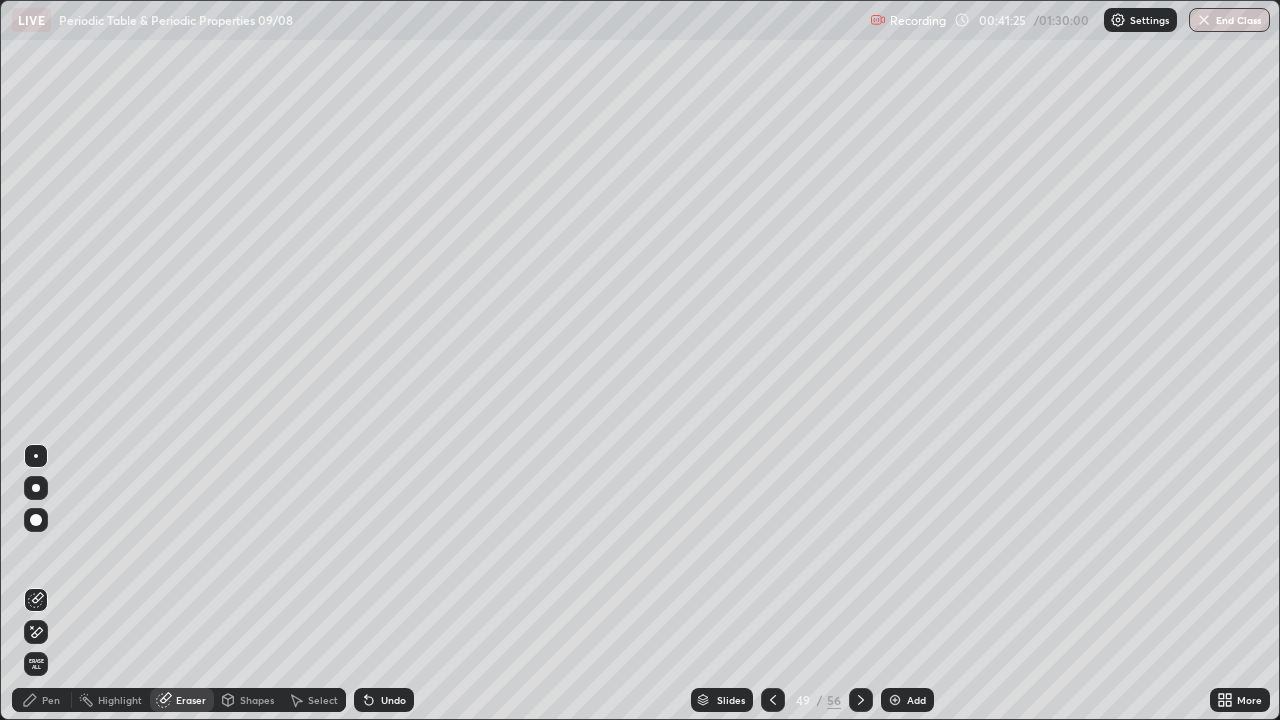 click on "Pen" at bounding box center [42, 700] 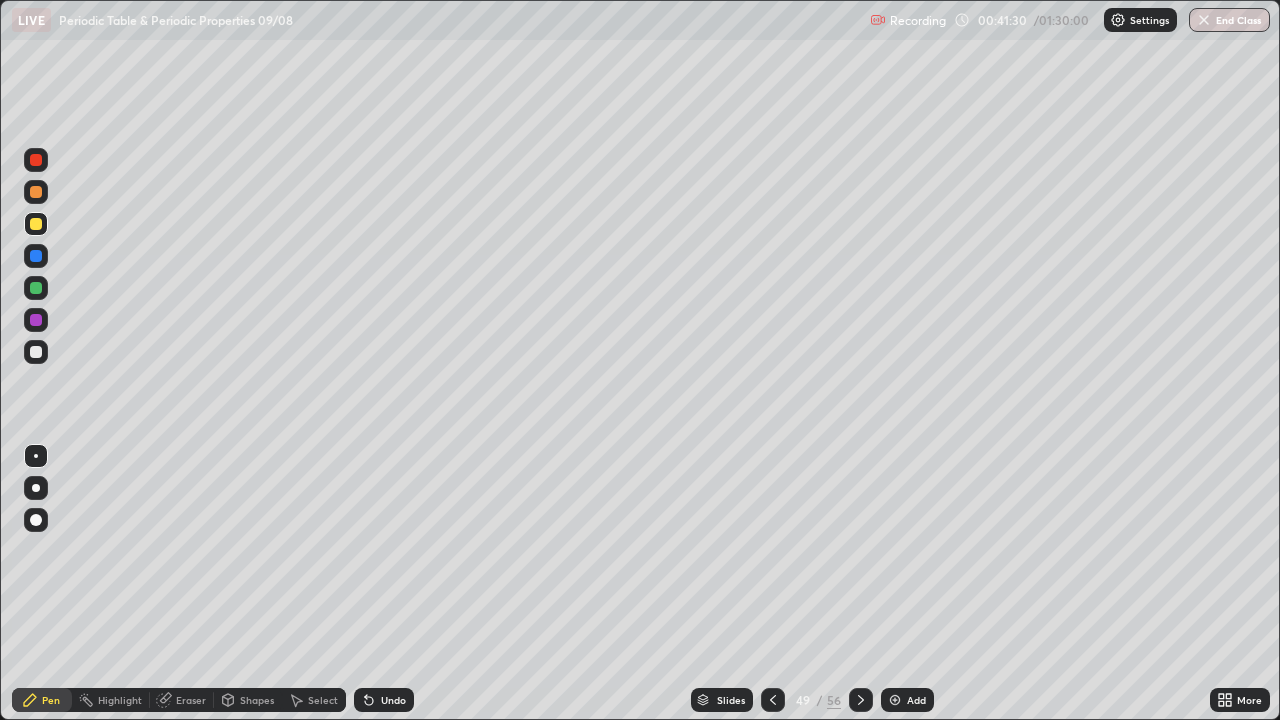 click on "Slides 49 / 56 Add" at bounding box center (812, 700) 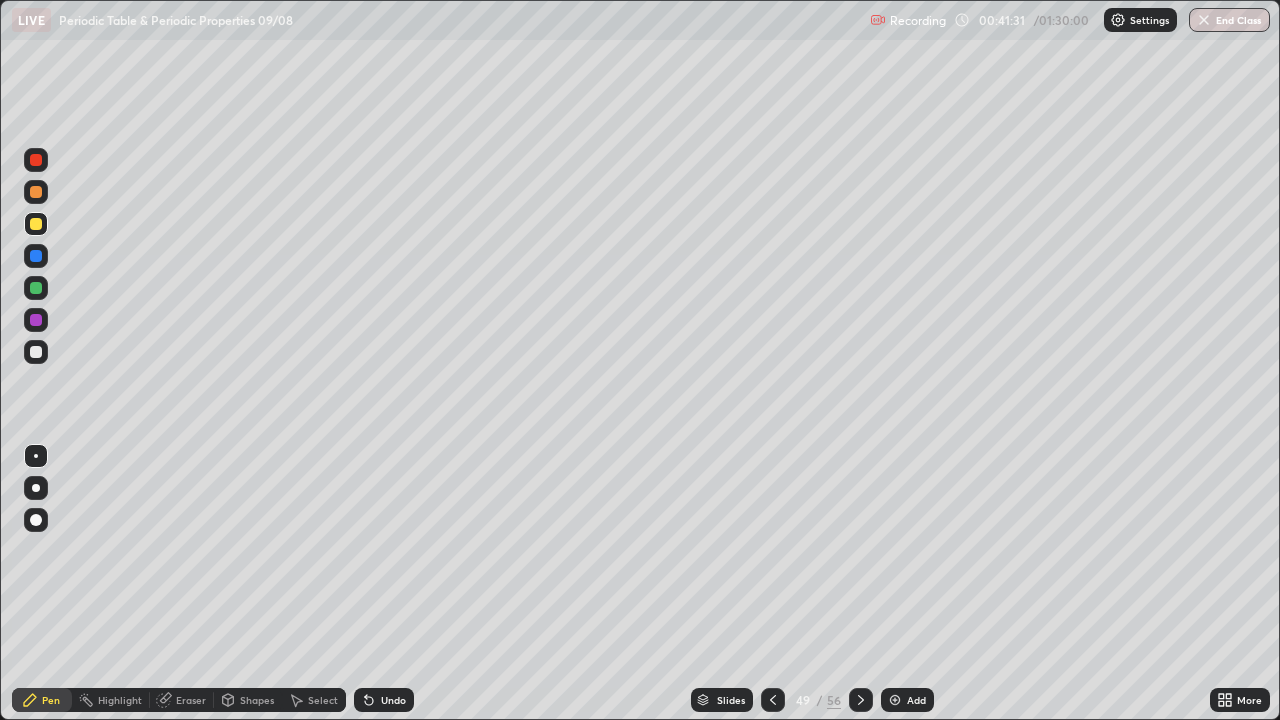 click on "Slides 49 / 56 Add" at bounding box center (812, 700) 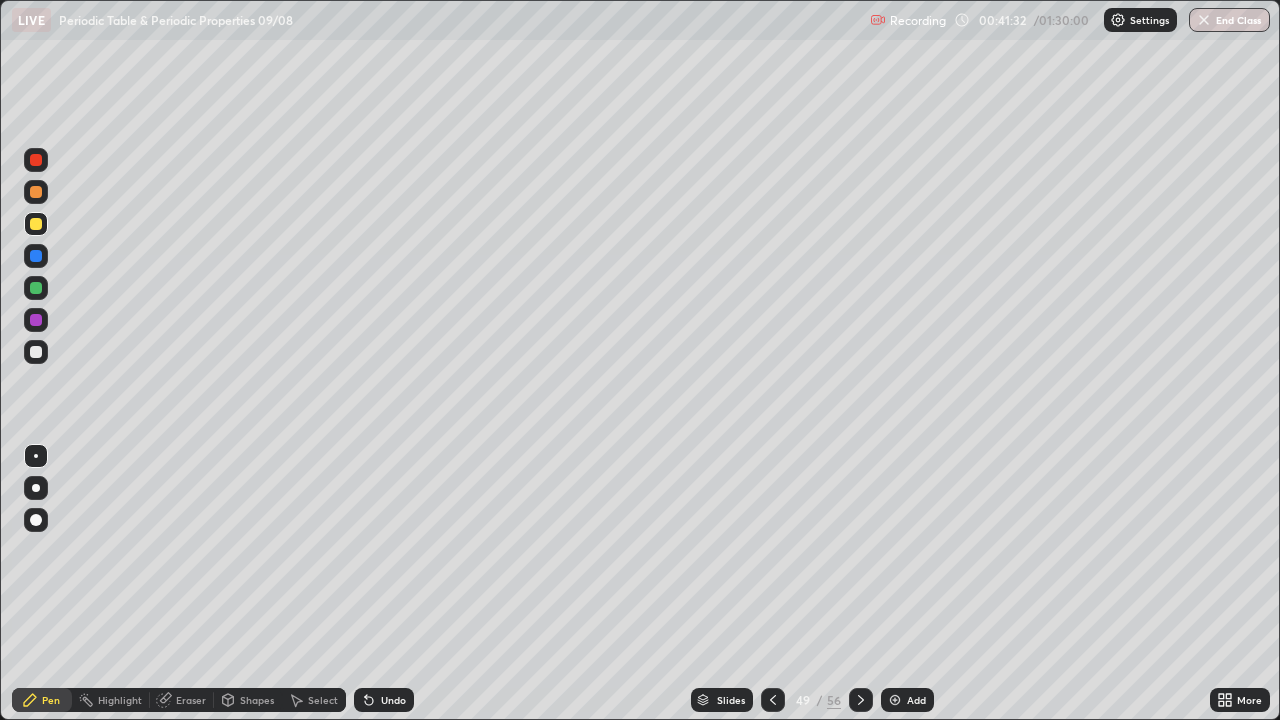 click on "Slides 49 / 56 Add" at bounding box center (812, 700) 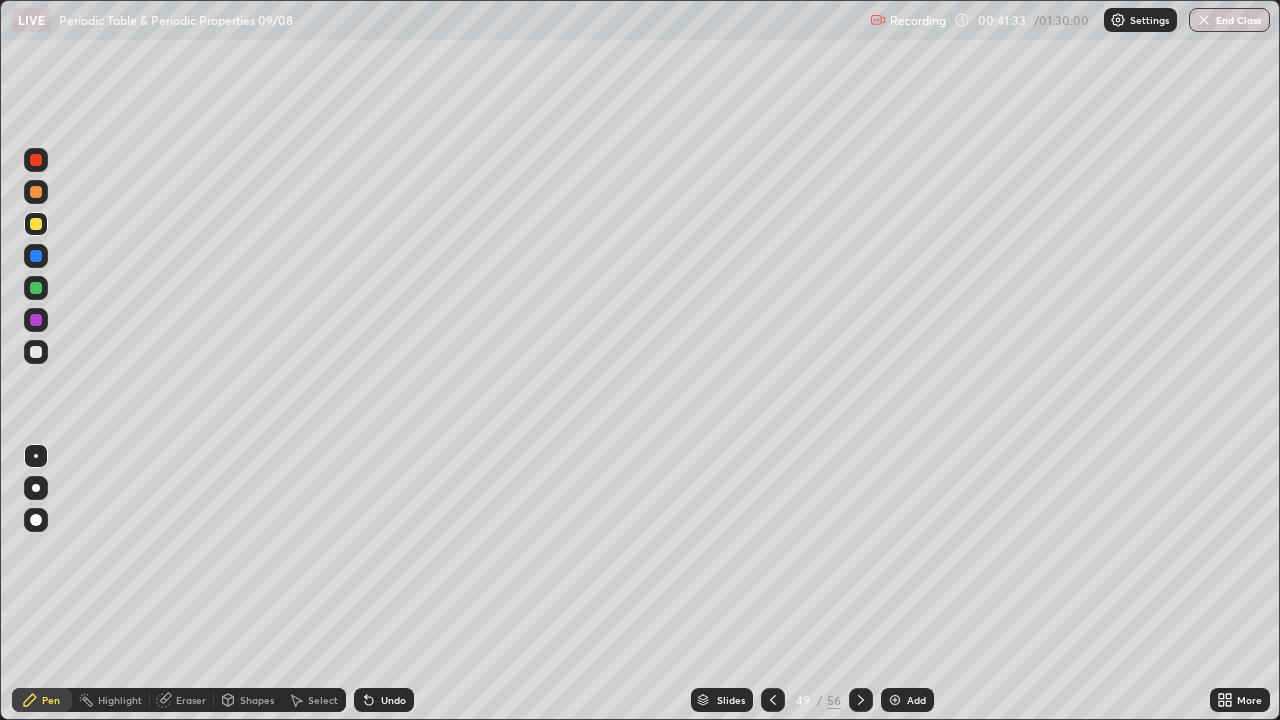 click on "Slides 49 / 56 Add" at bounding box center [812, 700] 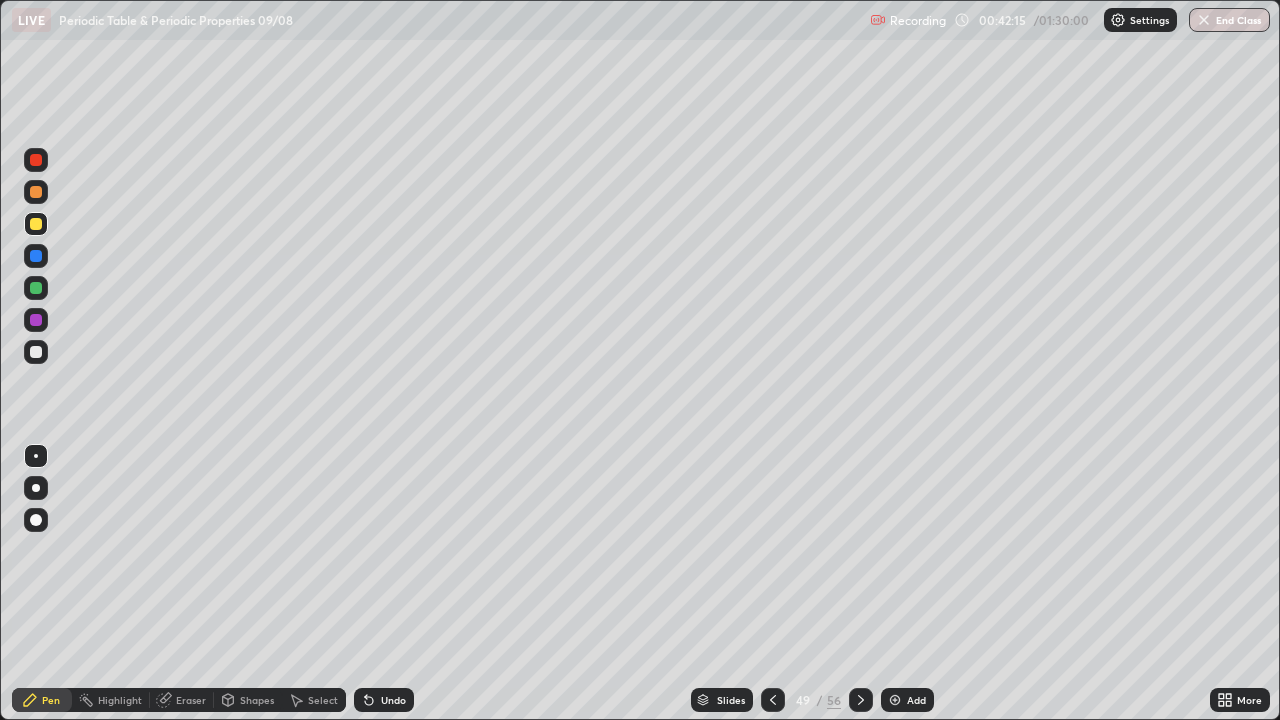 click on "Eraser" at bounding box center [191, 700] 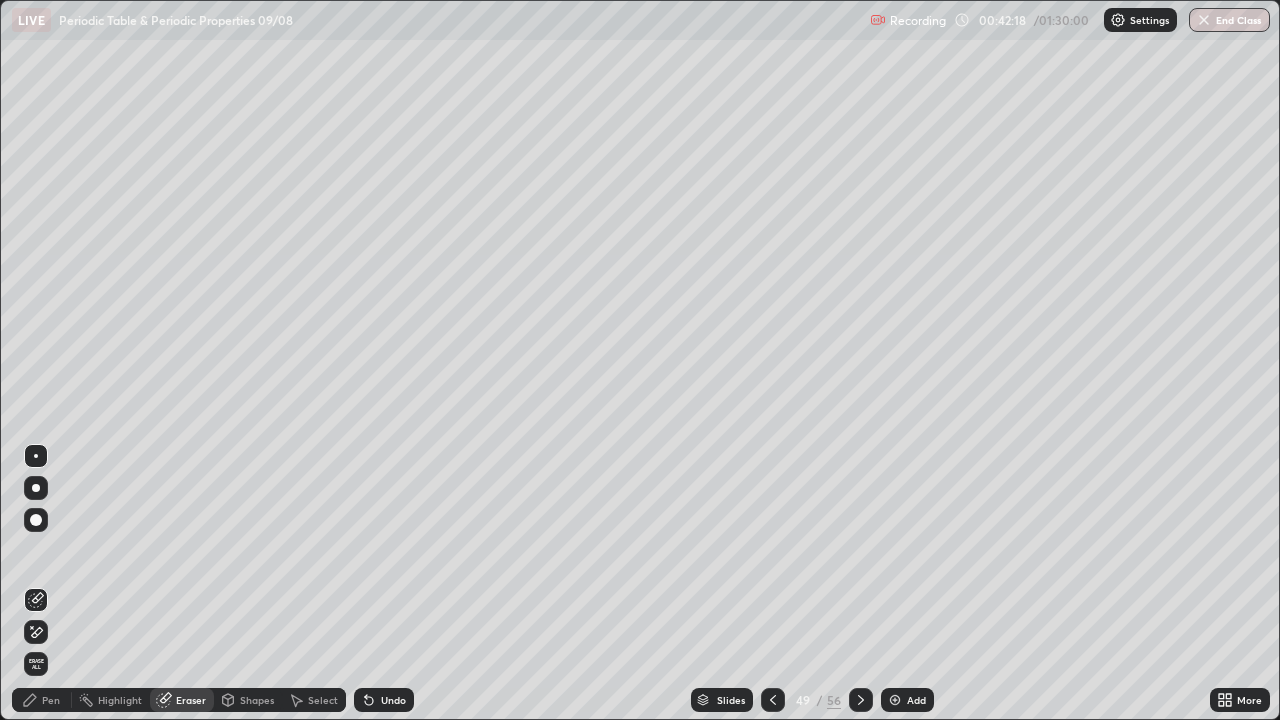 click 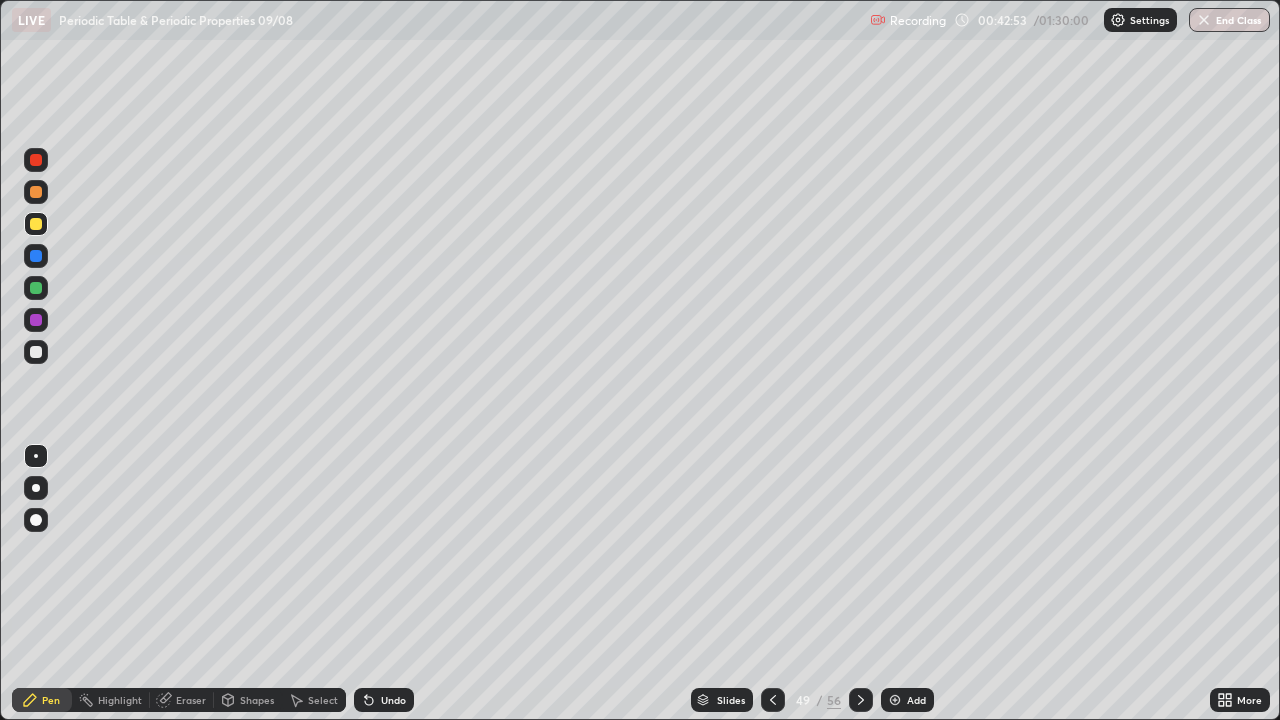 click on "Shapes" at bounding box center [257, 700] 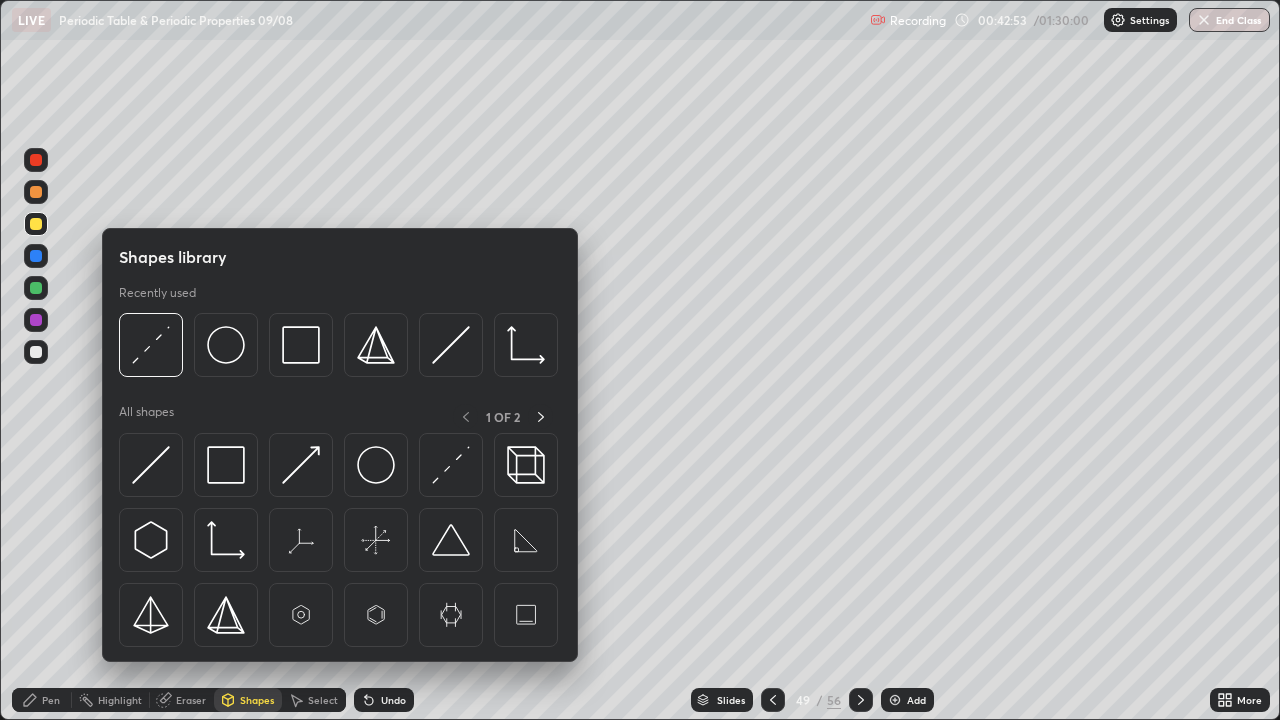 click on "Eraser" at bounding box center [191, 700] 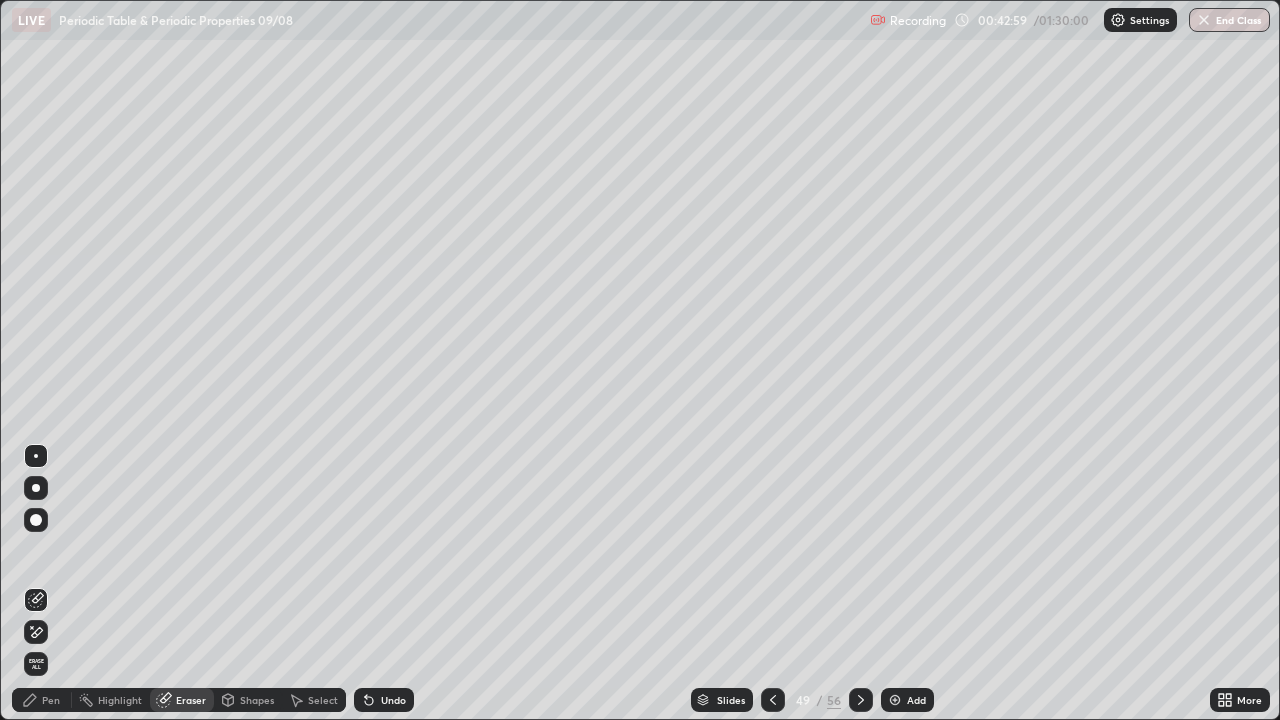 click on "Pen" at bounding box center [42, 700] 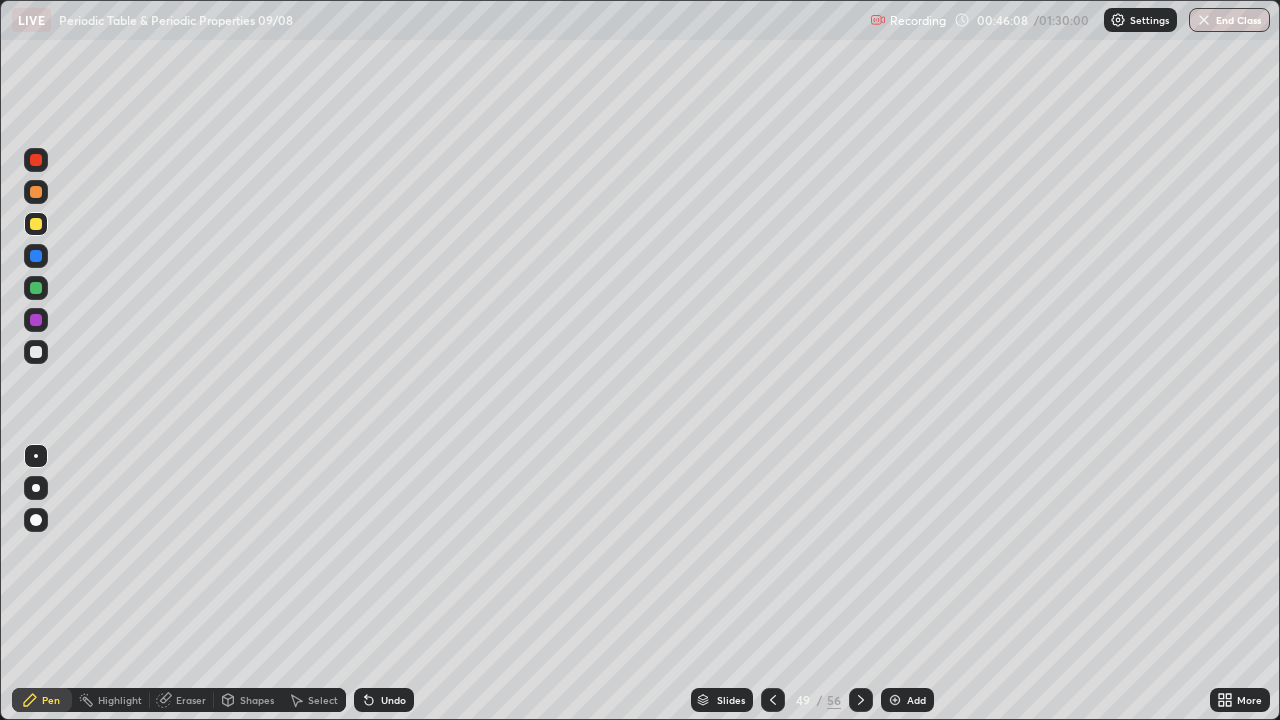 click at bounding box center [895, 700] 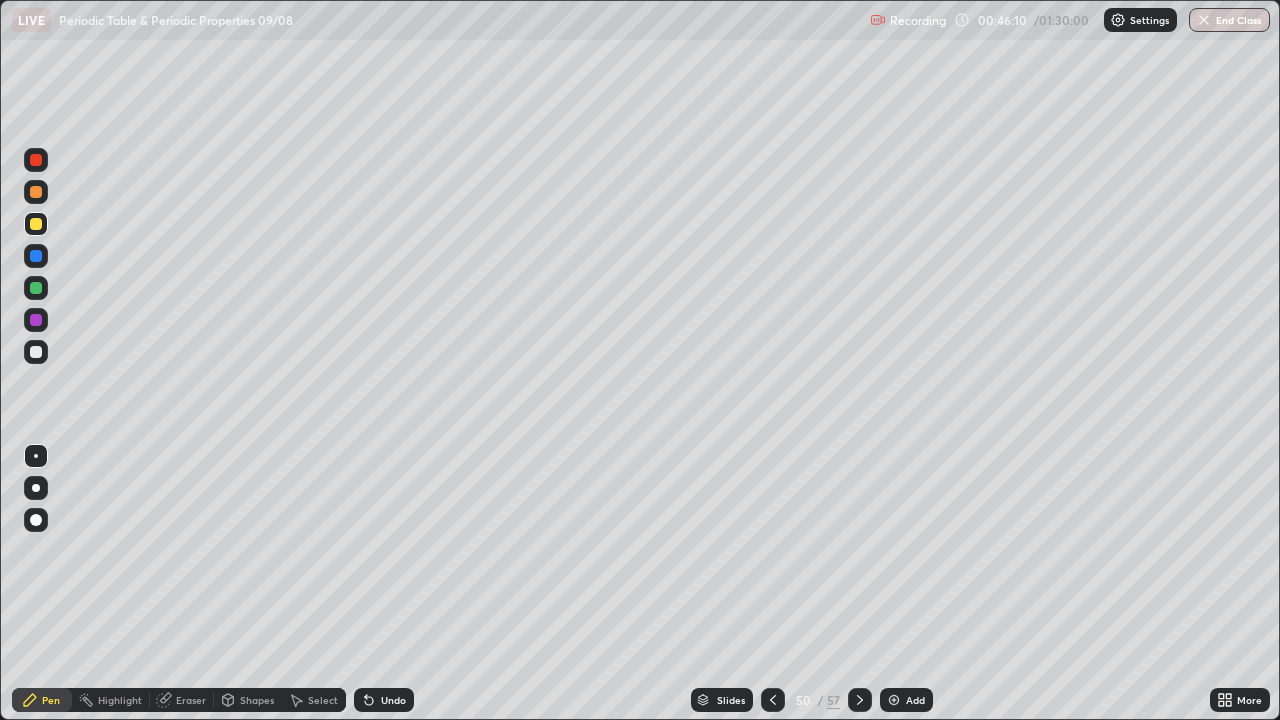 click at bounding box center (36, 352) 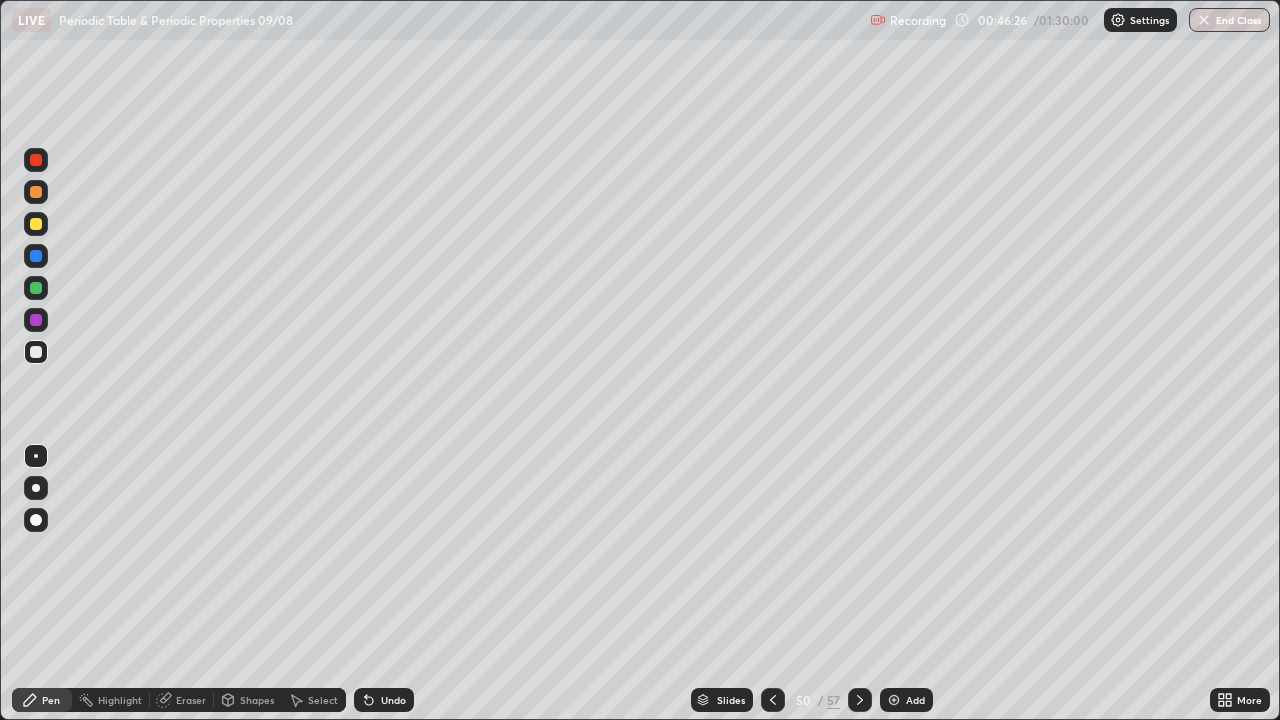 click at bounding box center (36, 224) 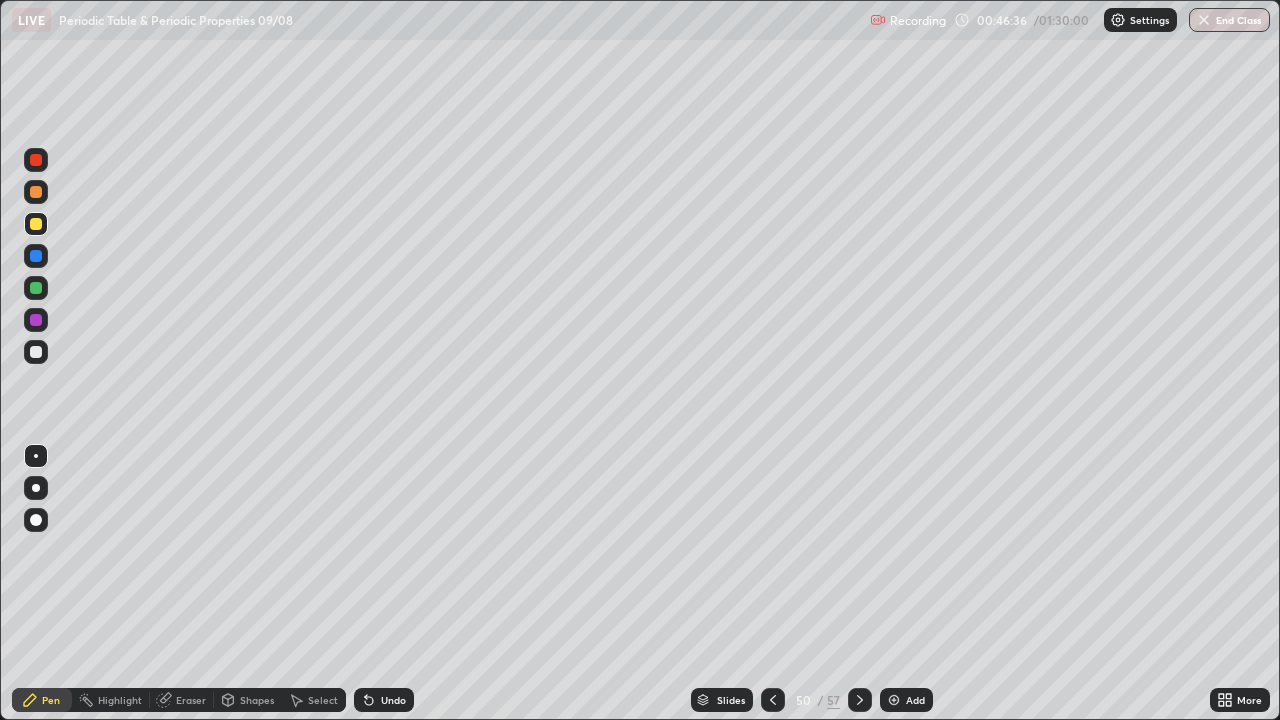 click on "Undo" at bounding box center (384, 700) 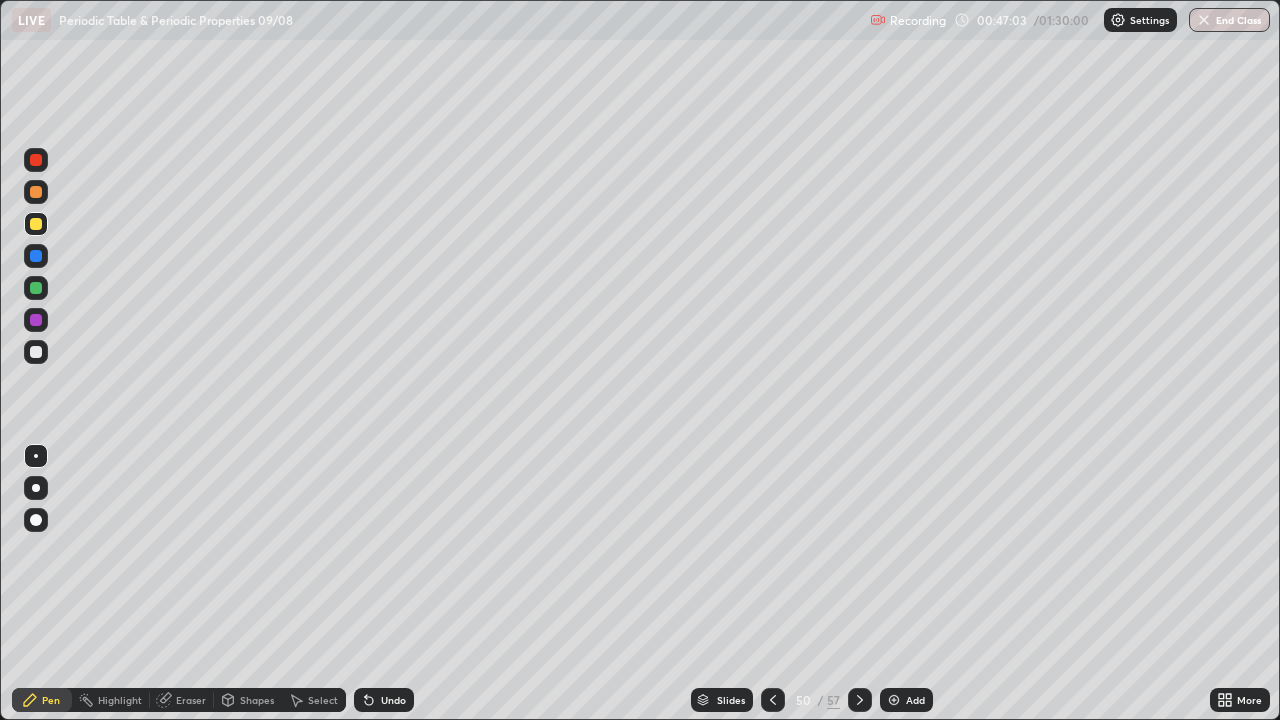 click on "Eraser" at bounding box center [191, 700] 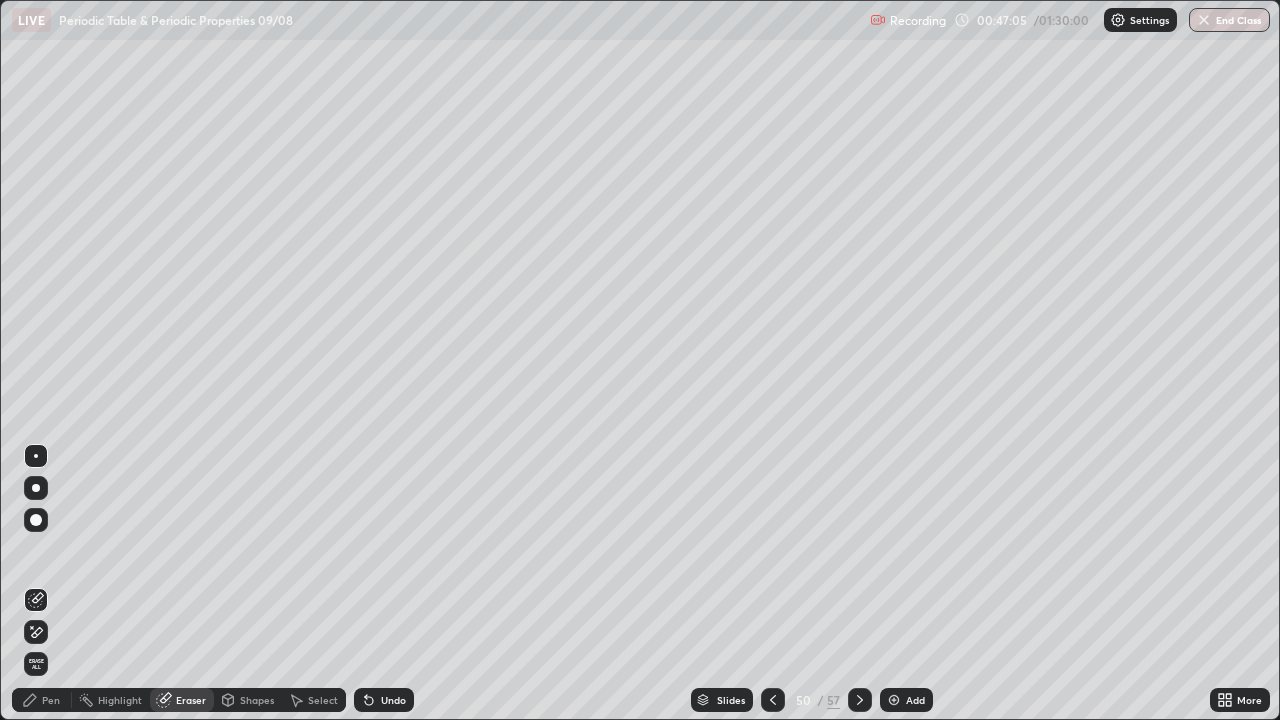 click on "Pen" at bounding box center (51, 700) 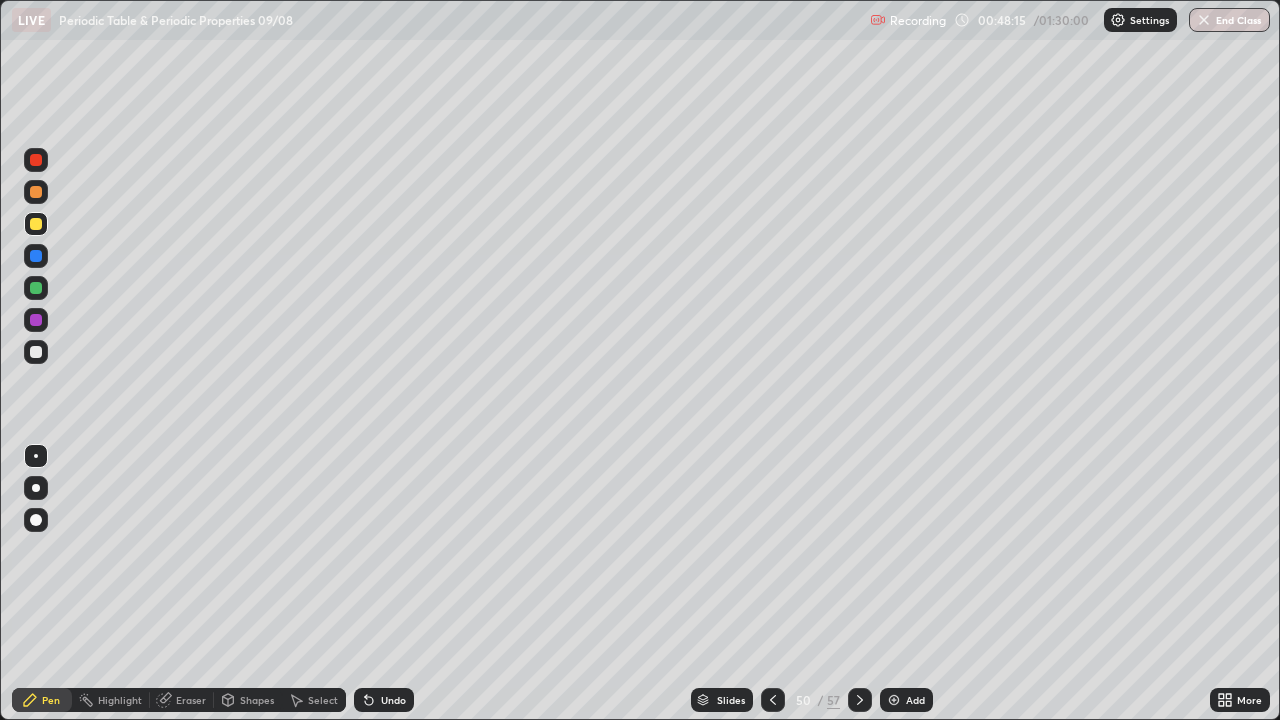 click 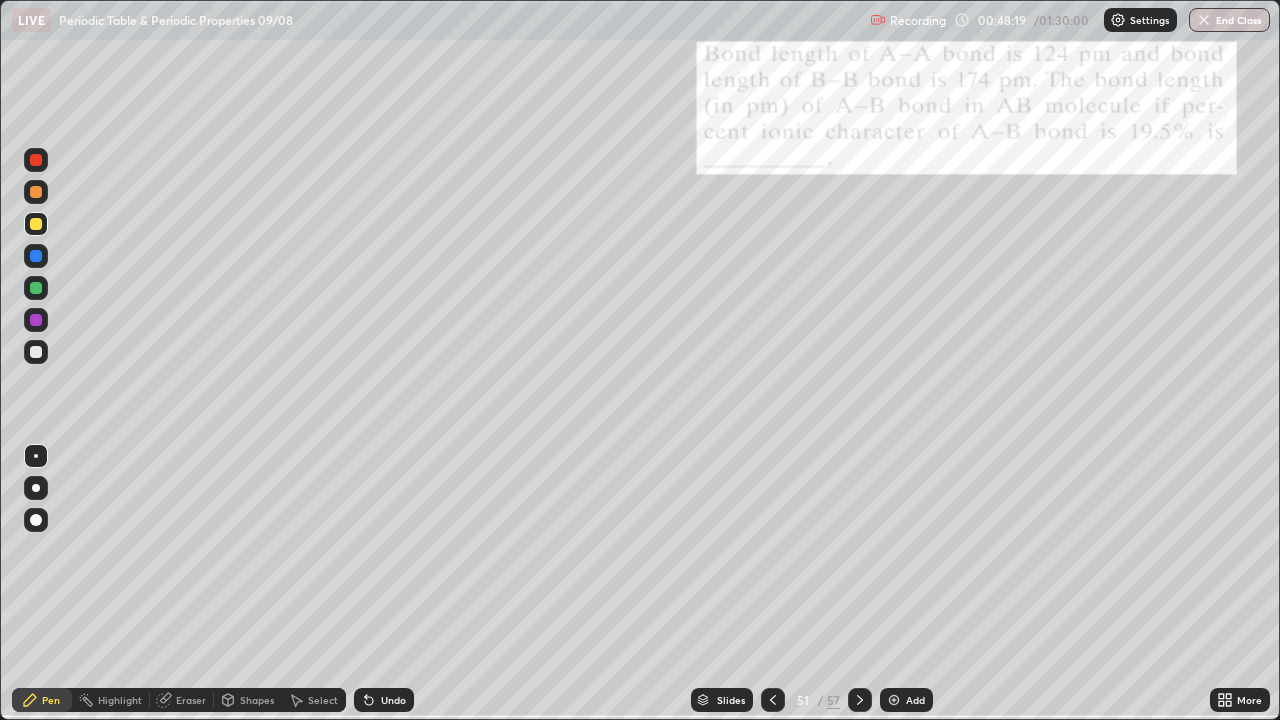 click 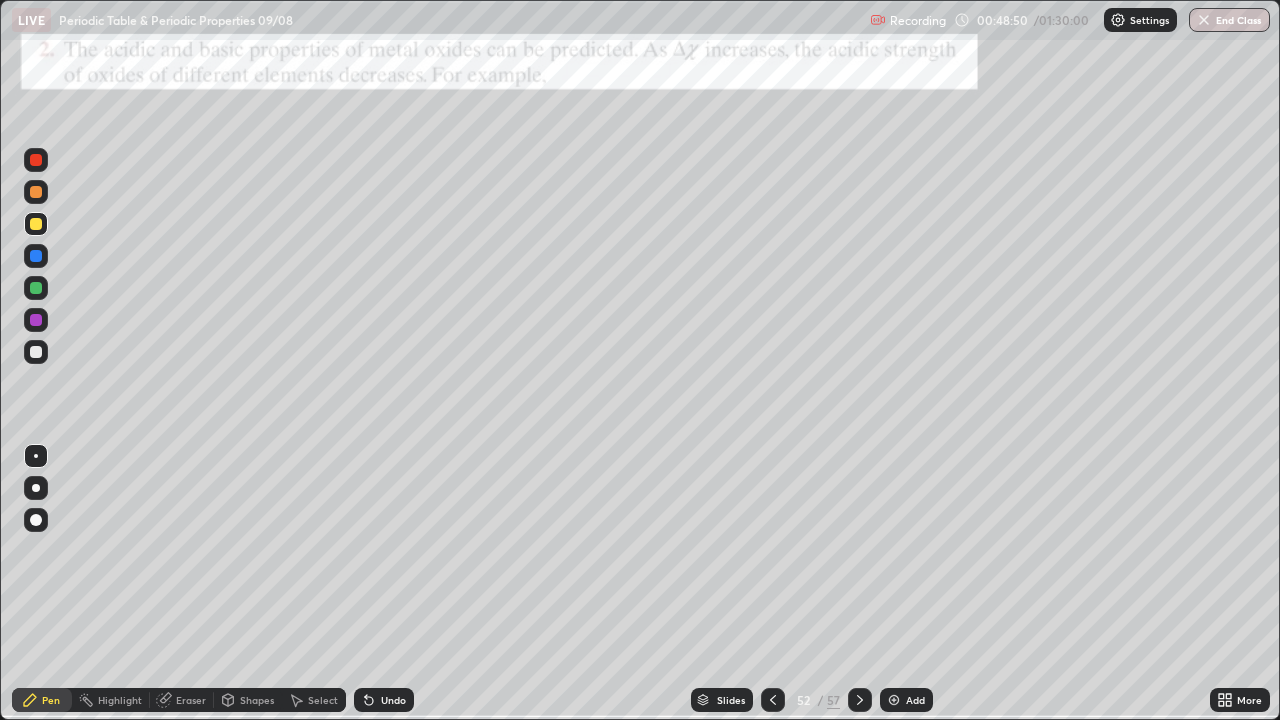 click on "52" at bounding box center (803, 700) 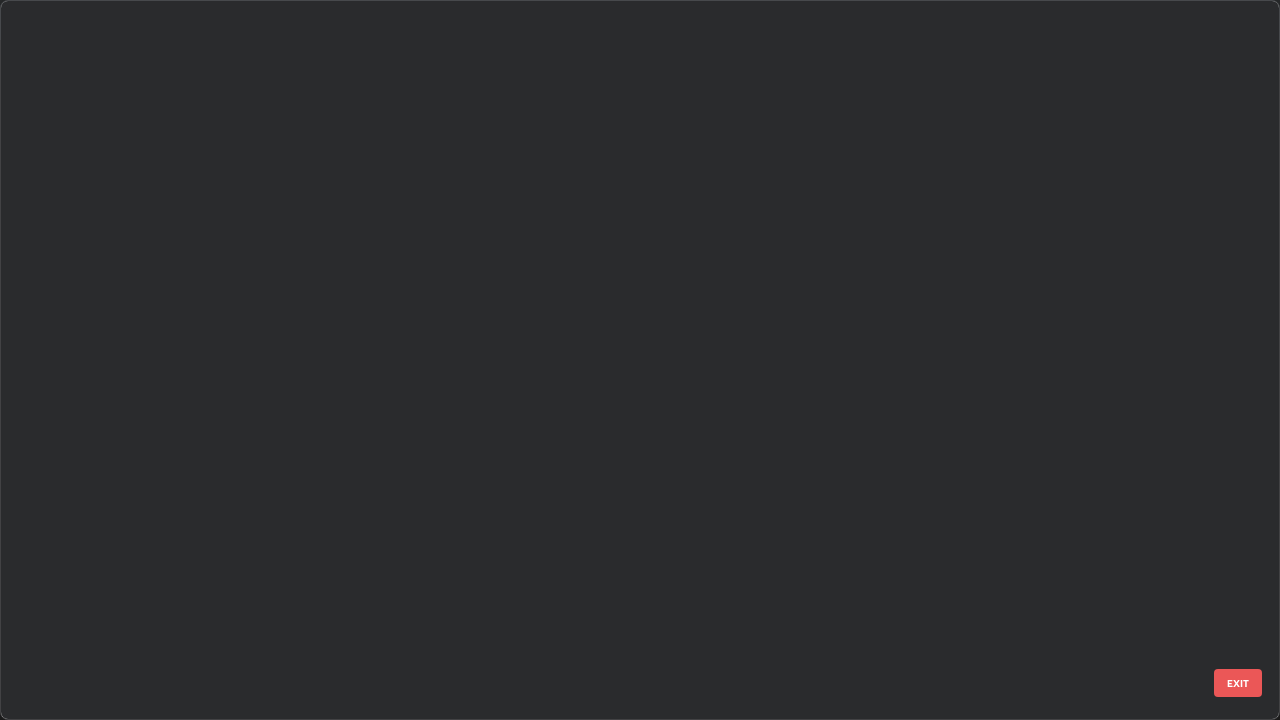 scroll, scrollTop: 3325, scrollLeft: 0, axis: vertical 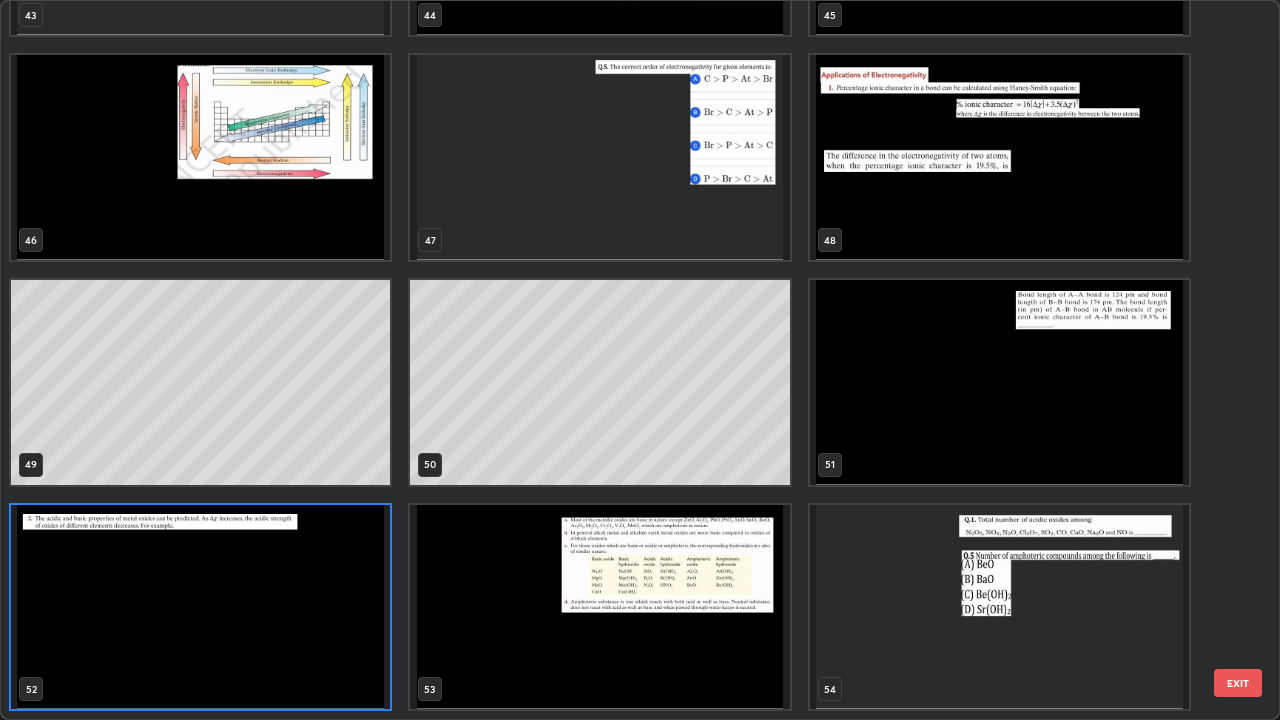 click at bounding box center [599, 607] 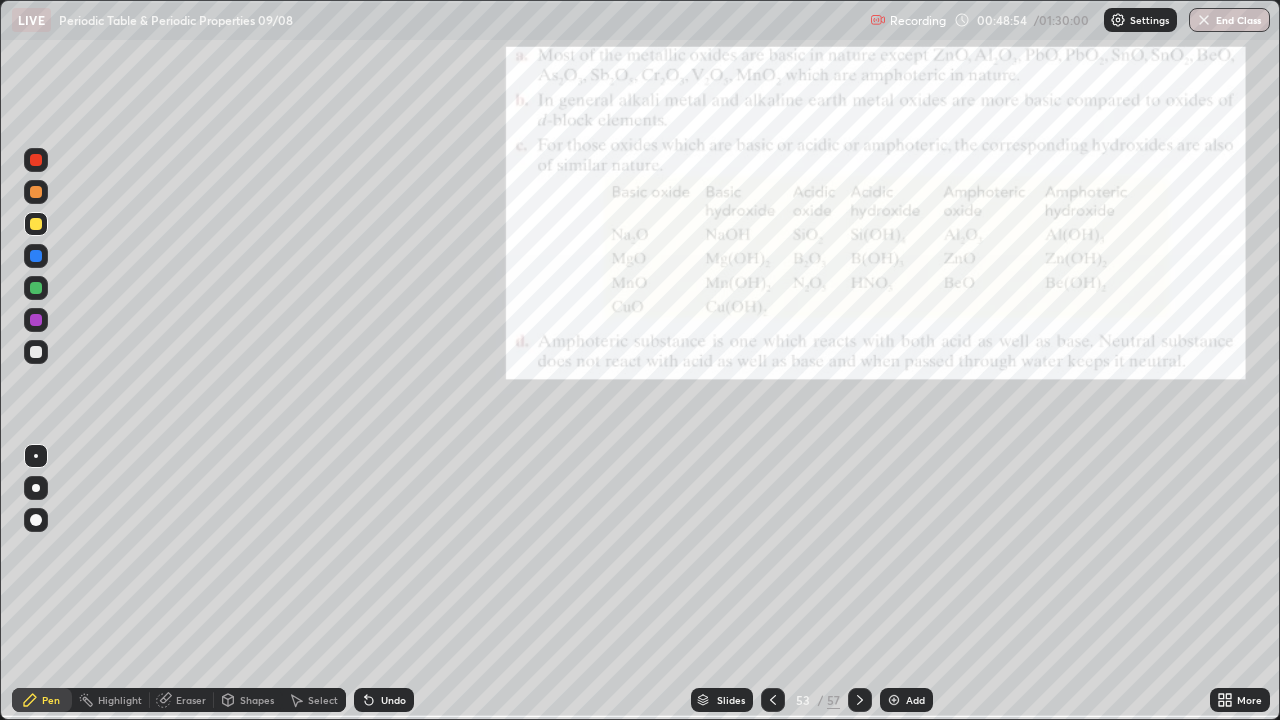 click on "Add" at bounding box center [906, 700] 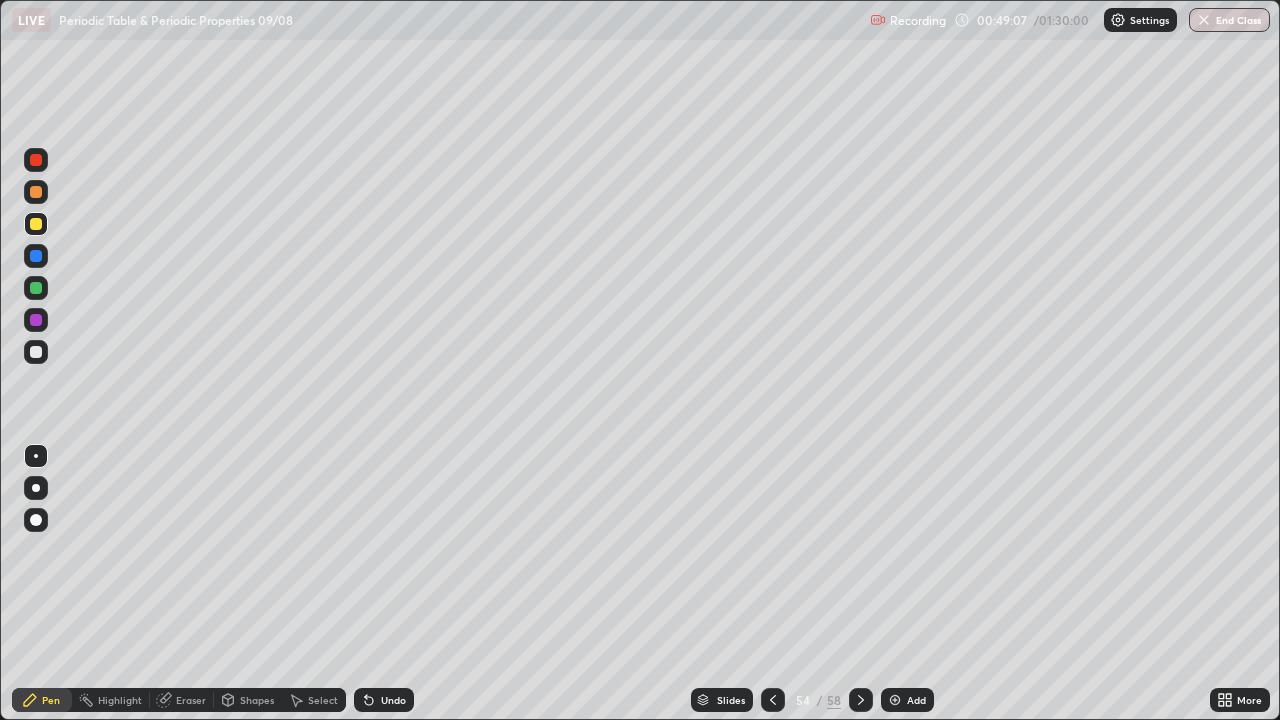 click at bounding box center [36, 352] 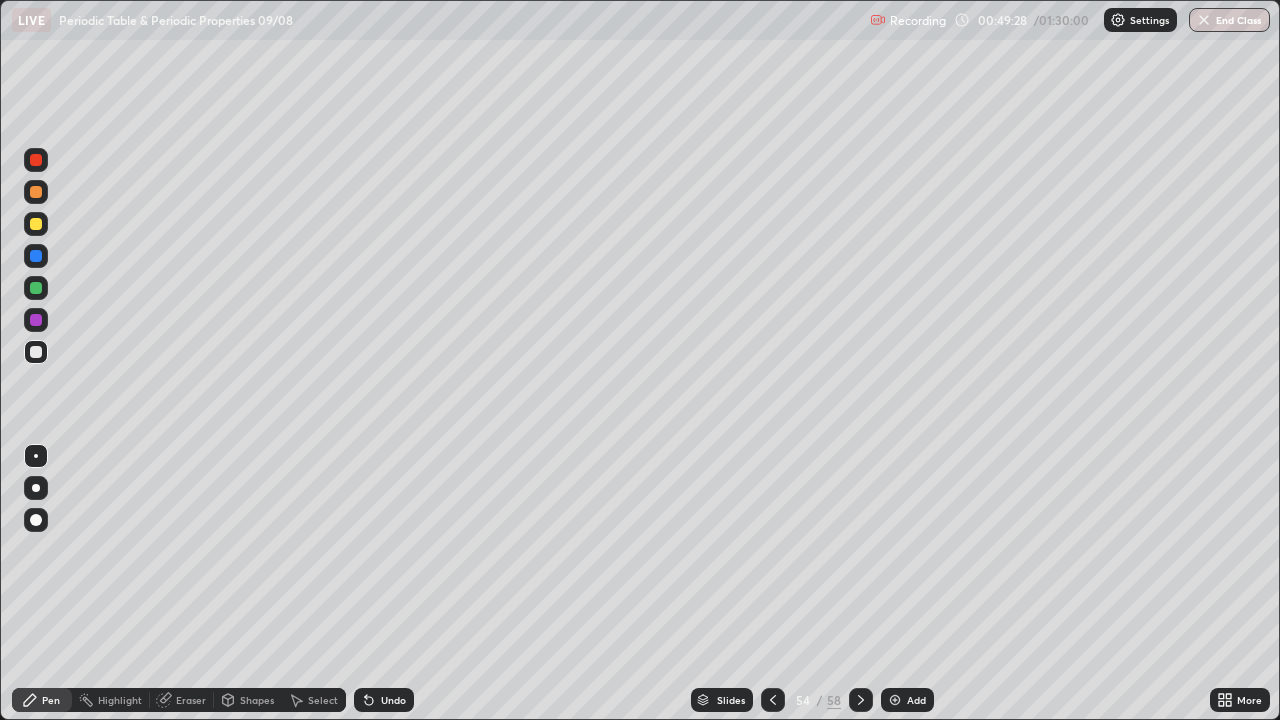 click at bounding box center [36, 224] 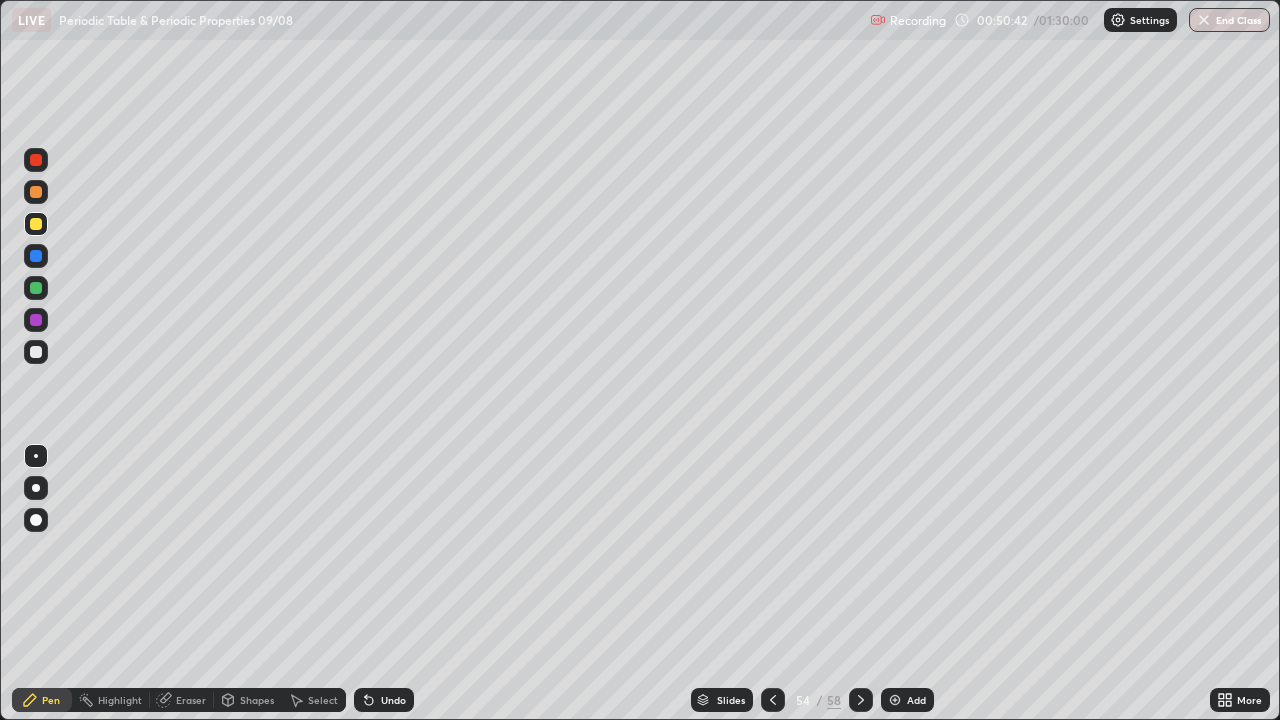 click at bounding box center (36, 288) 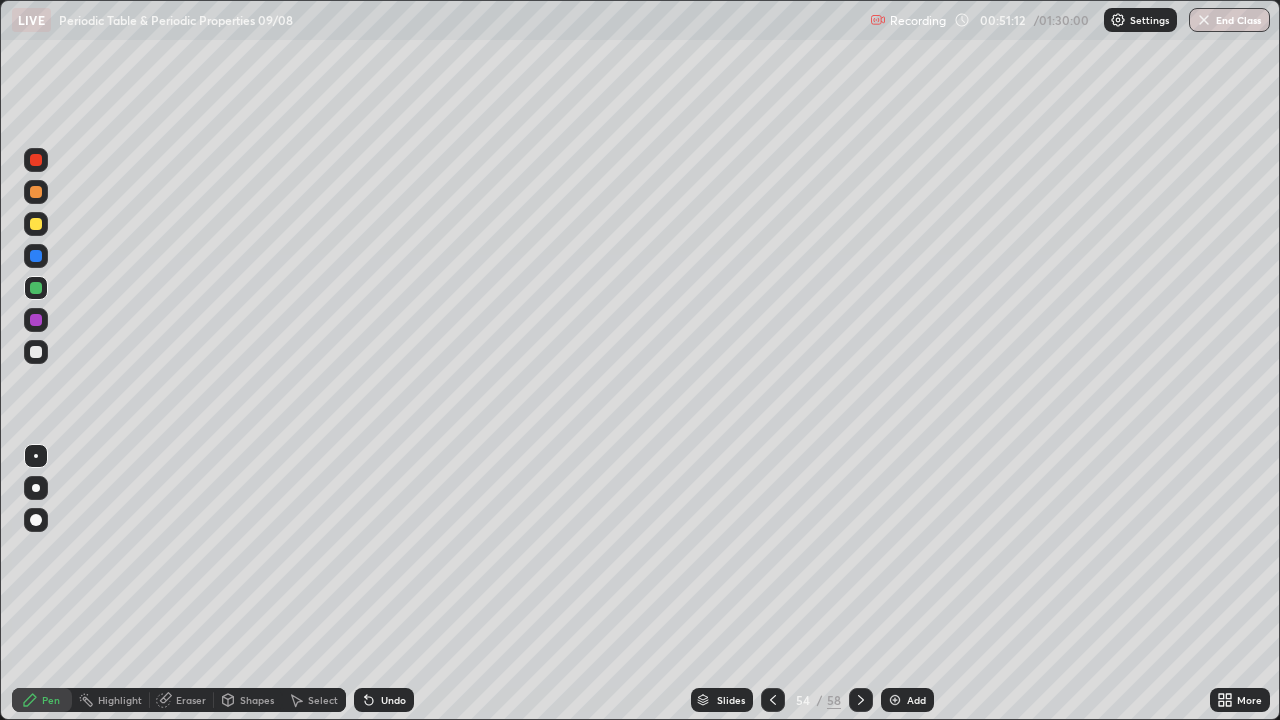 click at bounding box center (36, 192) 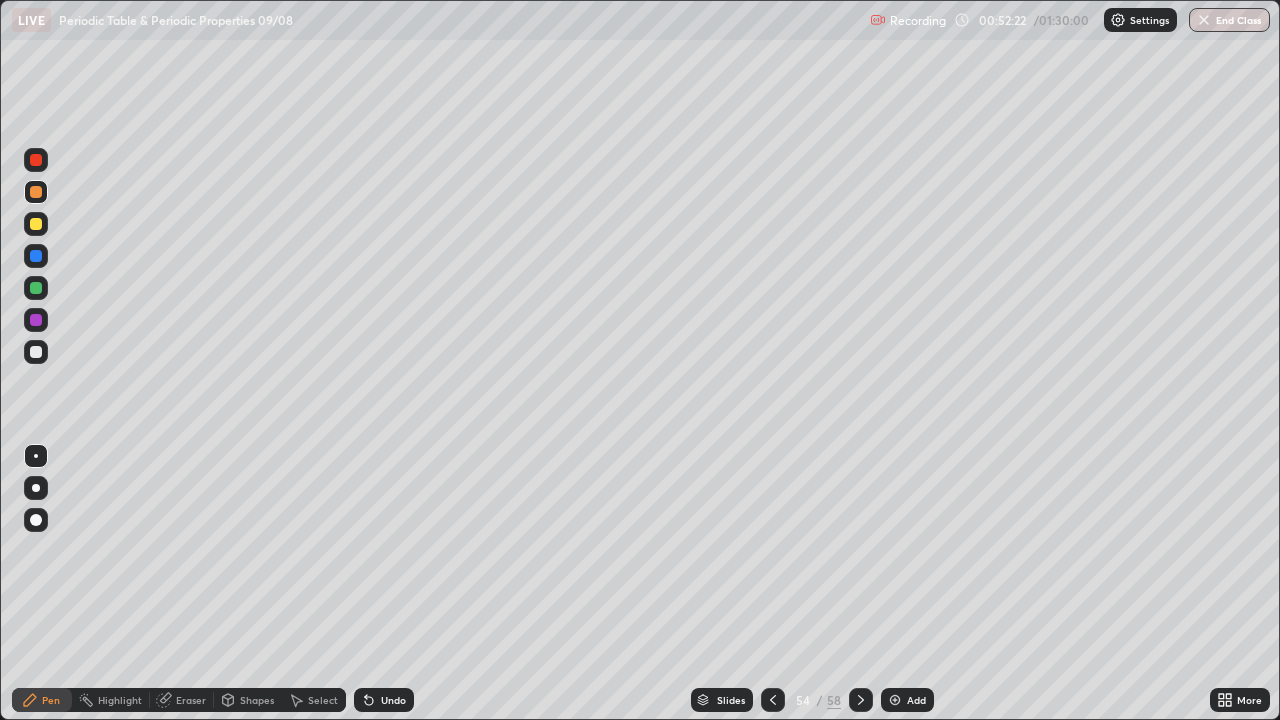click at bounding box center (36, 352) 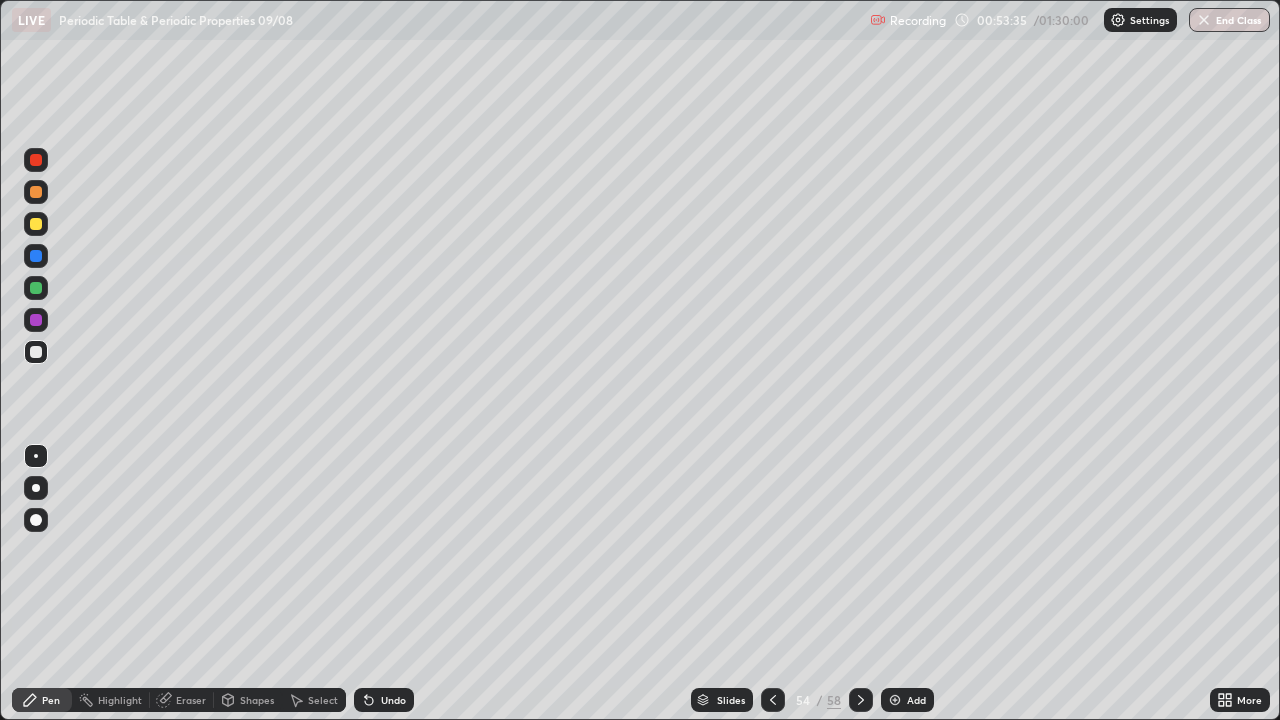 click at bounding box center [895, 700] 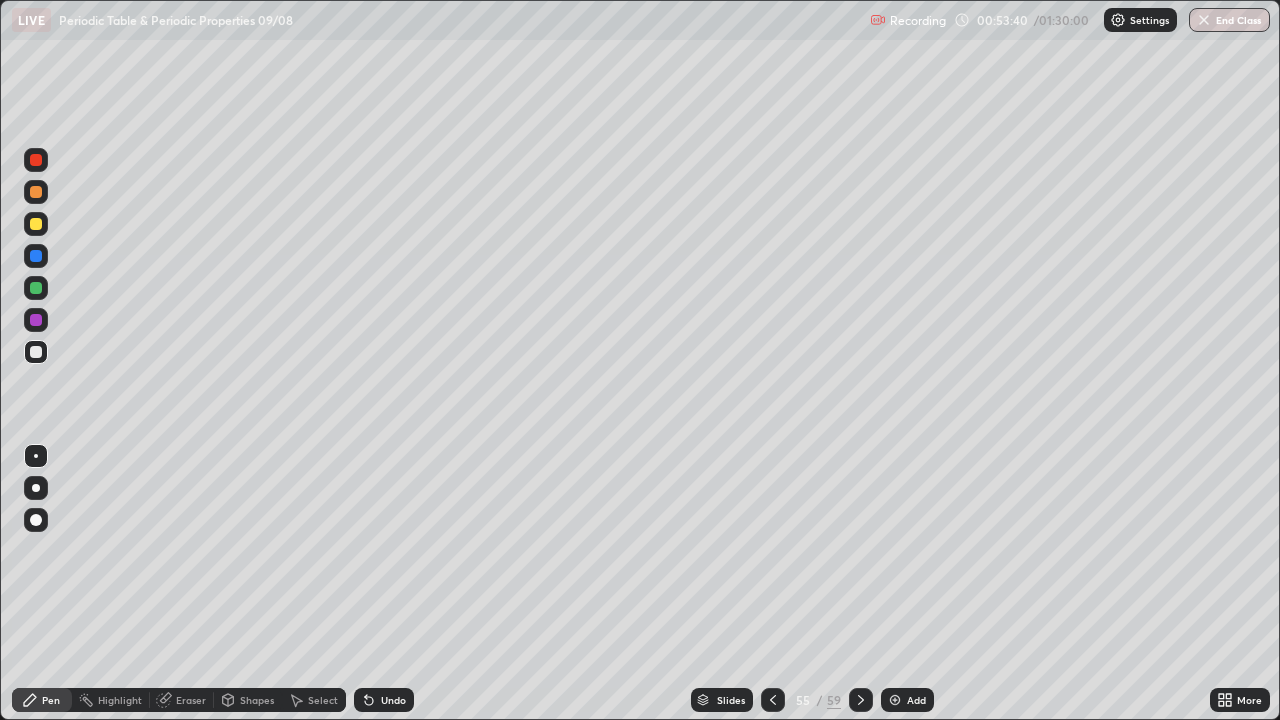 click at bounding box center [36, 224] 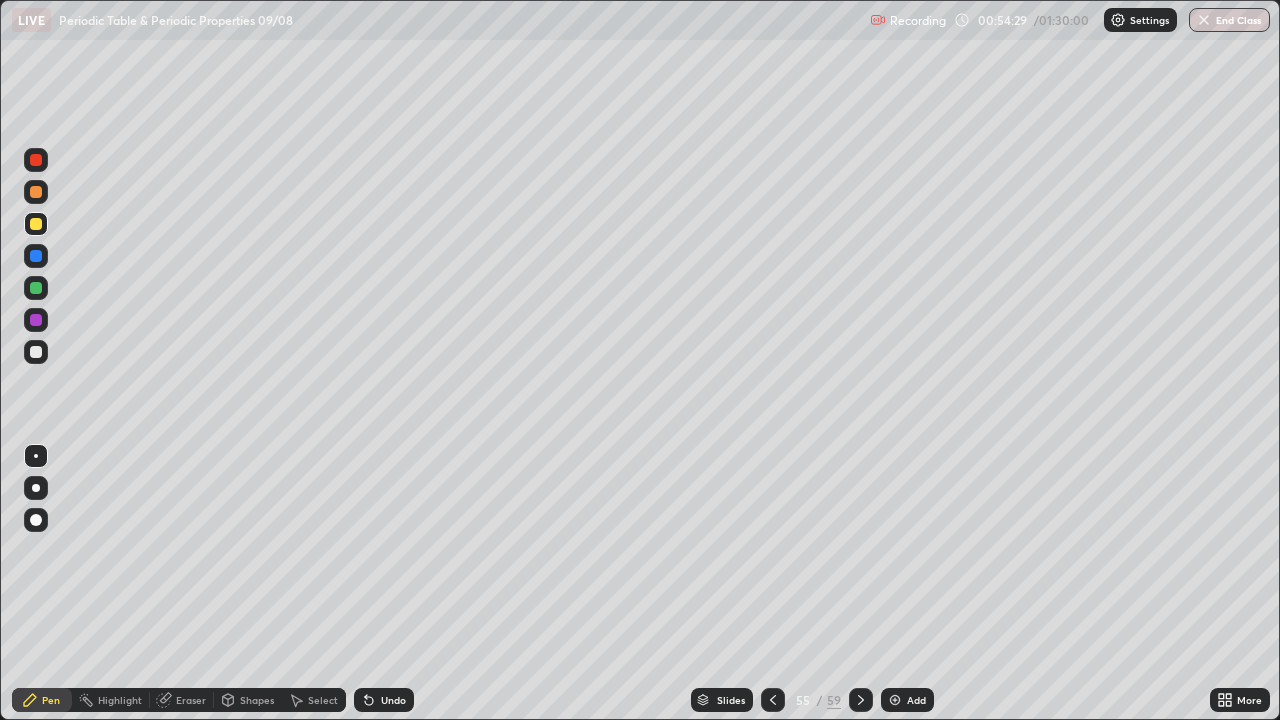 click at bounding box center [36, 352] 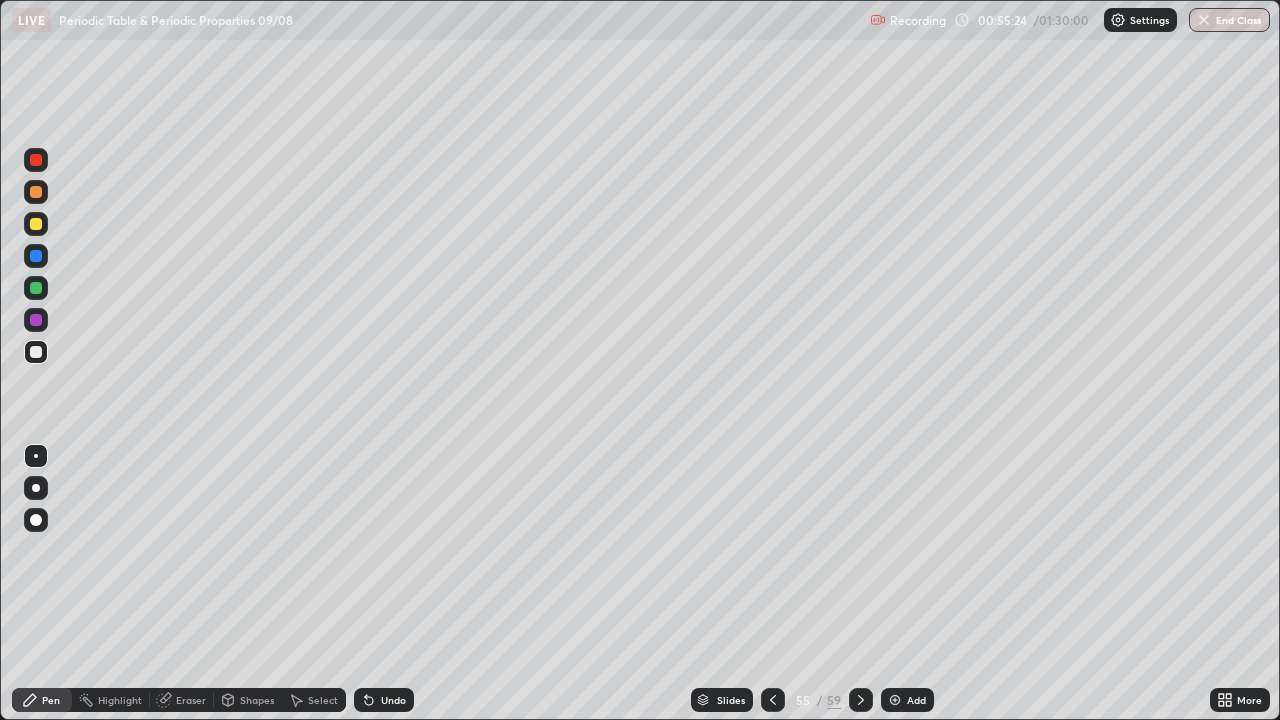 click at bounding box center [36, 192] 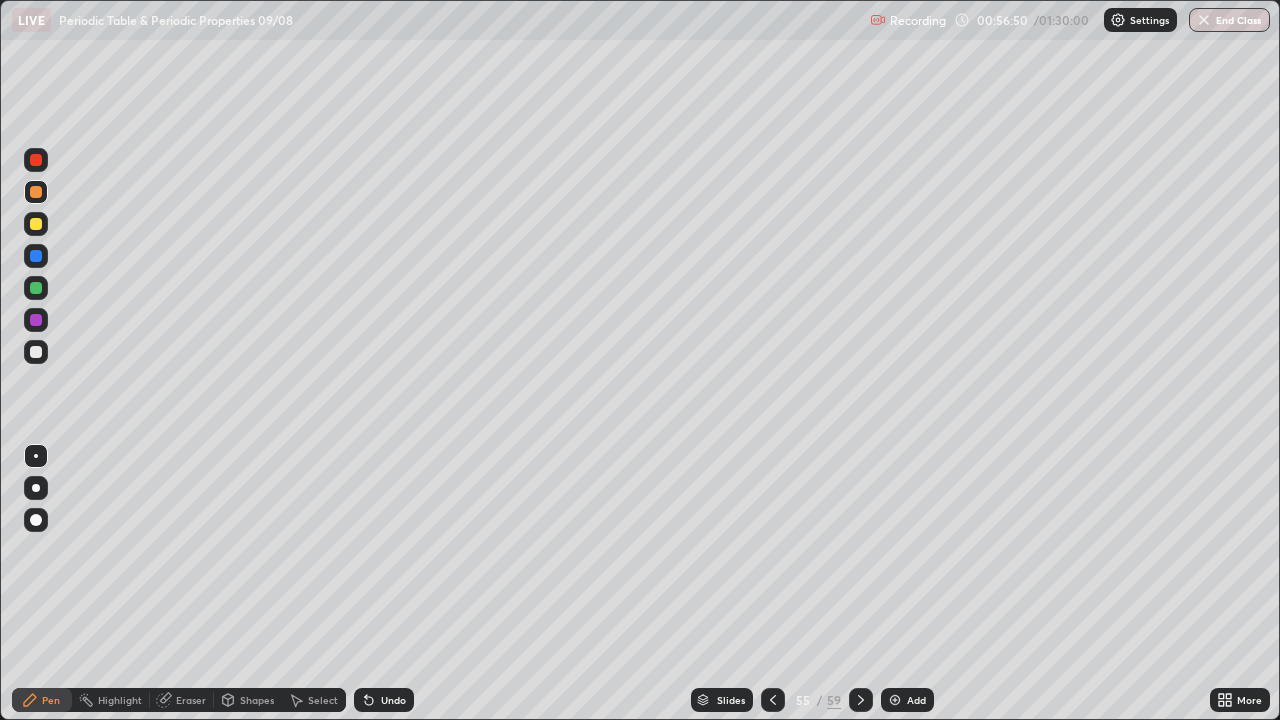 click at bounding box center [36, 224] 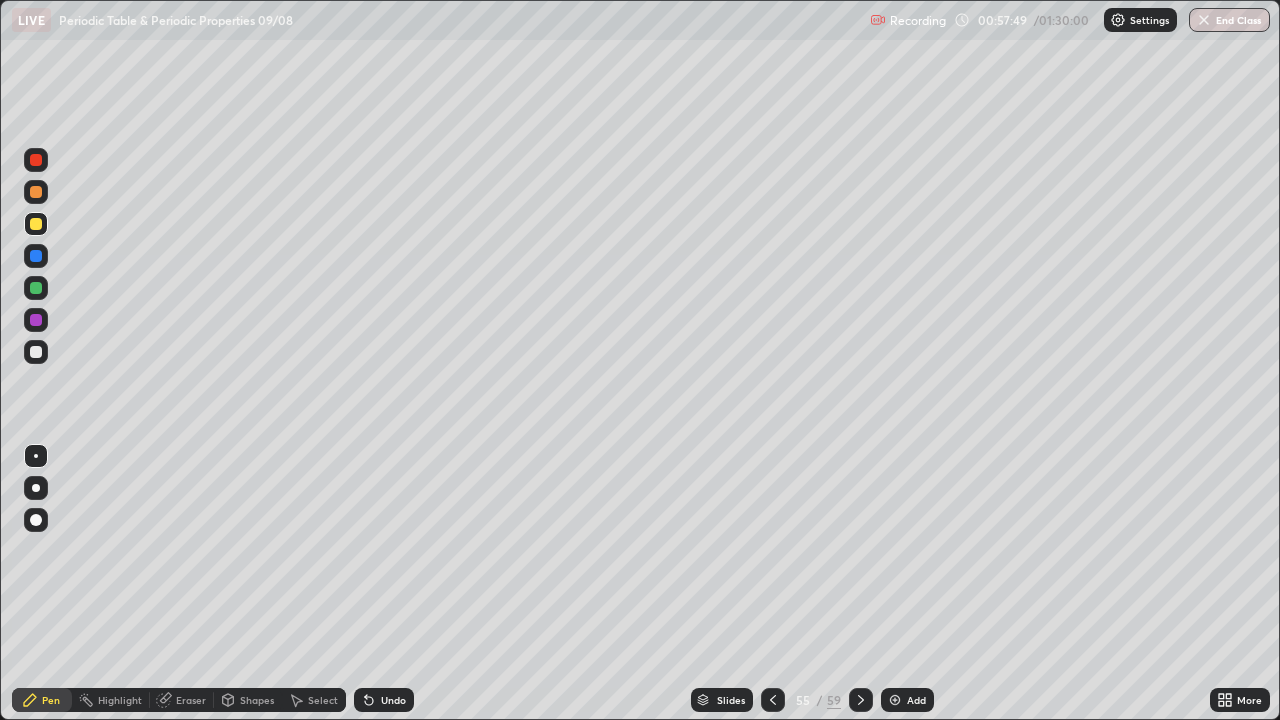 click at bounding box center [36, 352] 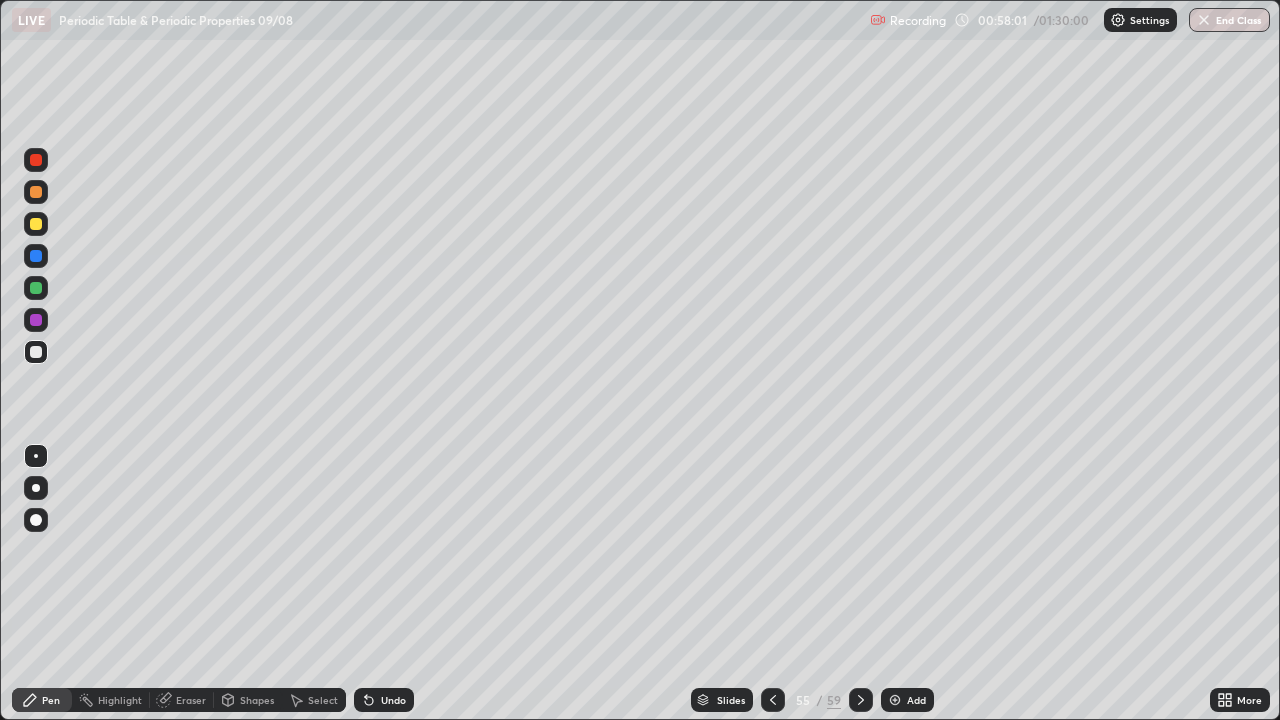 click at bounding box center [36, 224] 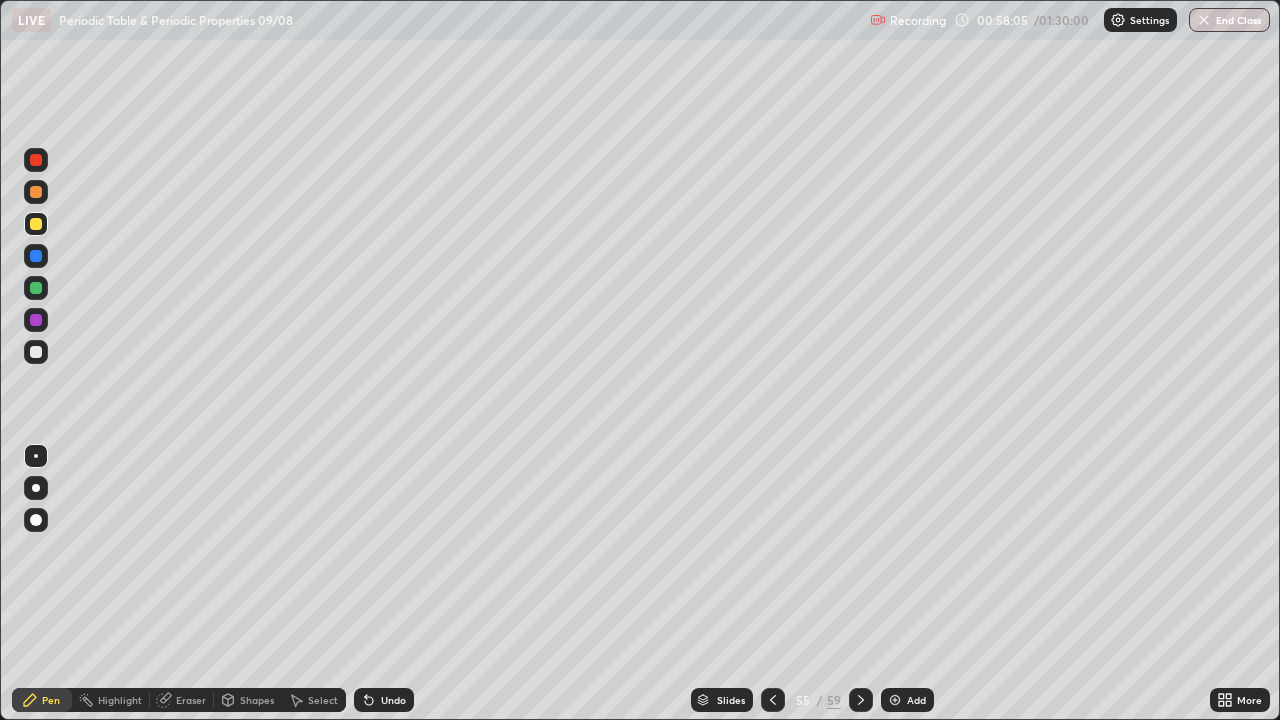 click at bounding box center (36, 352) 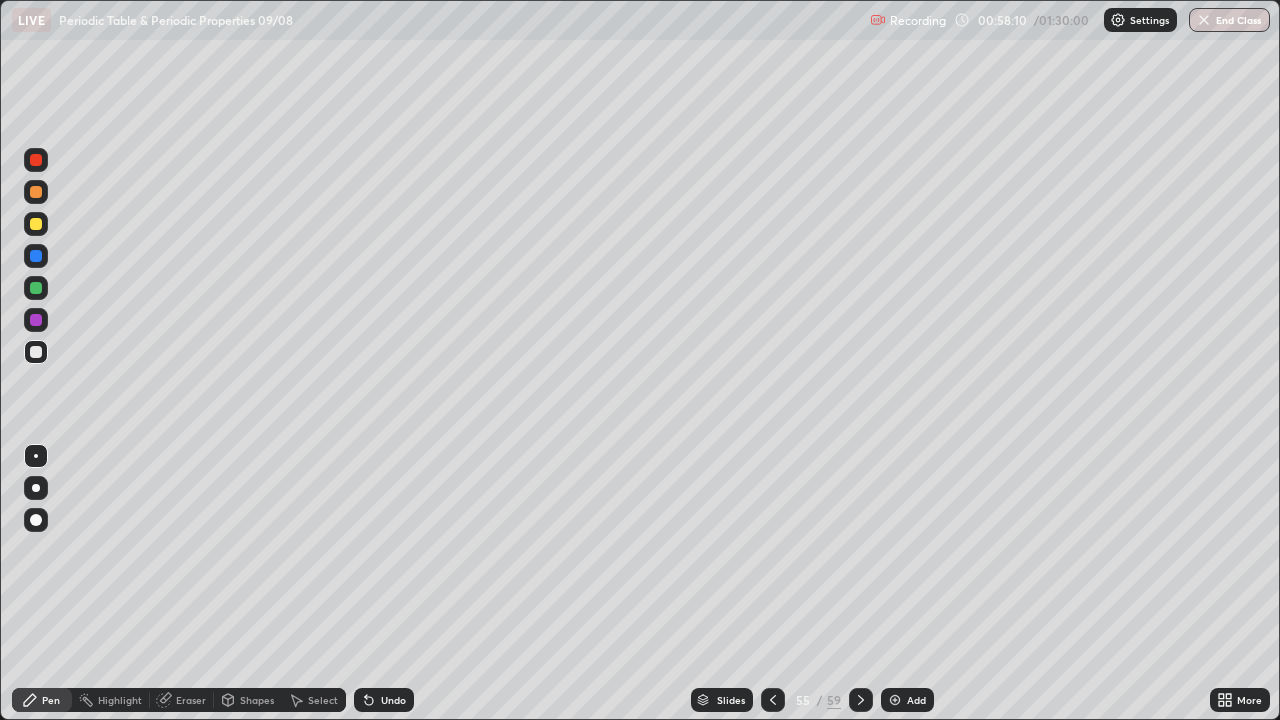 click at bounding box center (36, 352) 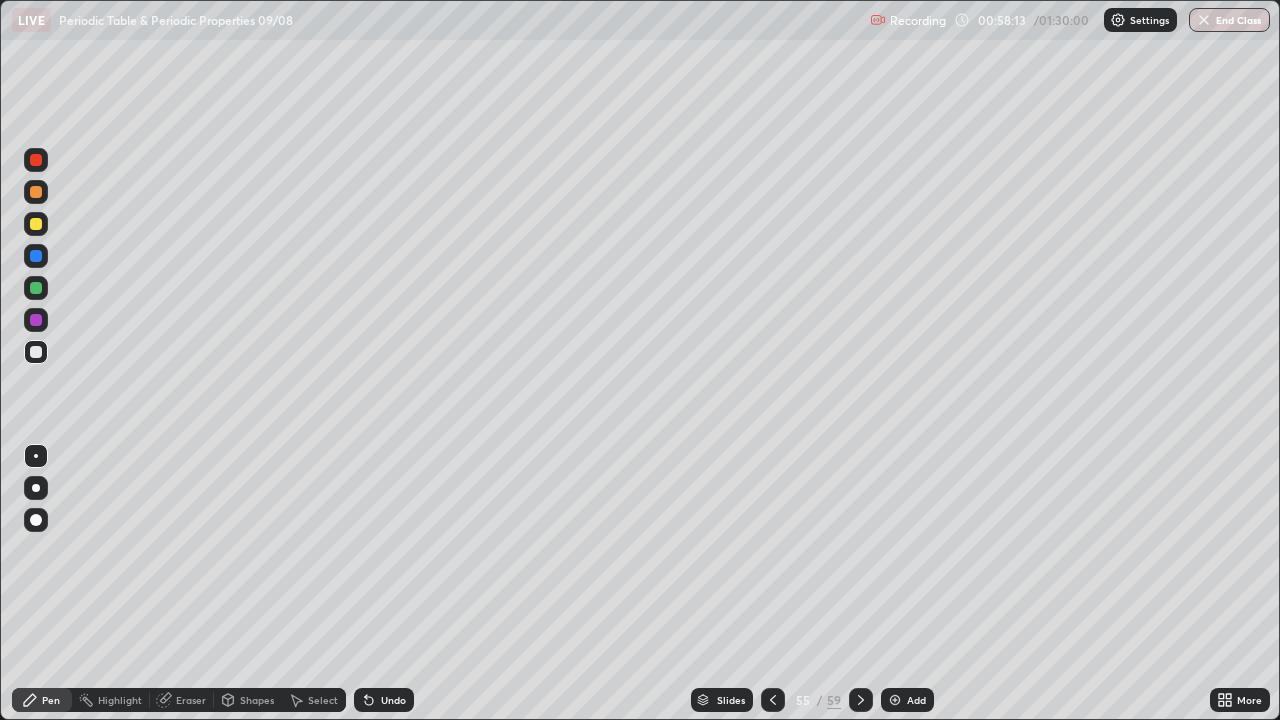 click 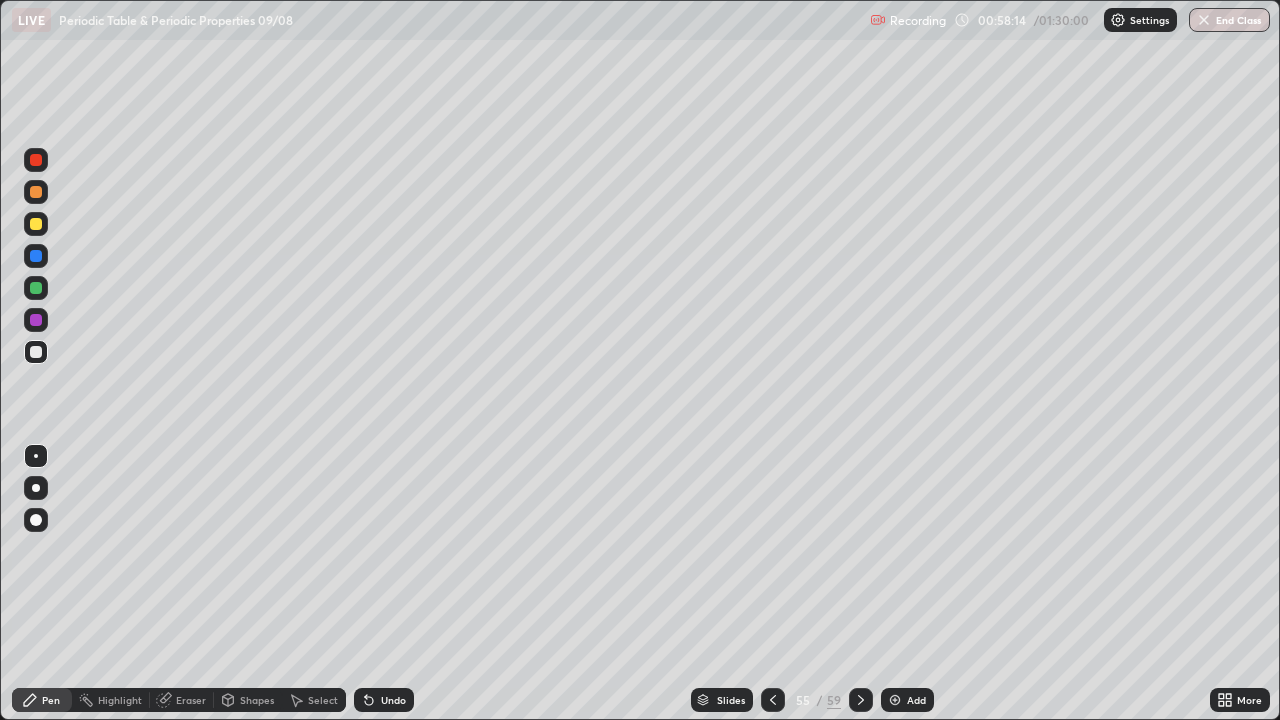click 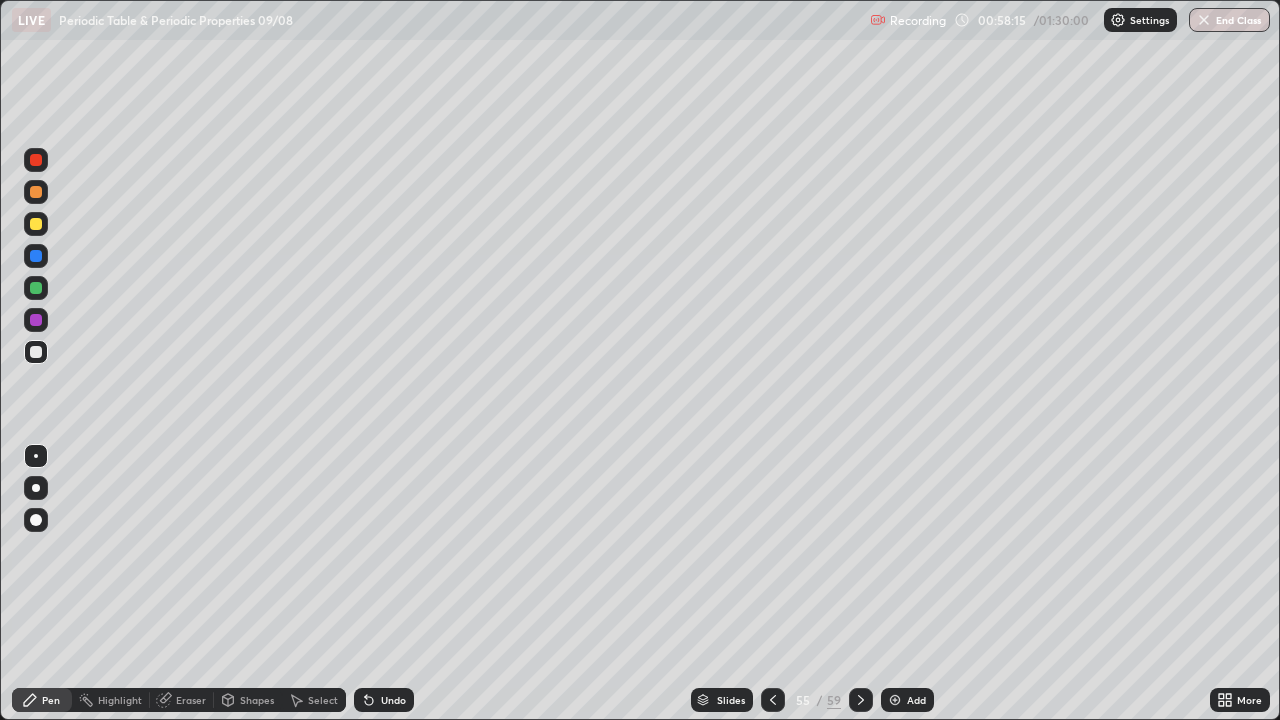 click 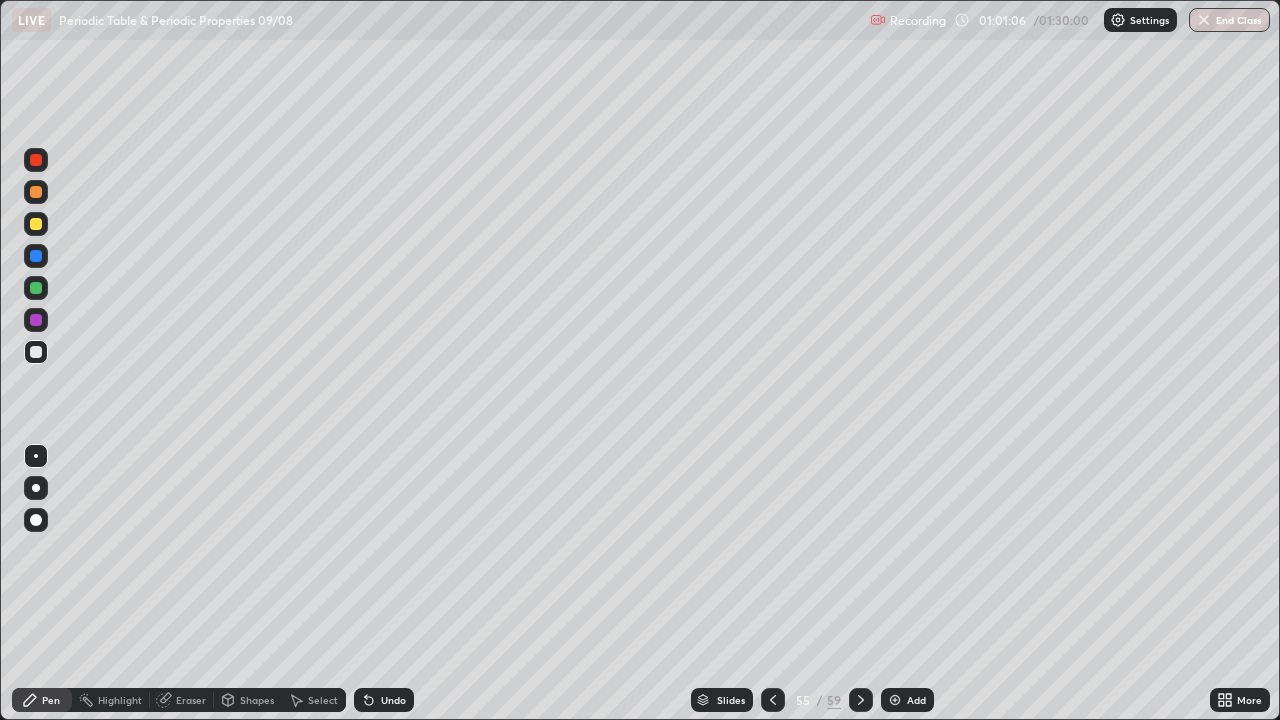 click at bounding box center [895, 700] 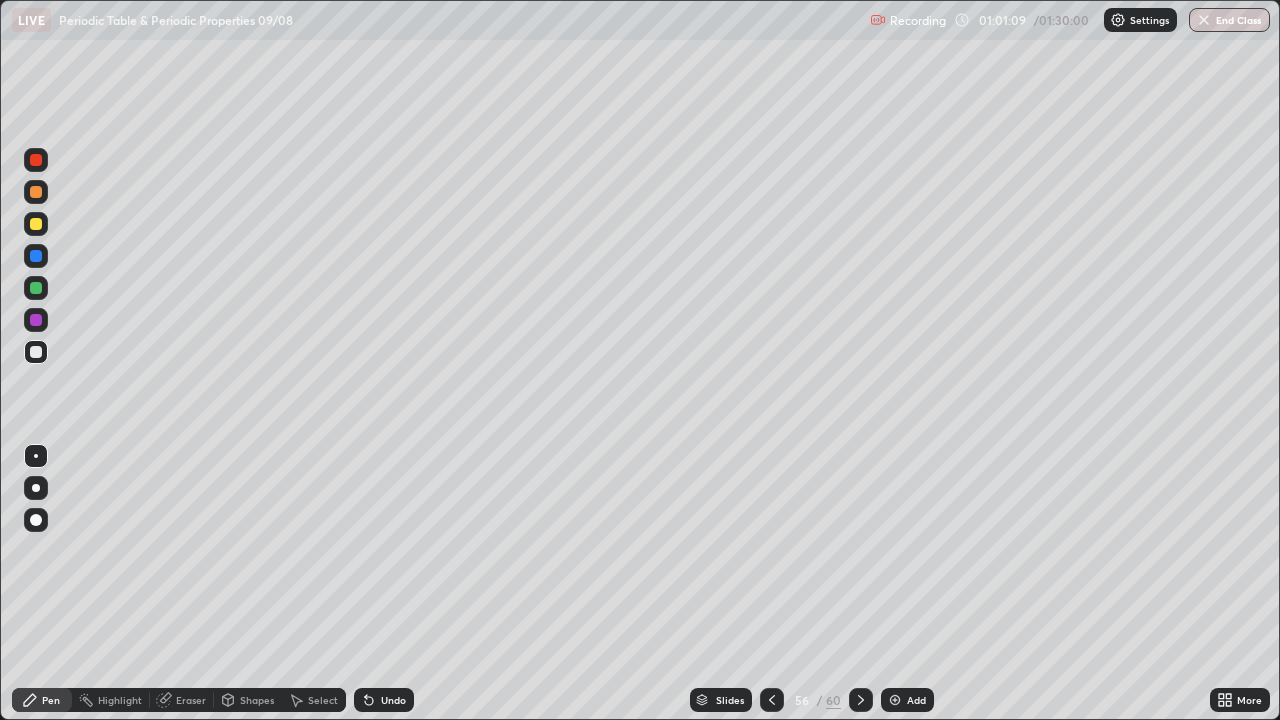 click at bounding box center [36, 224] 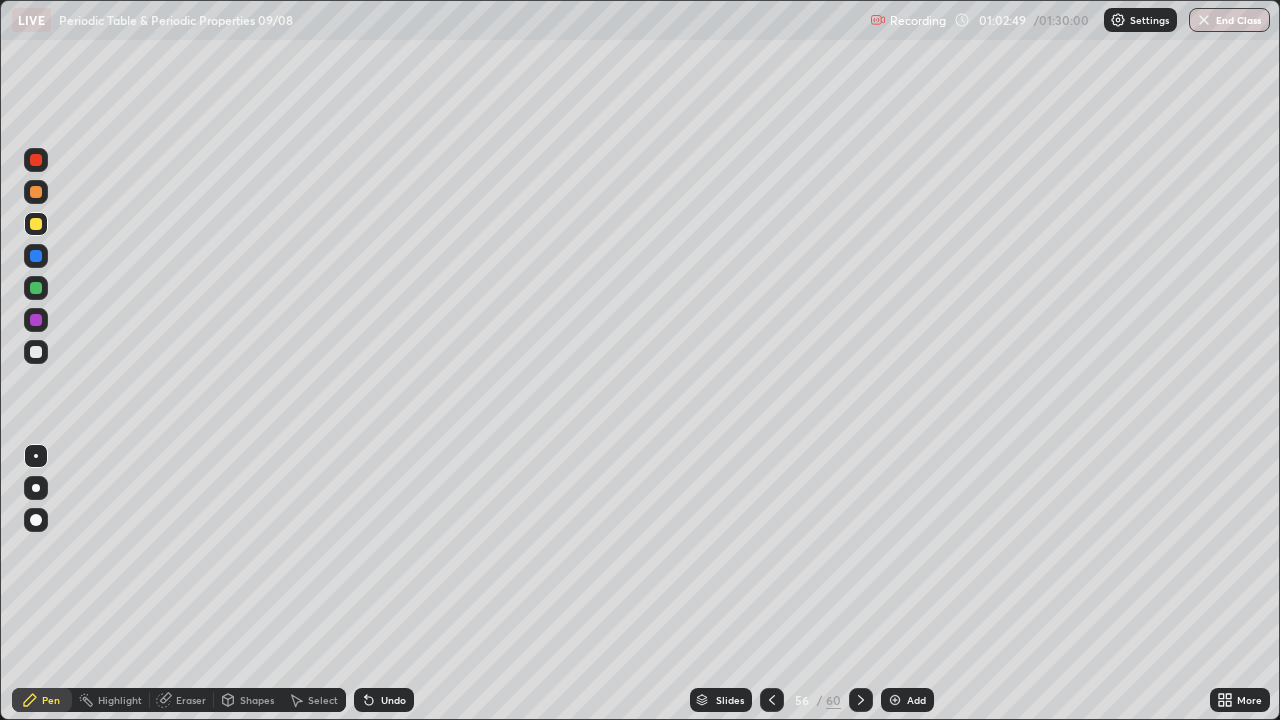 click at bounding box center [895, 700] 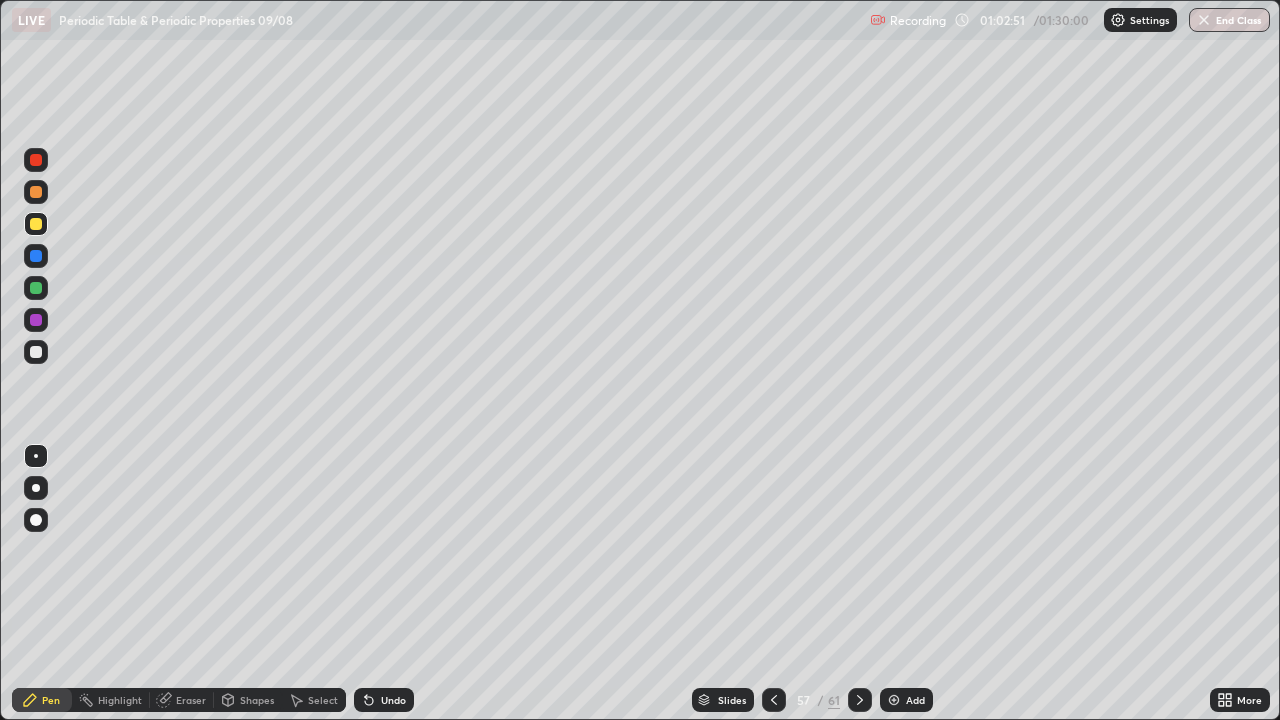 click at bounding box center (36, 352) 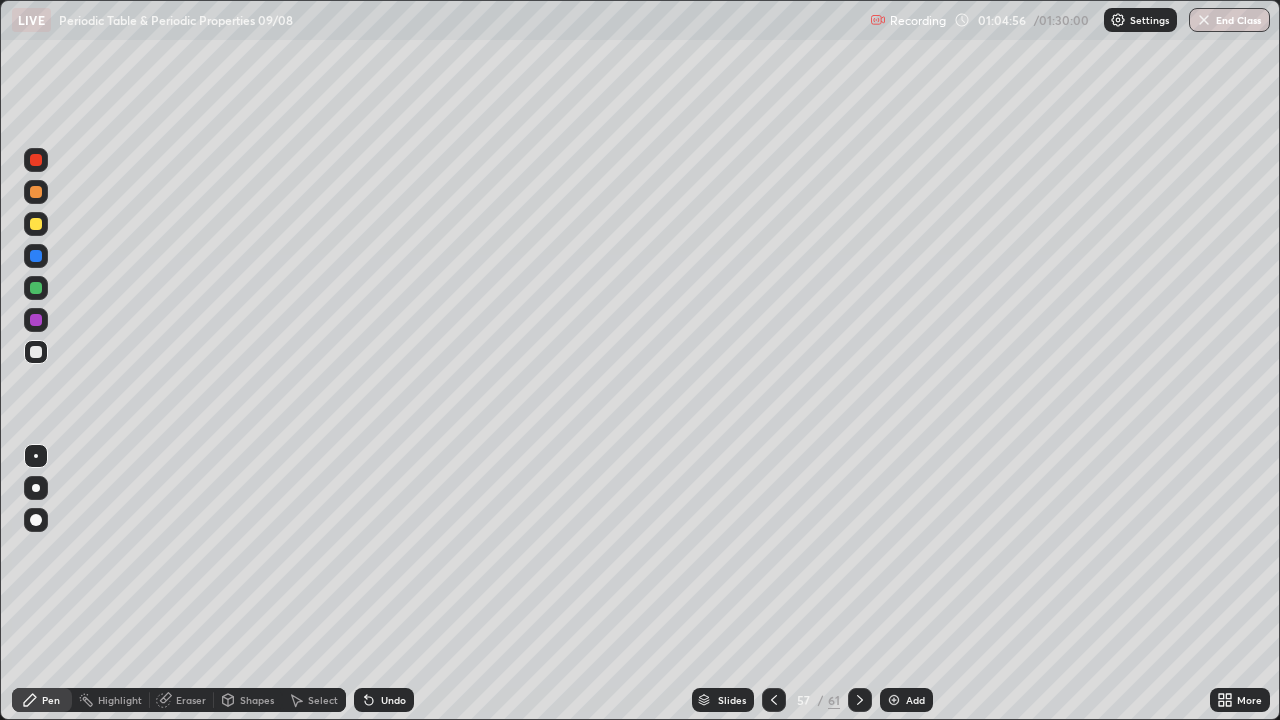 click at bounding box center (36, 224) 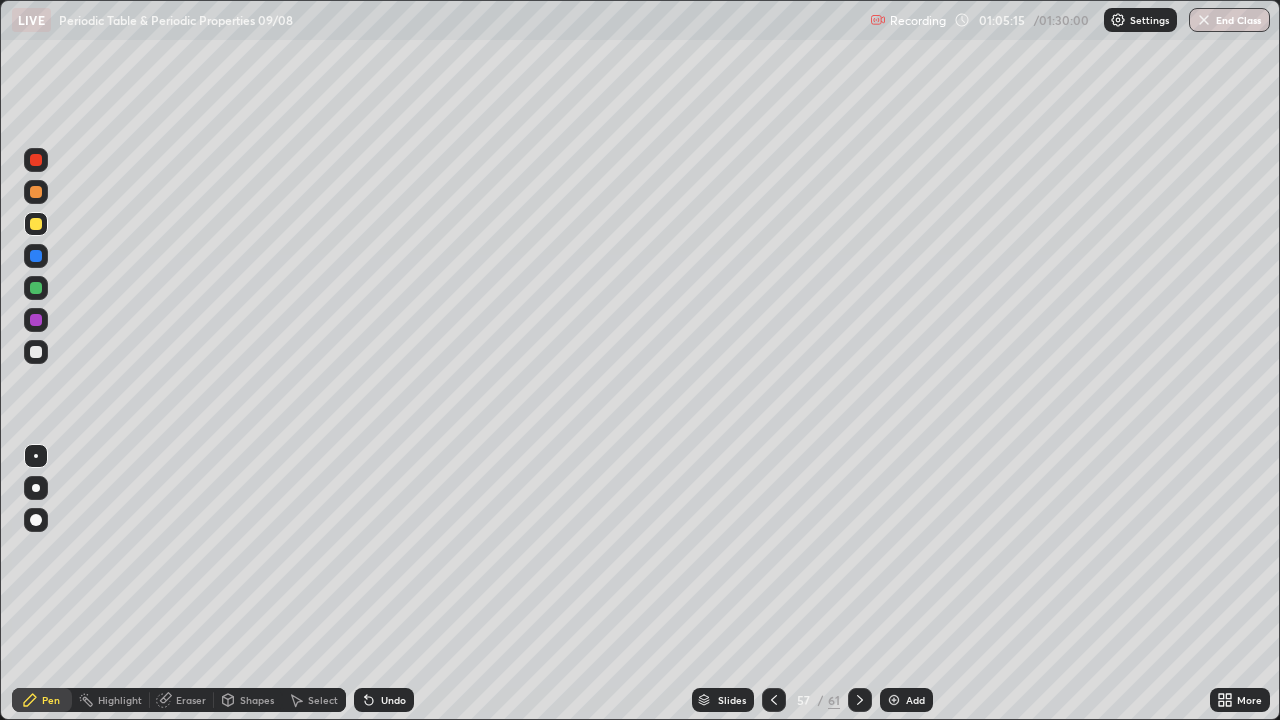click at bounding box center [36, 192] 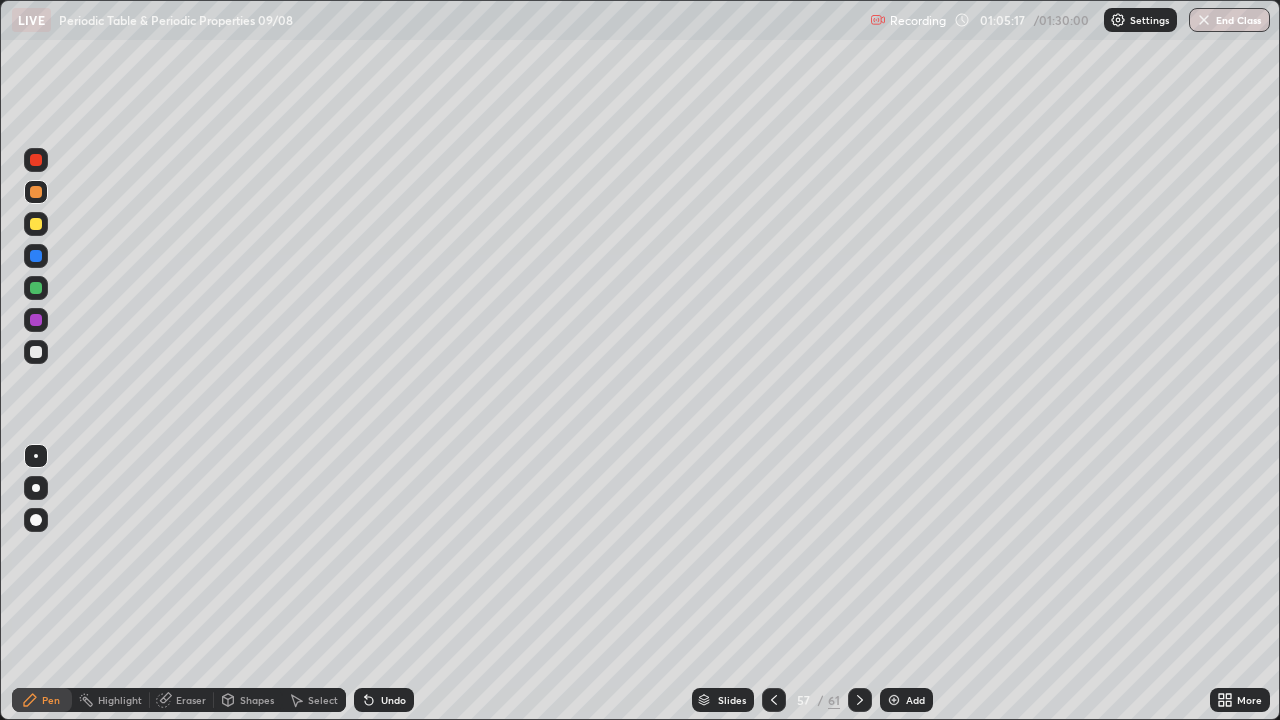 click at bounding box center (36, 288) 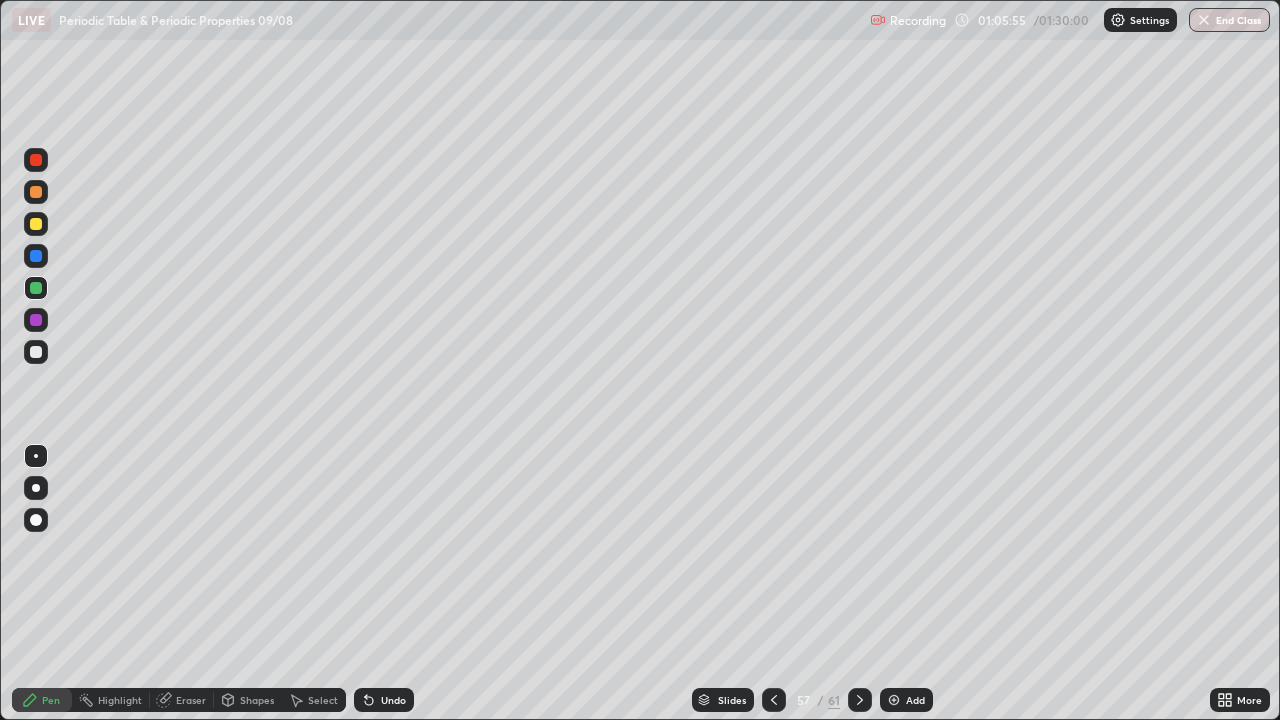 click at bounding box center [36, 352] 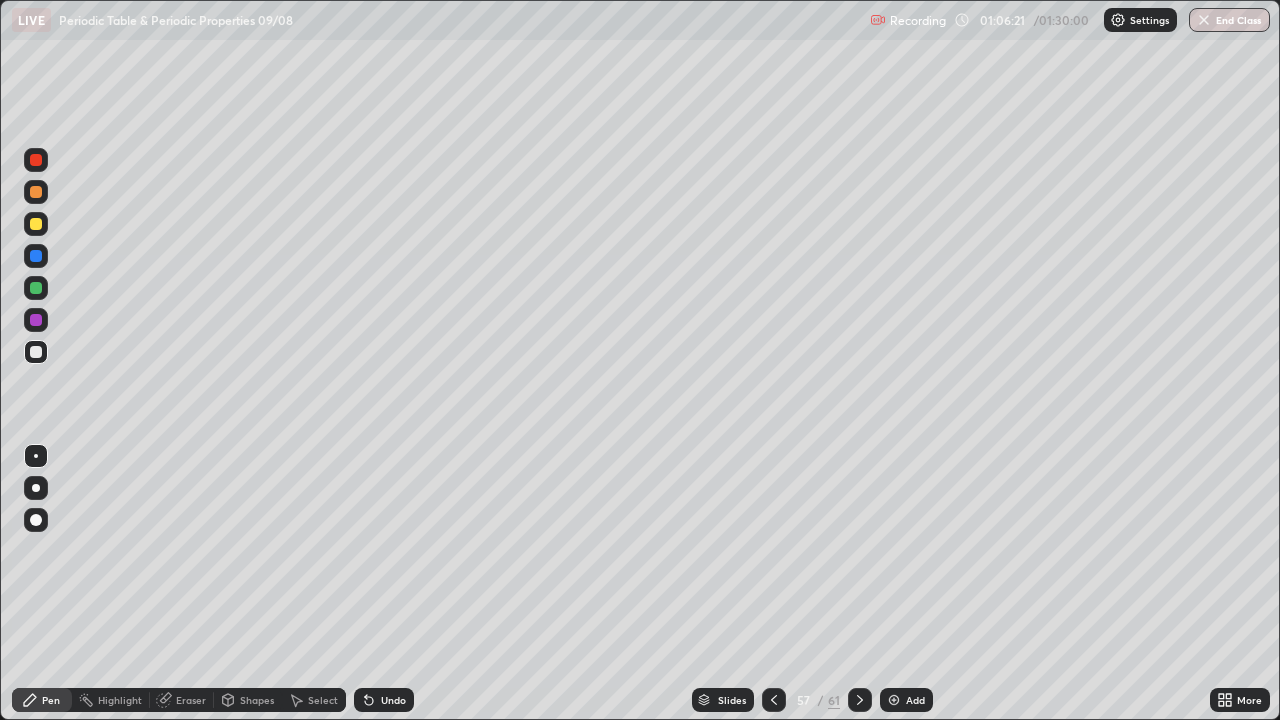 click at bounding box center (36, 288) 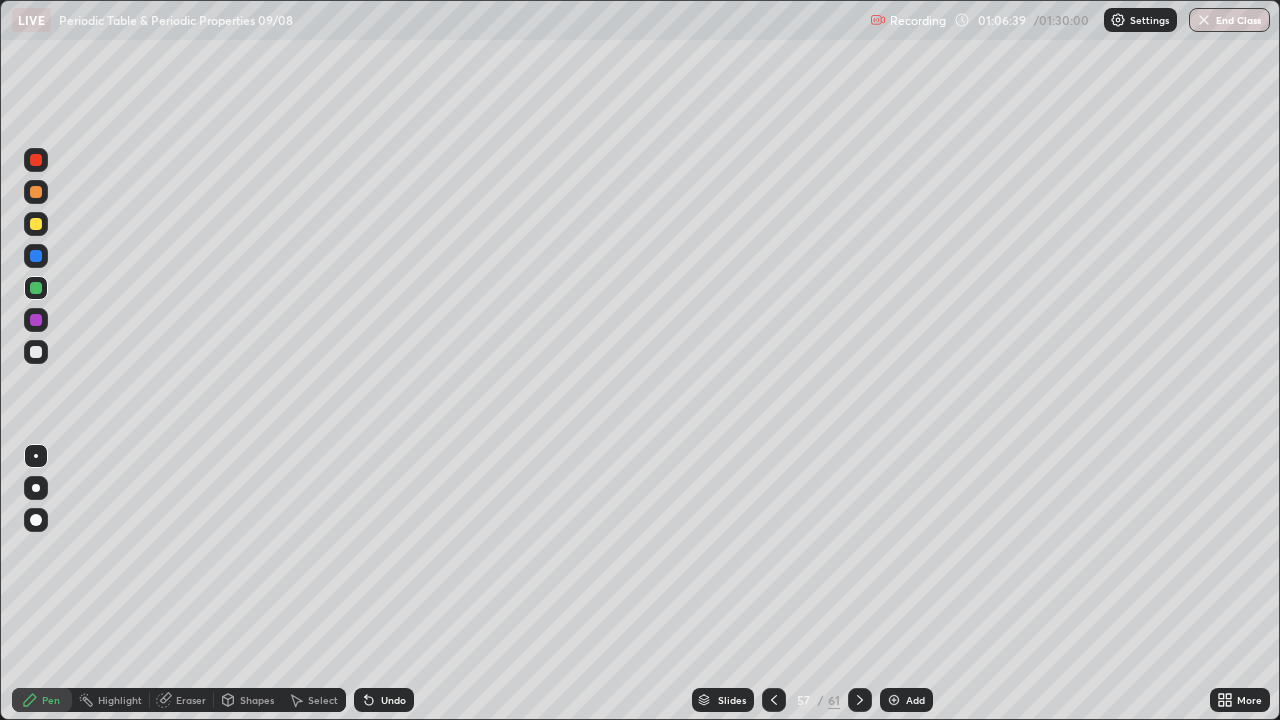 click at bounding box center (36, 224) 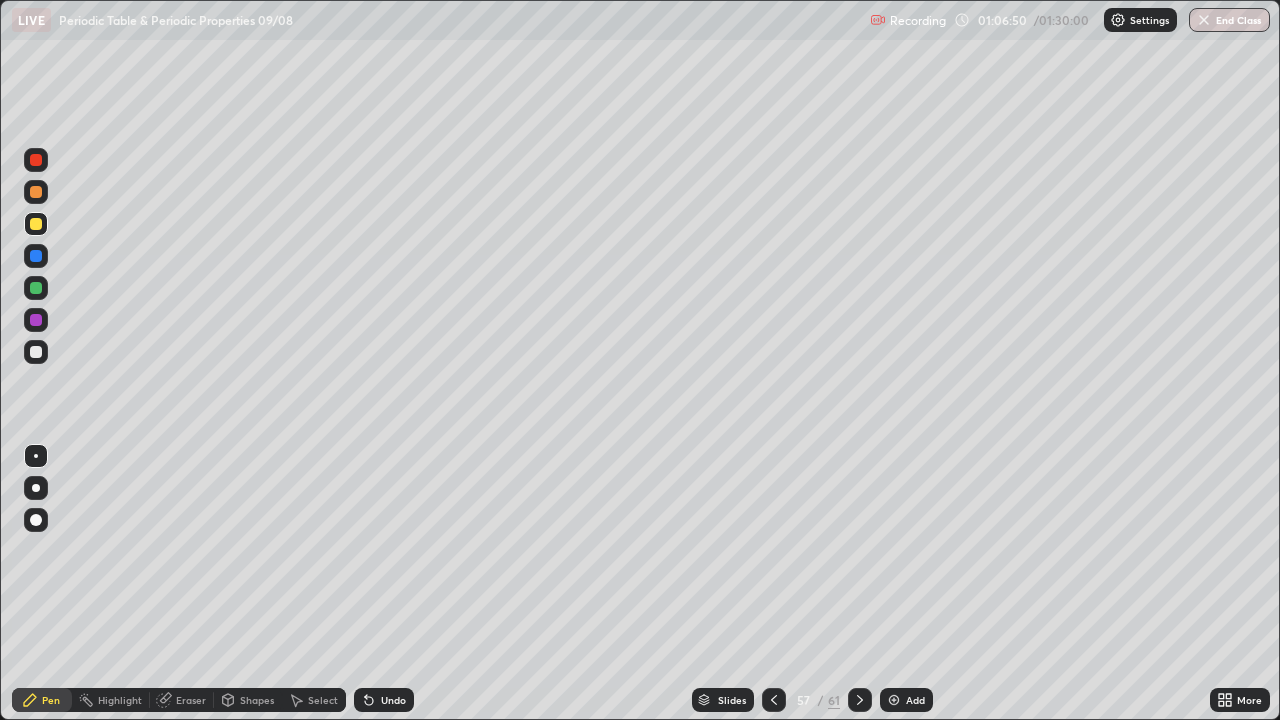 click at bounding box center (36, 192) 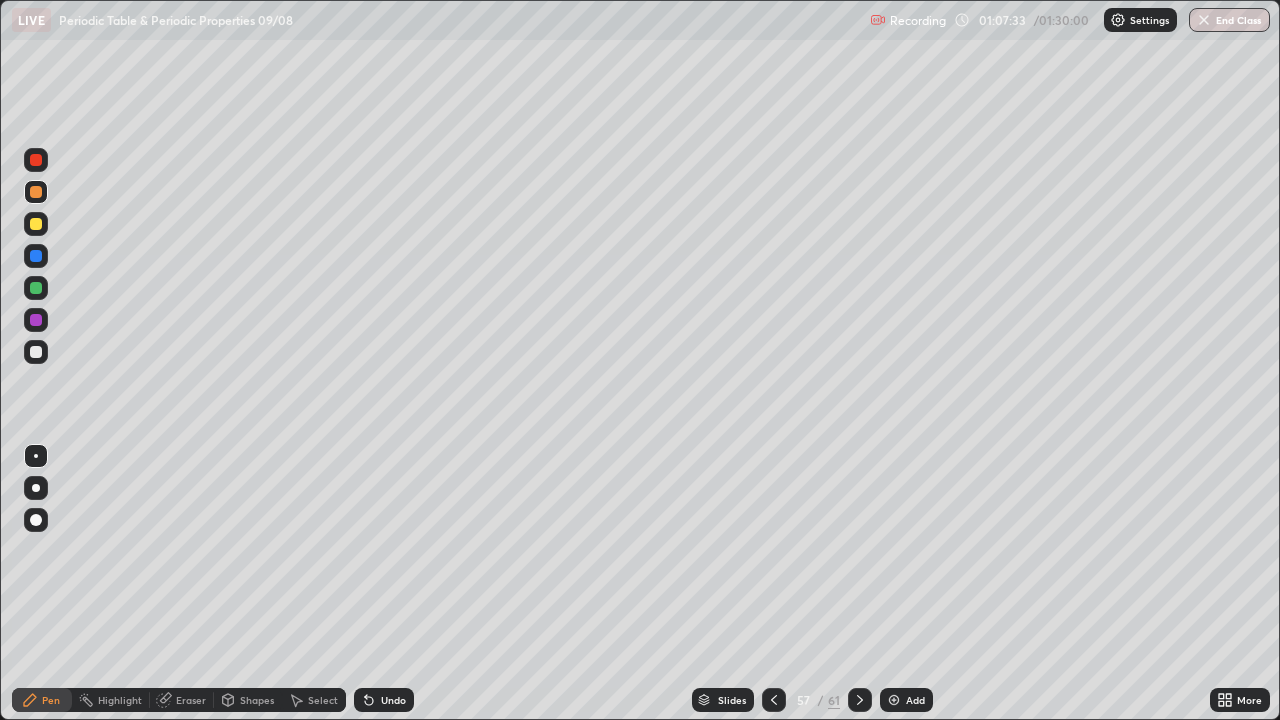 click at bounding box center [36, 352] 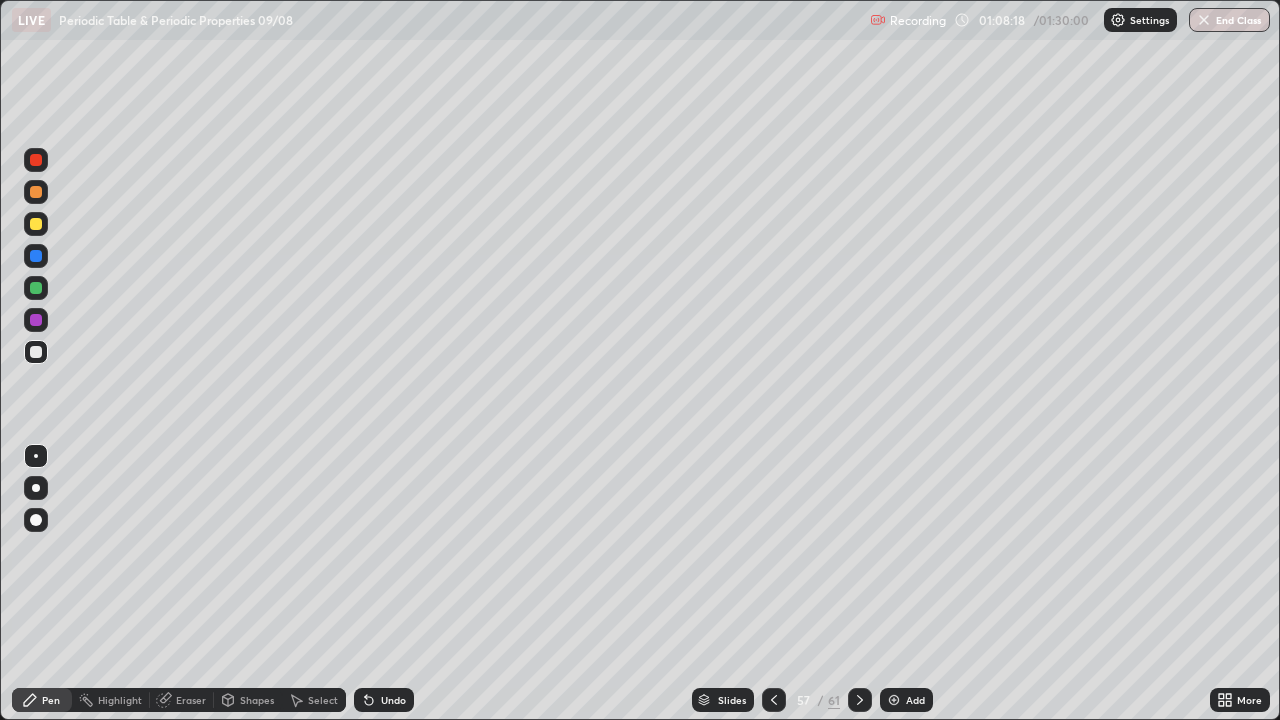 click at bounding box center [36, 224] 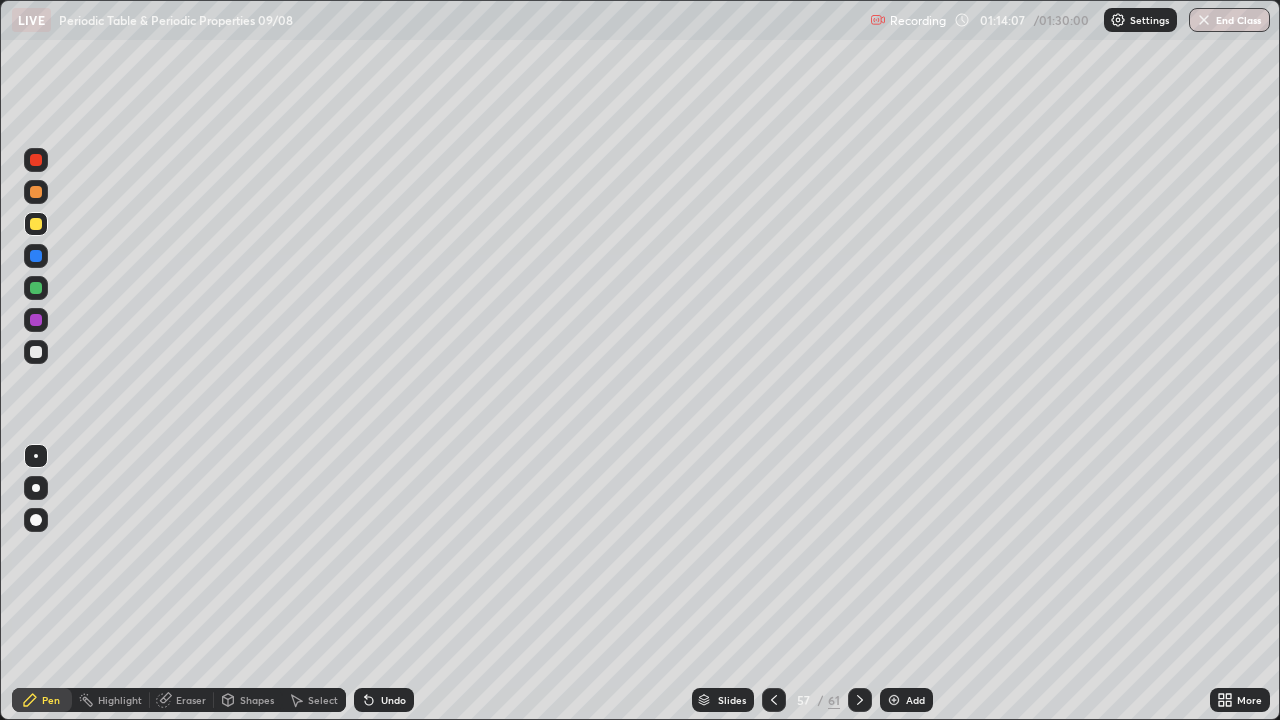 click at bounding box center (894, 700) 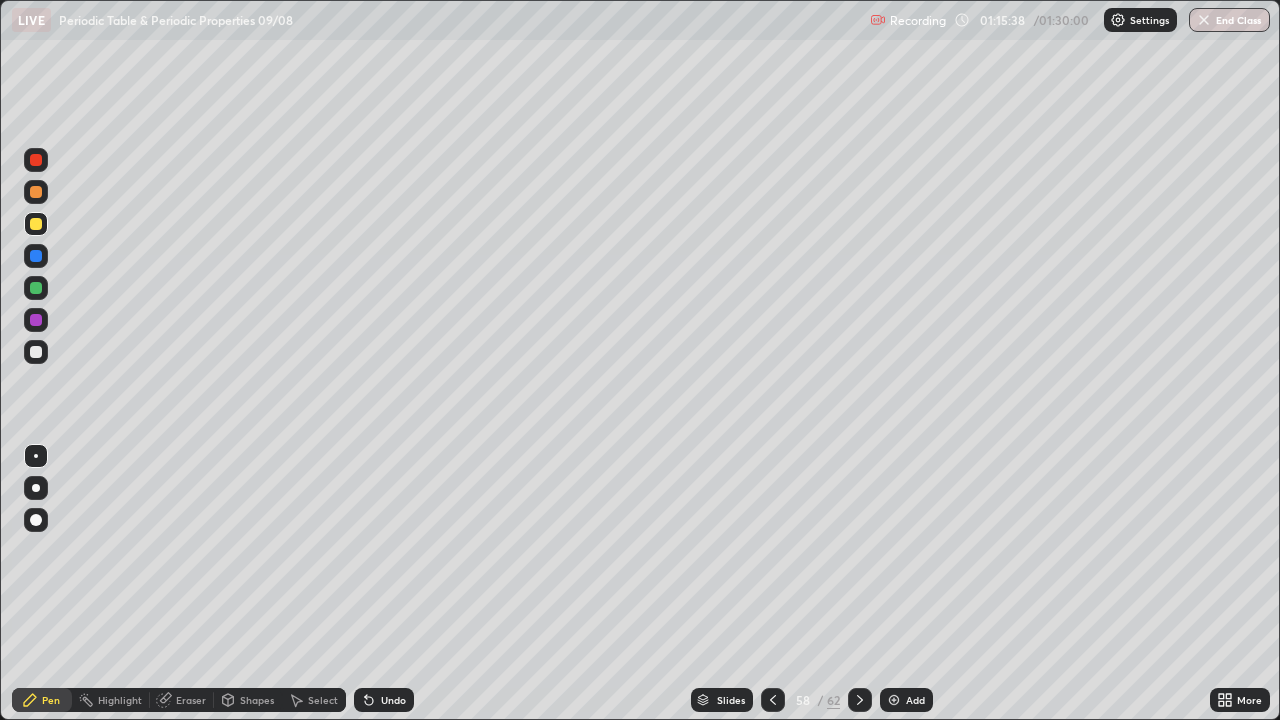 click at bounding box center (36, 352) 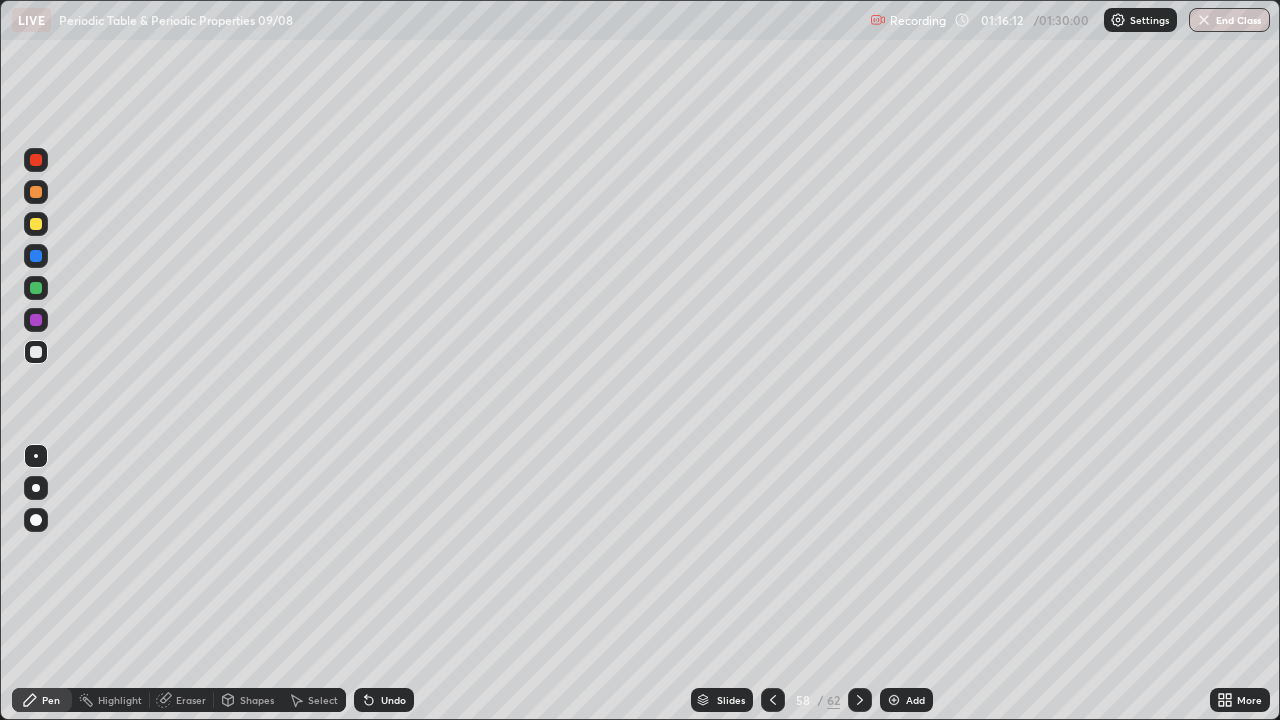 click at bounding box center [36, 352] 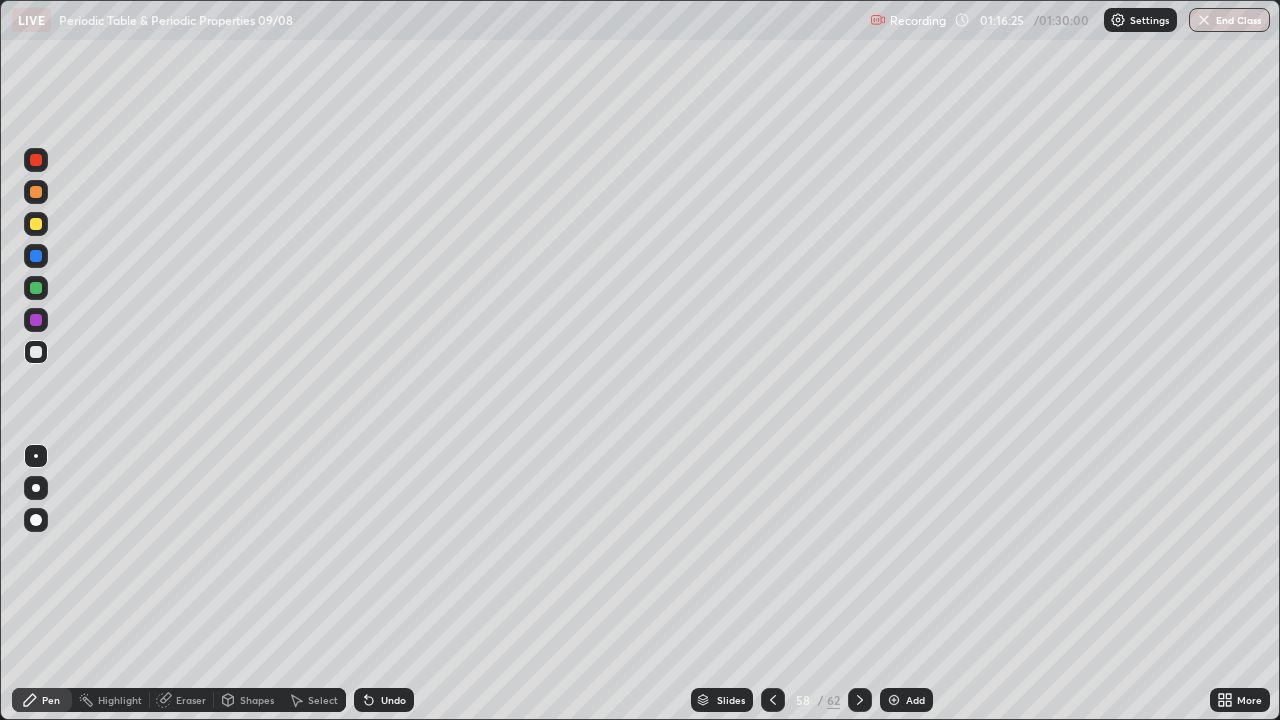 click at bounding box center (36, 224) 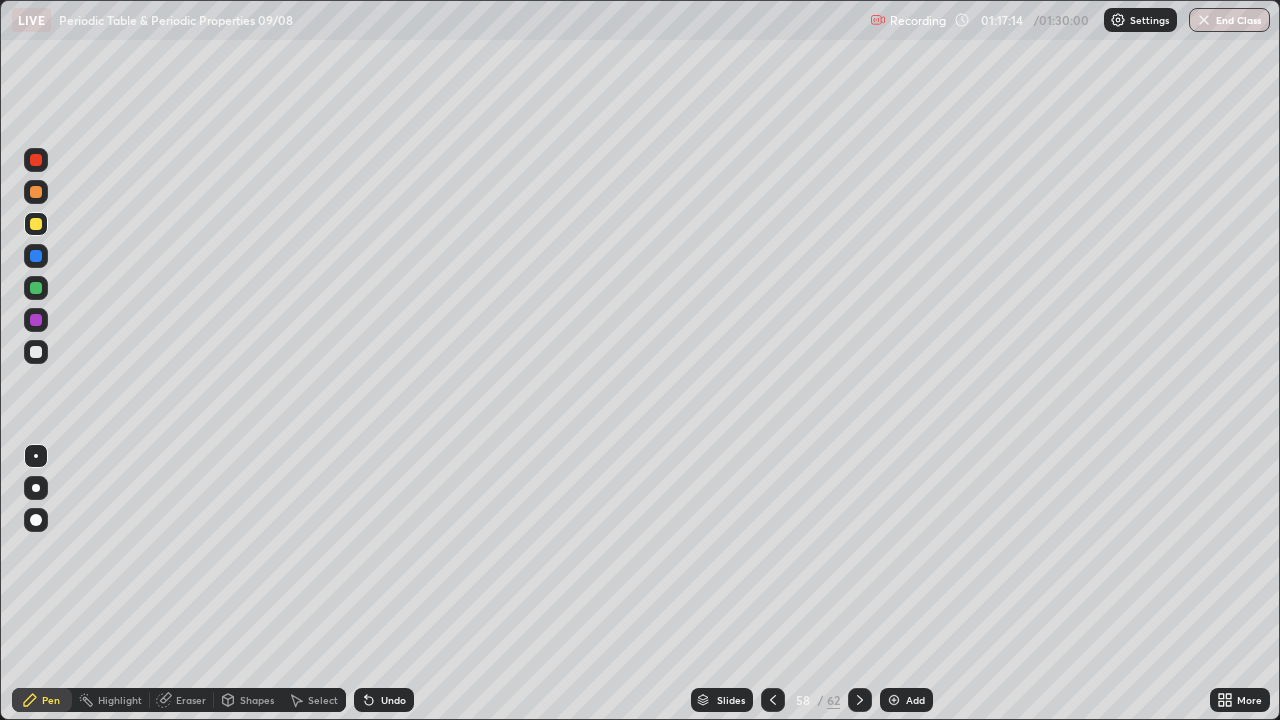 click at bounding box center (36, 192) 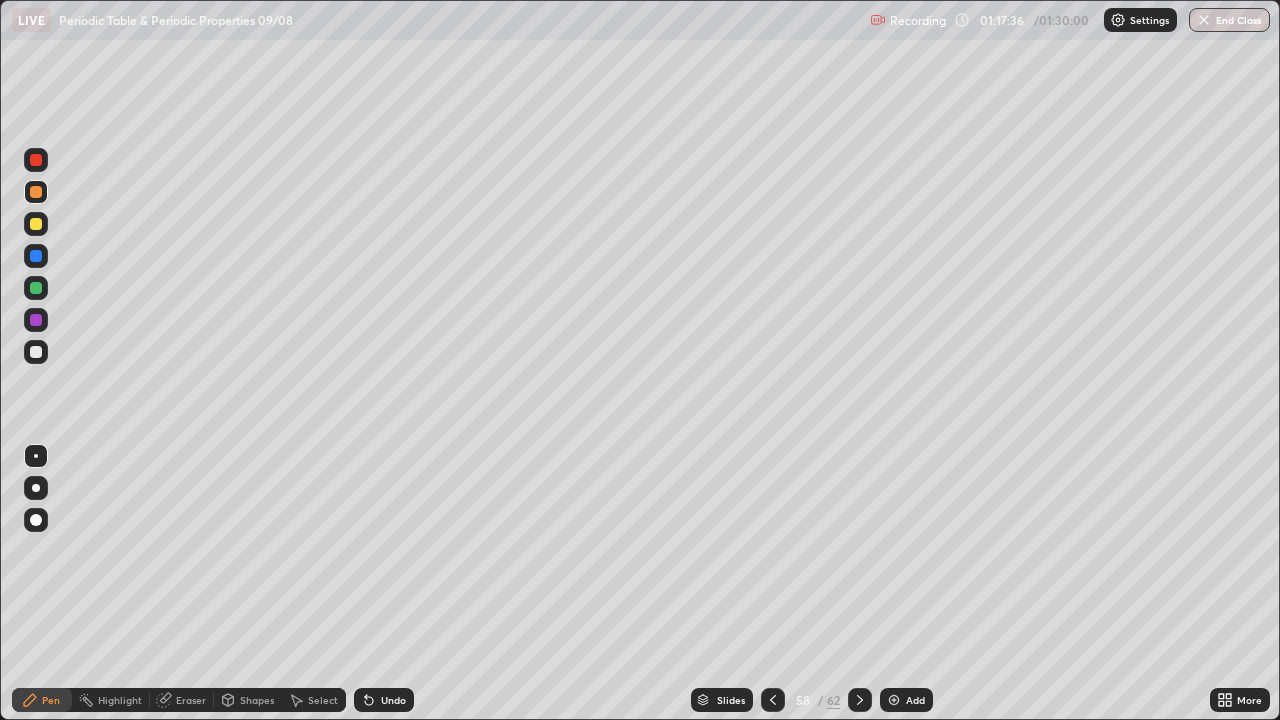 click at bounding box center [36, 352] 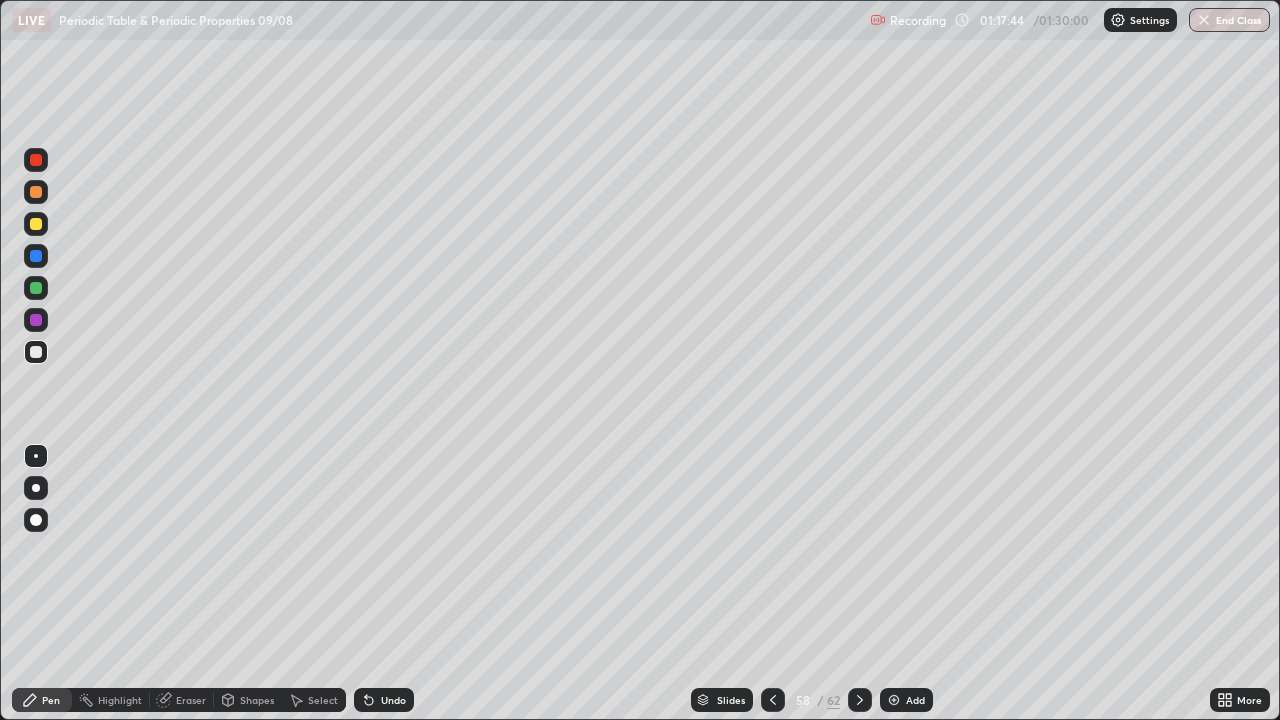 click at bounding box center [36, 224] 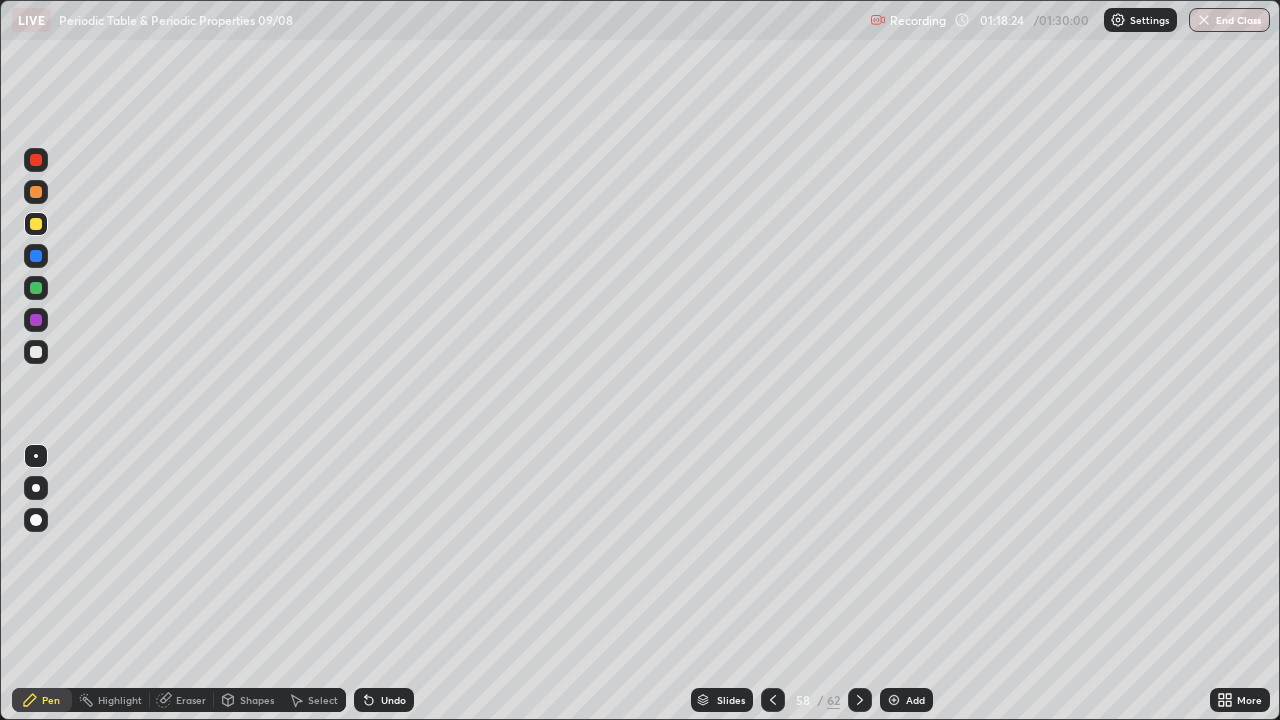 click at bounding box center (36, 288) 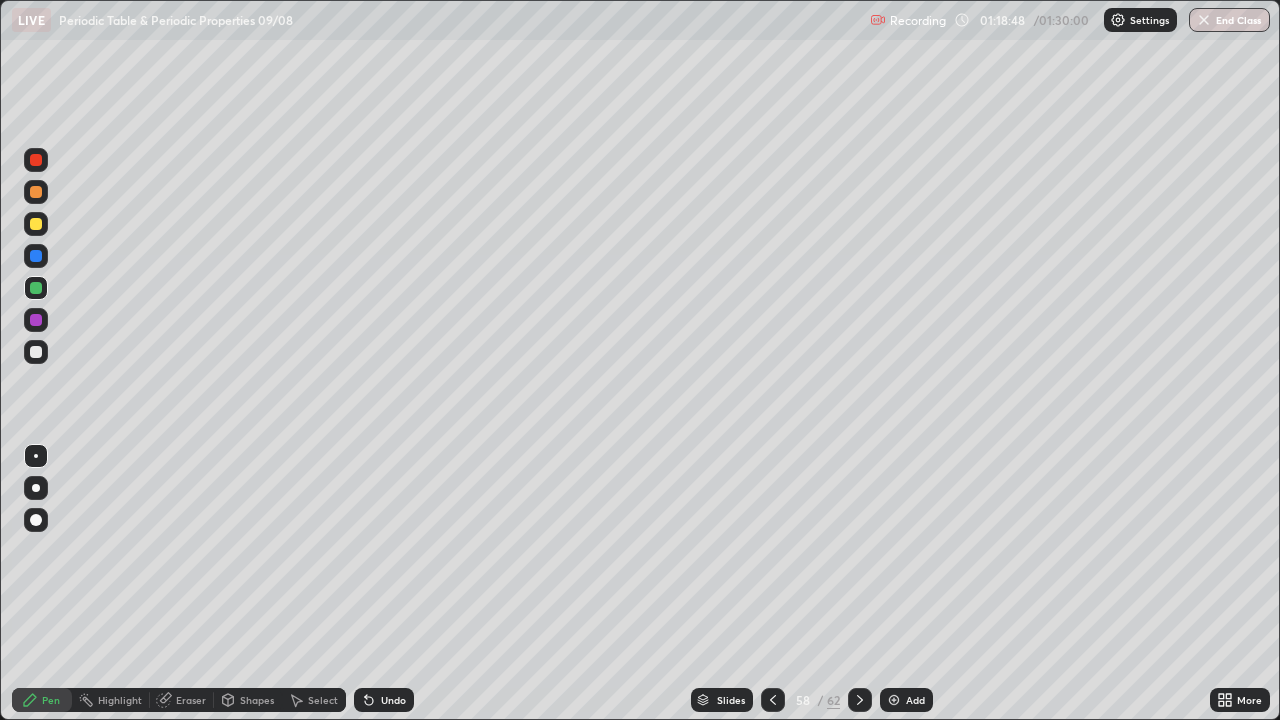 click at bounding box center (36, 256) 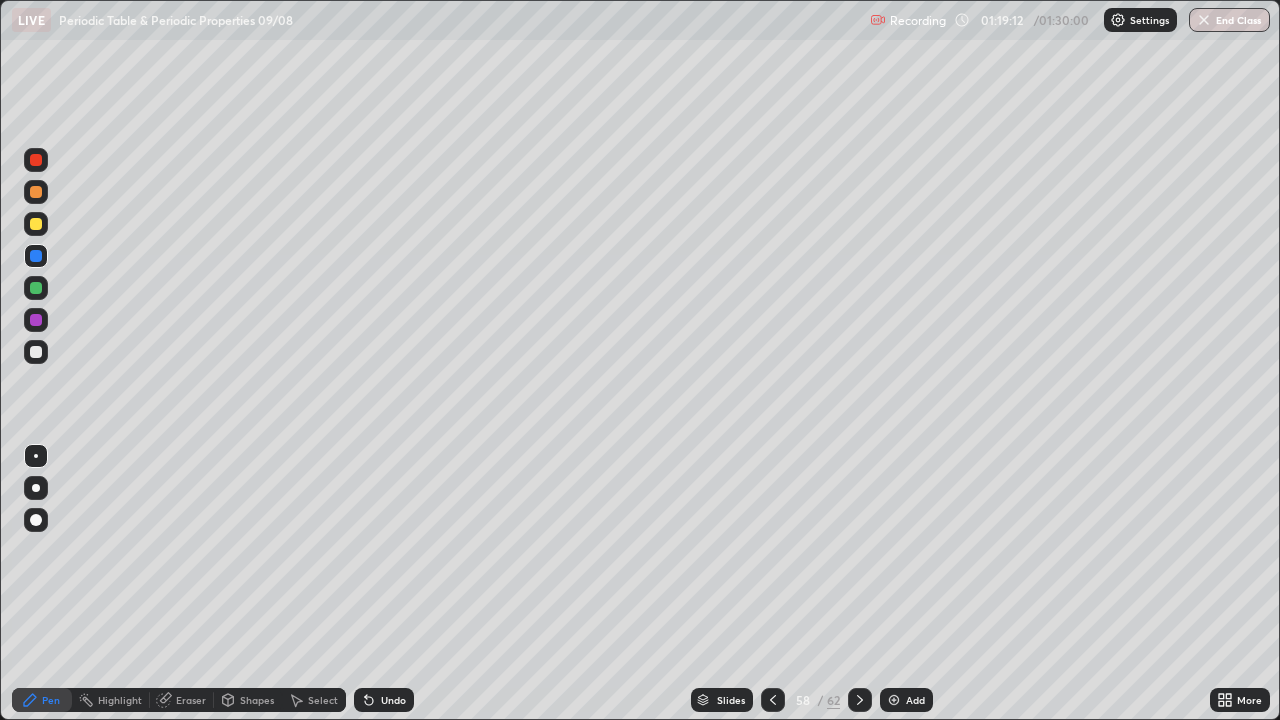 click at bounding box center [36, 192] 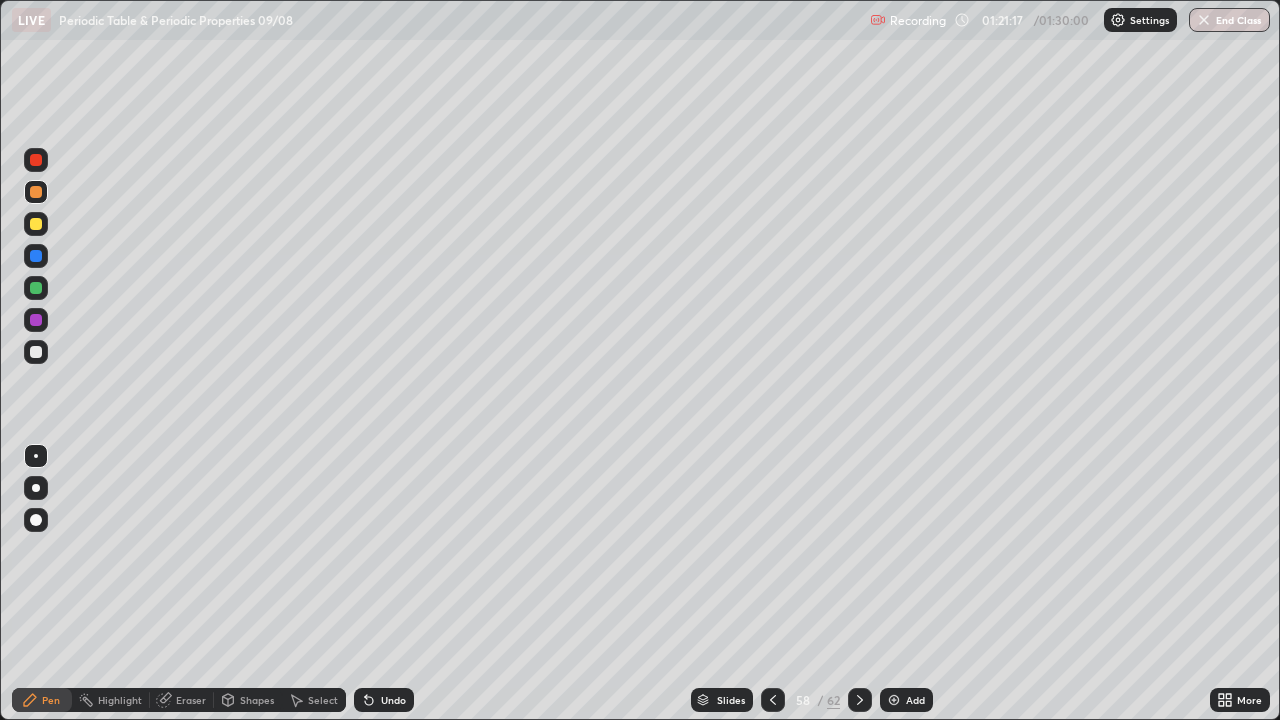 click at bounding box center [36, 288] 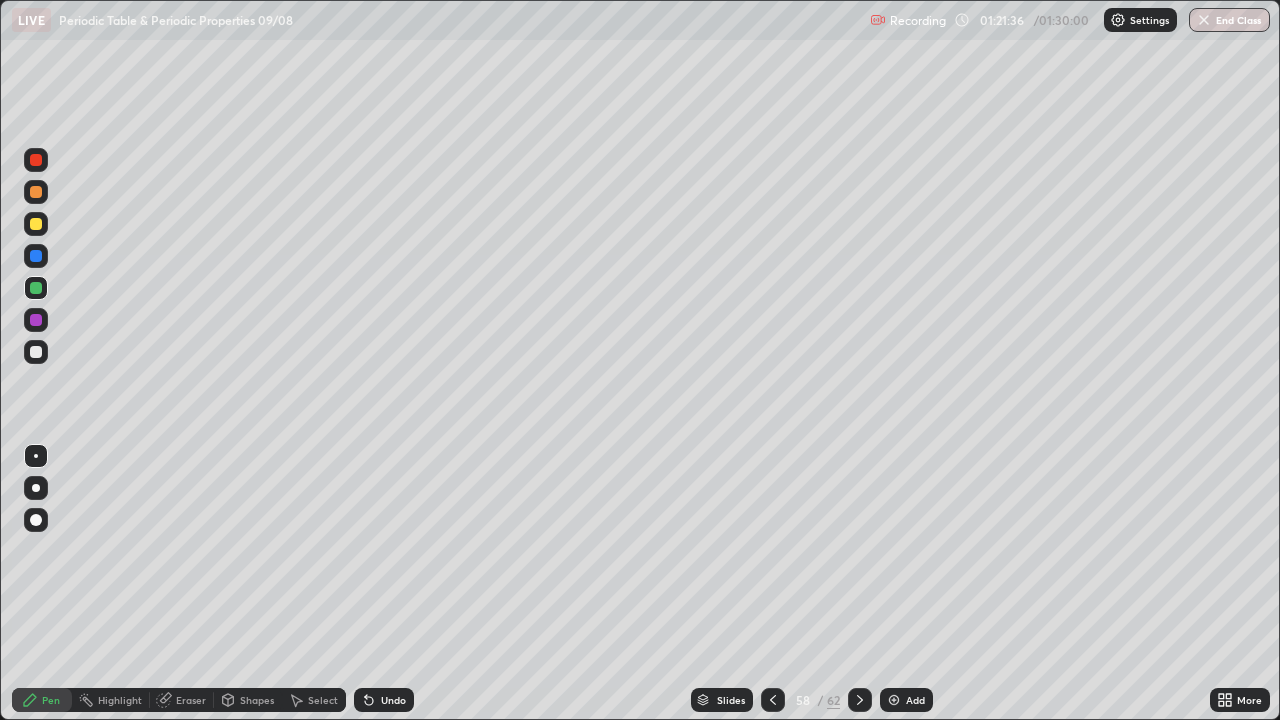 click at bounding box center [36, 224] 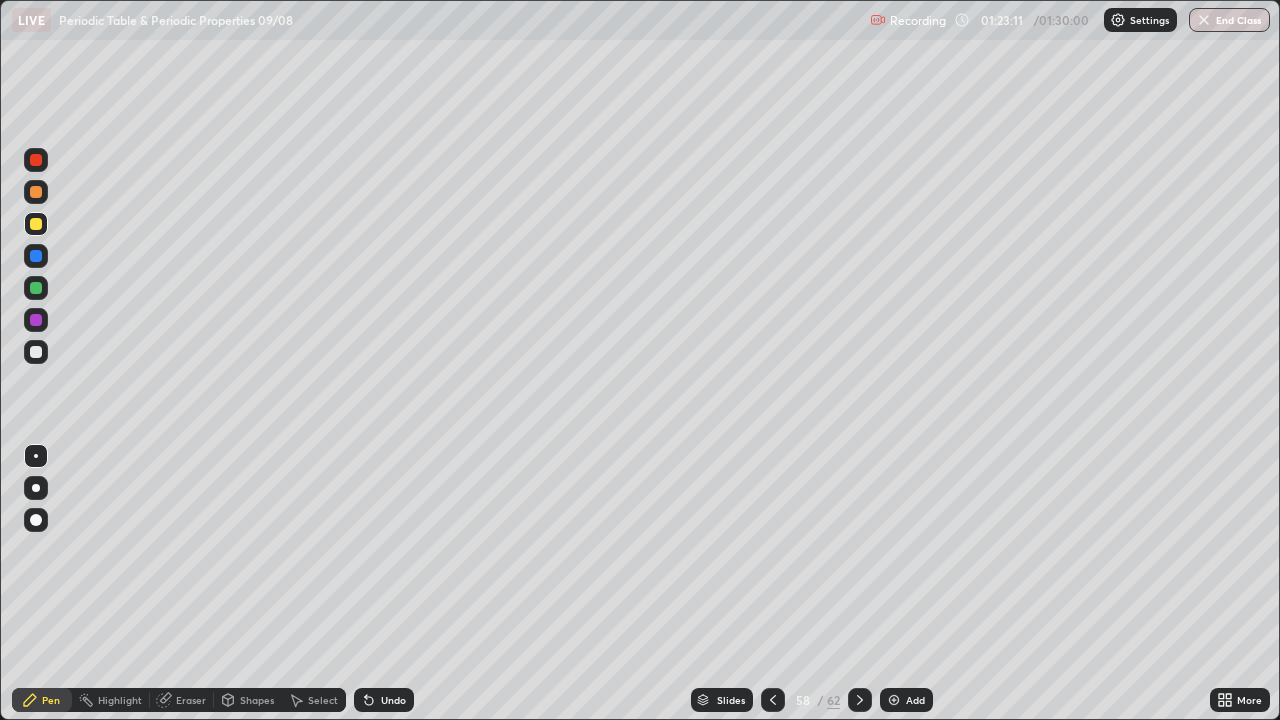 click at bounding box center (36, 352) 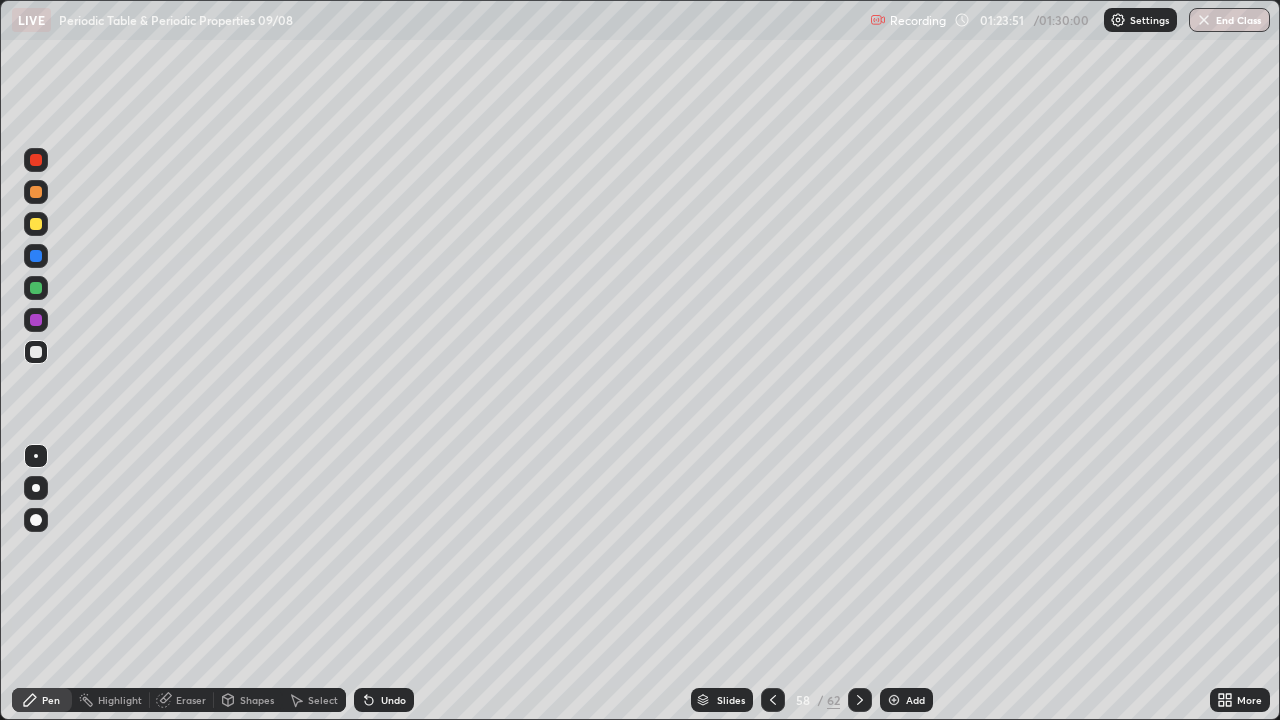 click at bounding box center (36, 352) 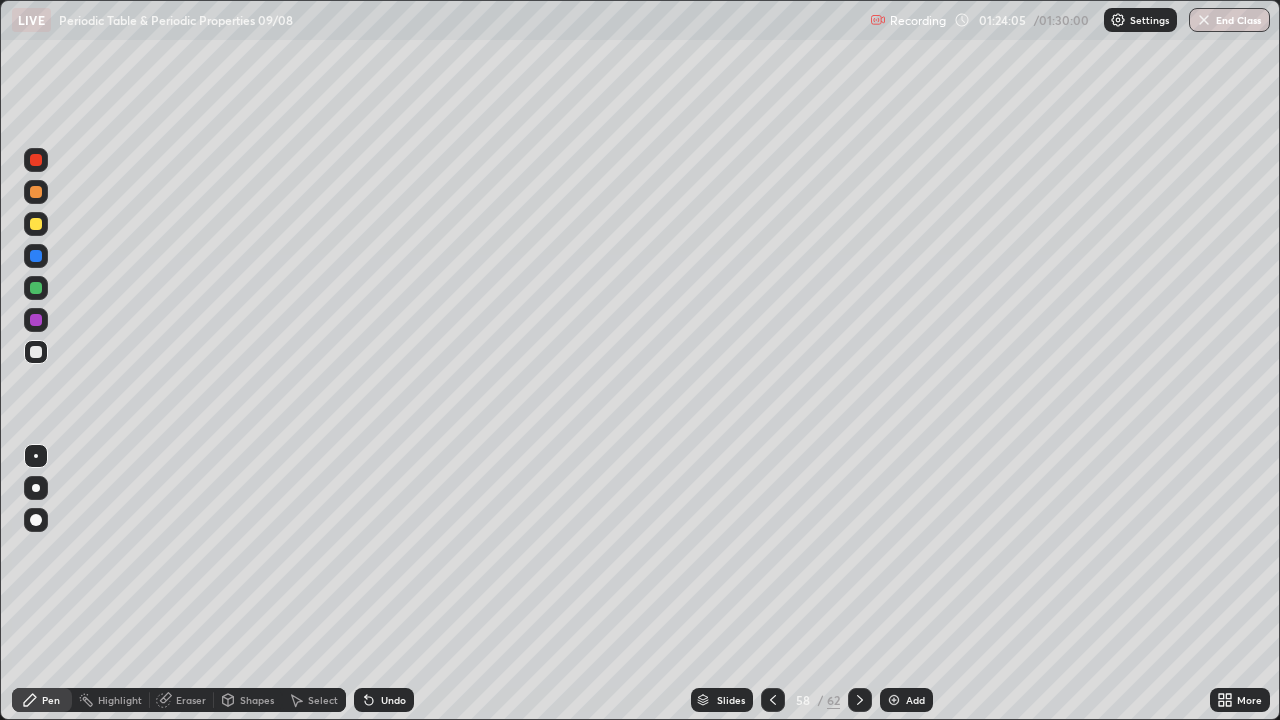 click on "Add" at bounding box center (906, 700) 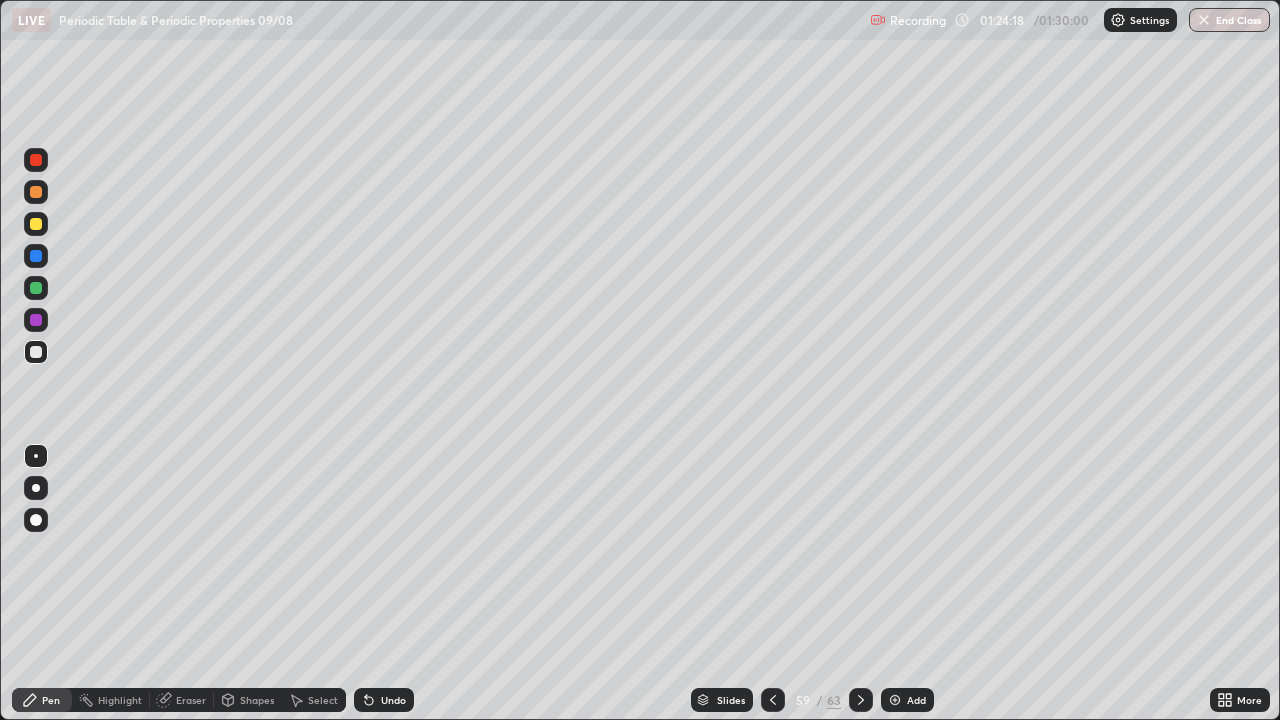 click at bounding box center (36, 224) 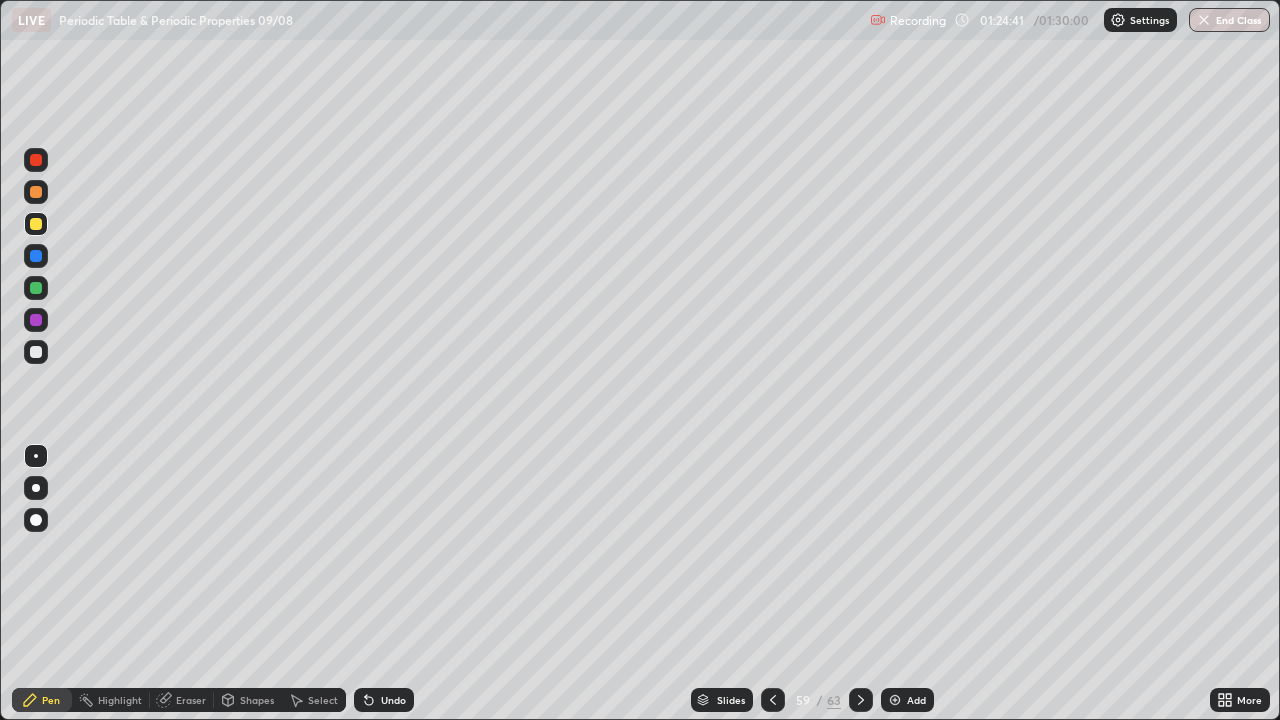 click at bounding box center (36, 352) 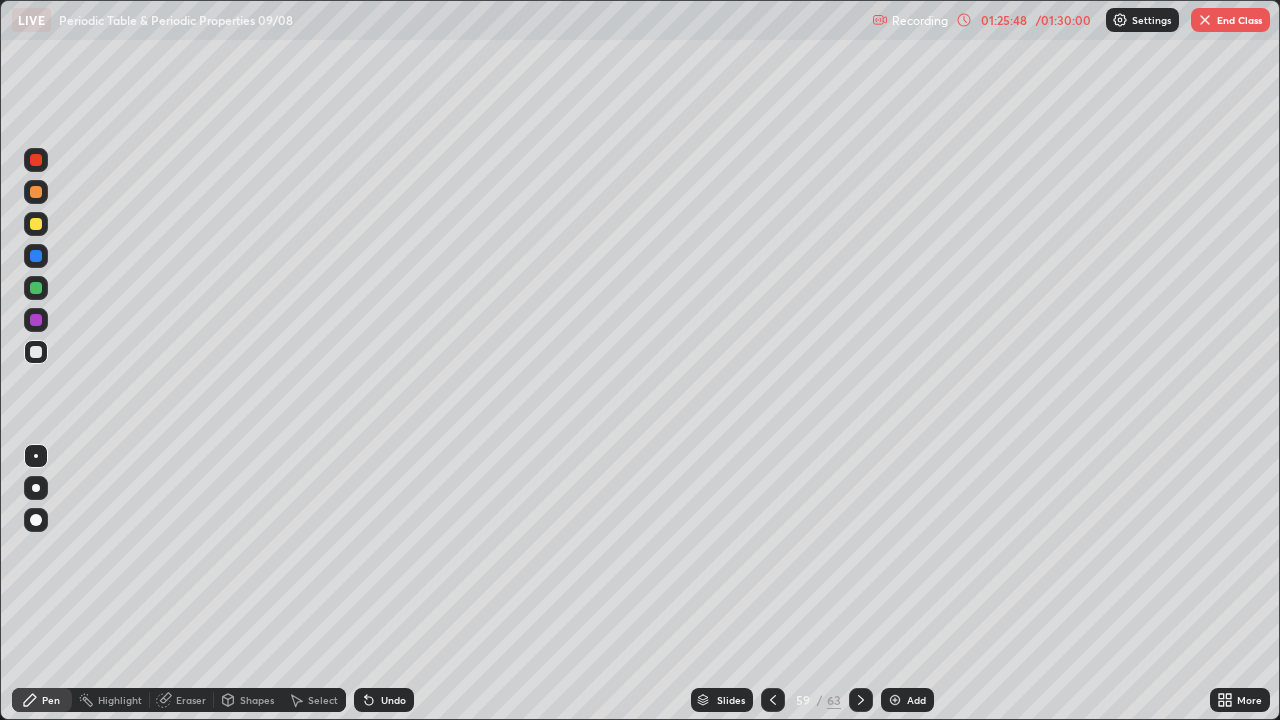 click on "End Class" at bounding box center (1230, 20) 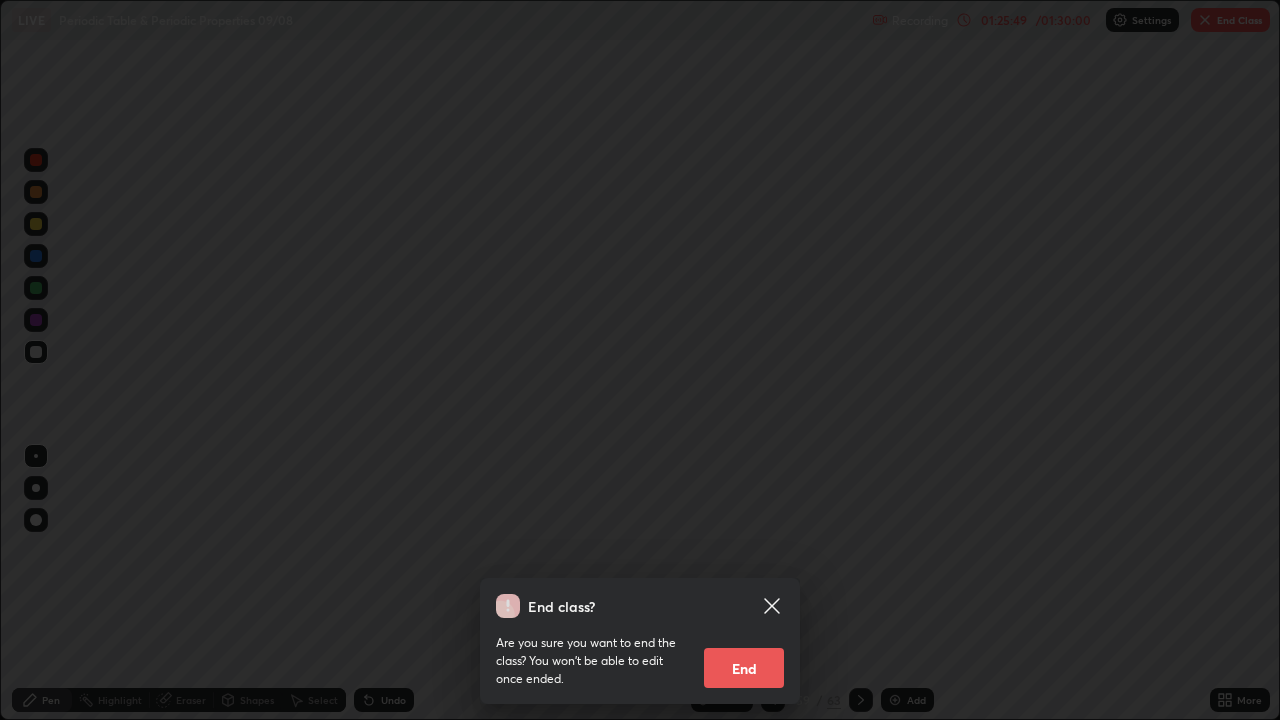 click 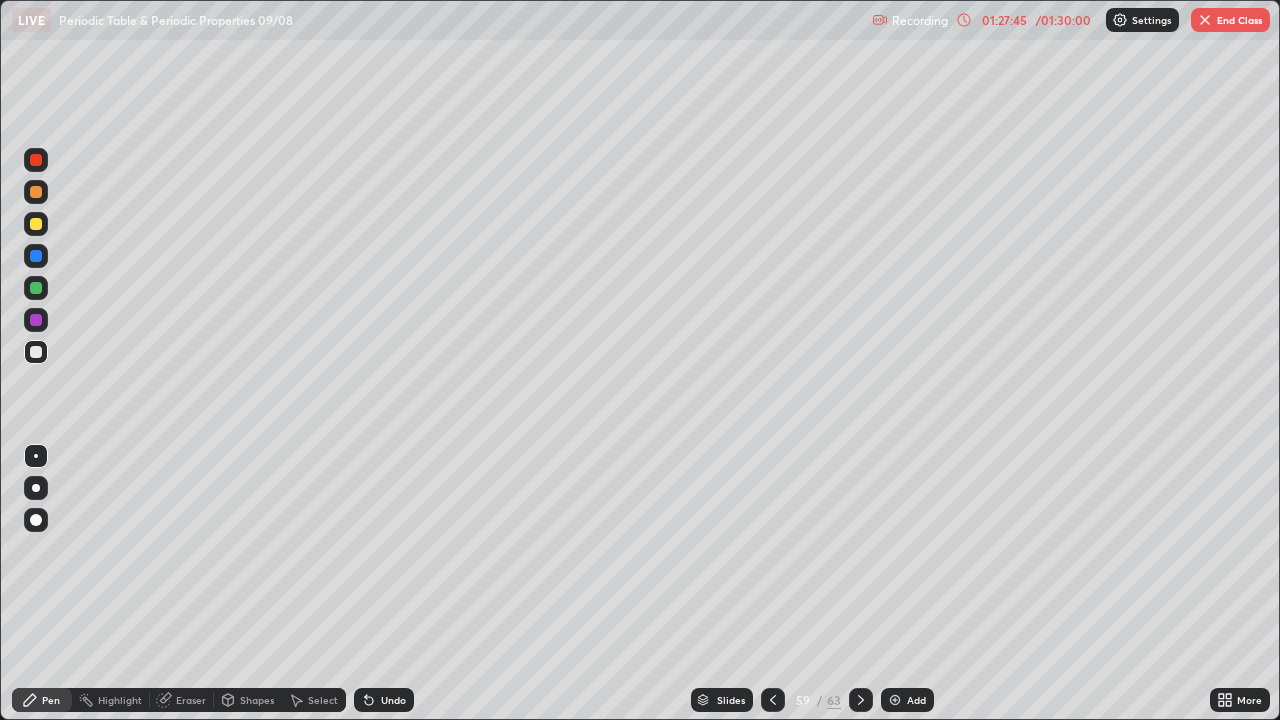 click on "End Class" at bounding box center (1230, 20) 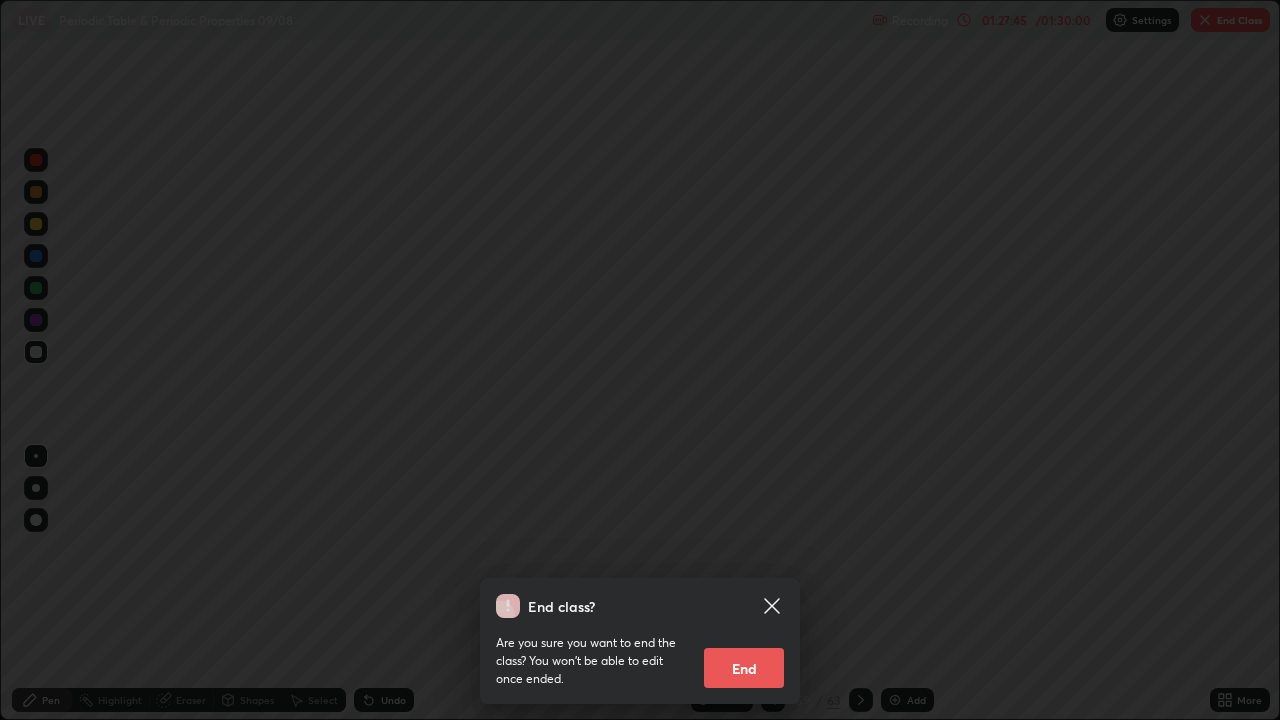 click on "End class? Are you sure you want to end the class? You won’t be able to edit once ended. End" at bounding box center (640, 360) 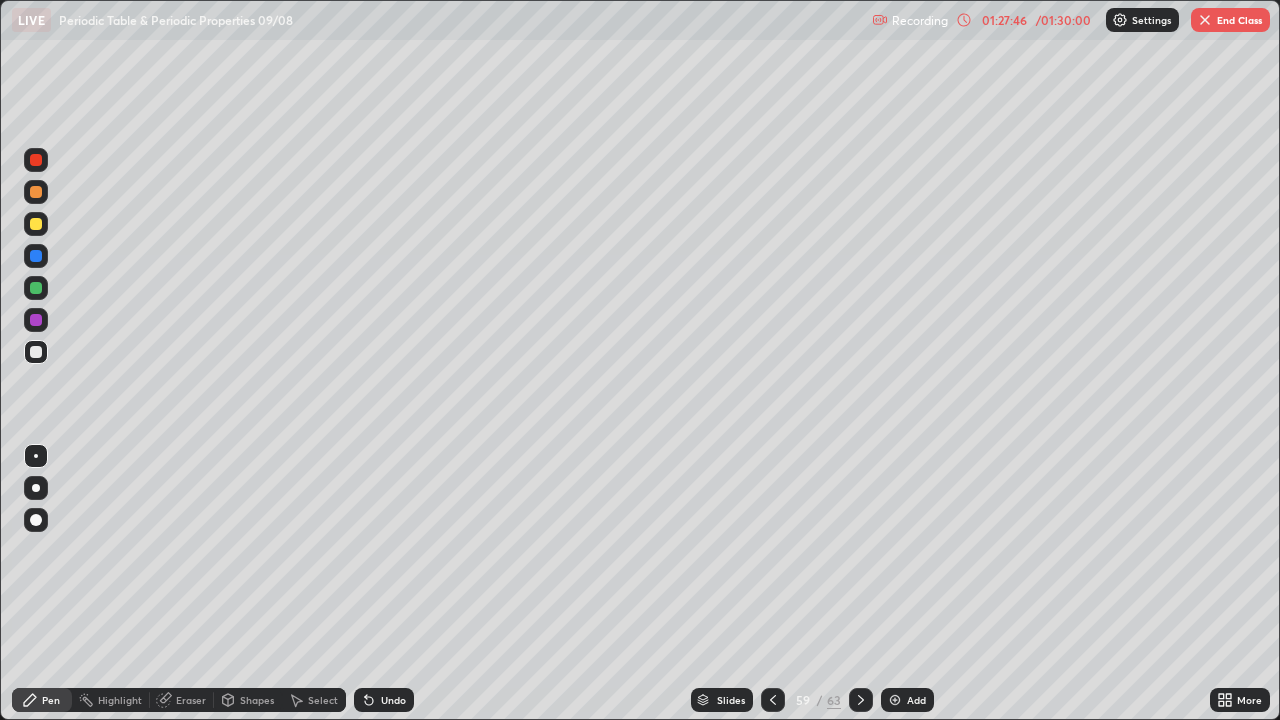 click on "End Class" at bounding box center (1230, 20) 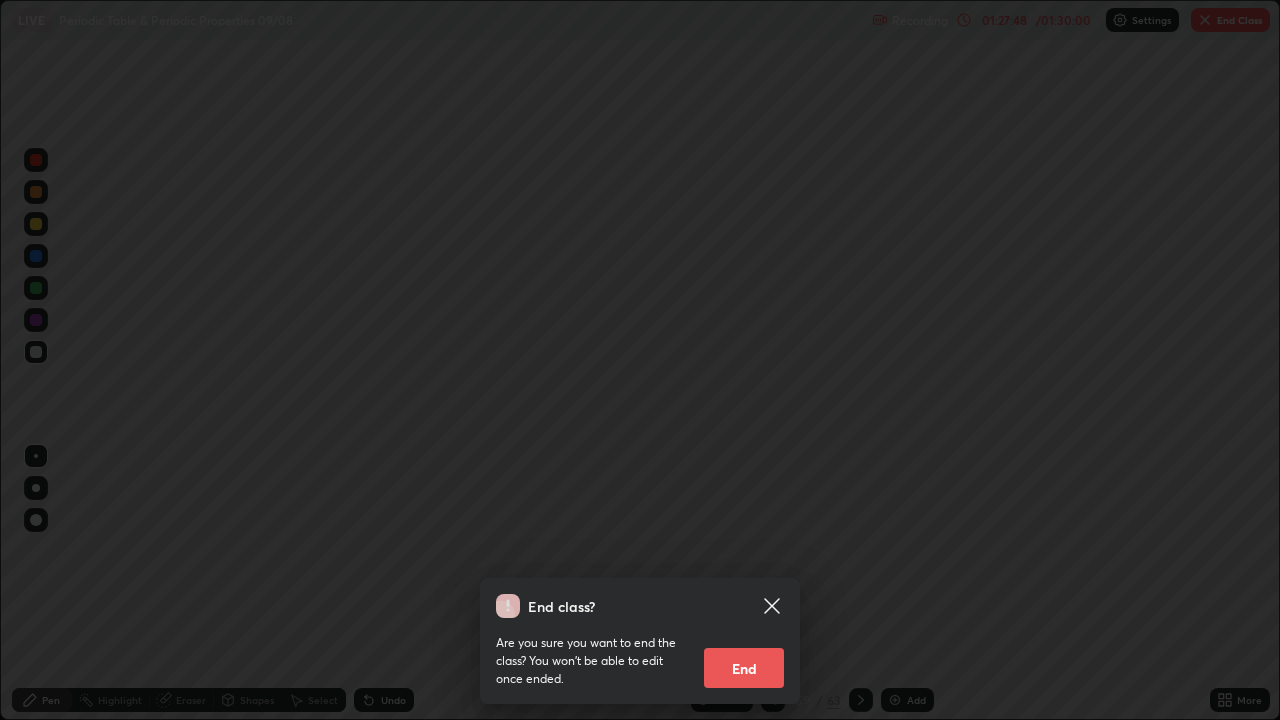 click on "End" at bounding box center [744, 668] 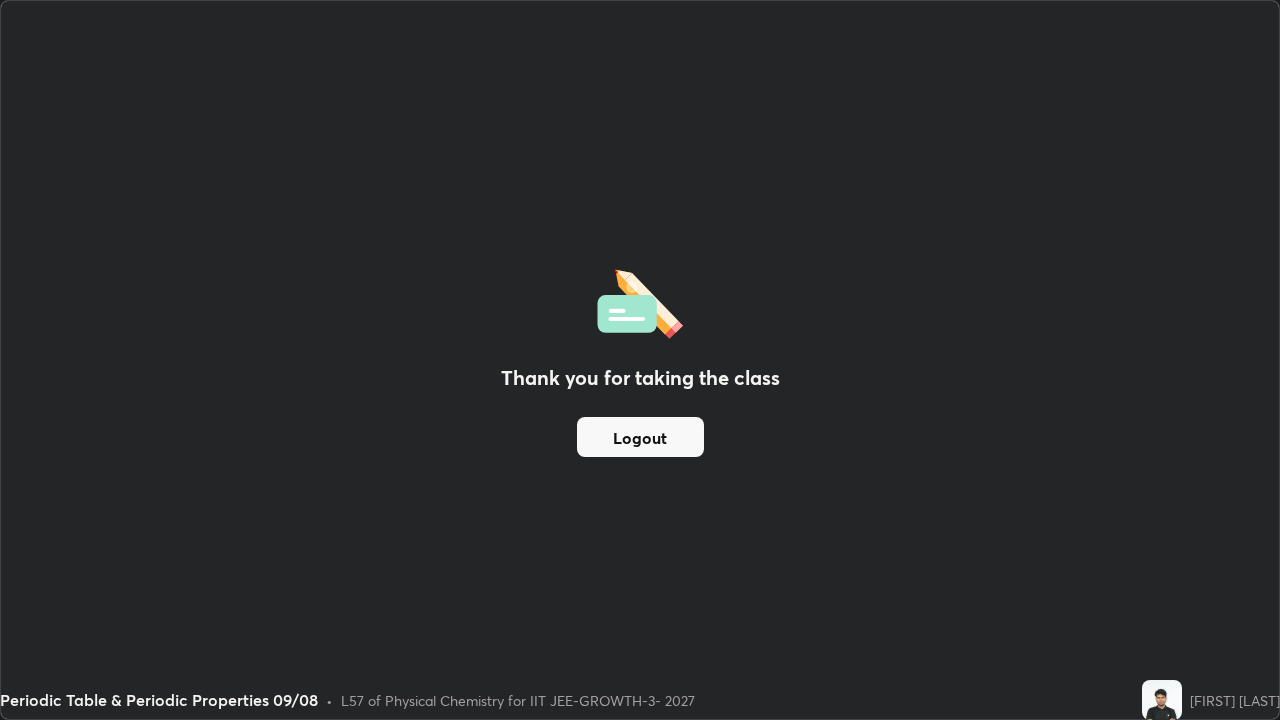 click on "Logout" at bounding box center [640, 437] 